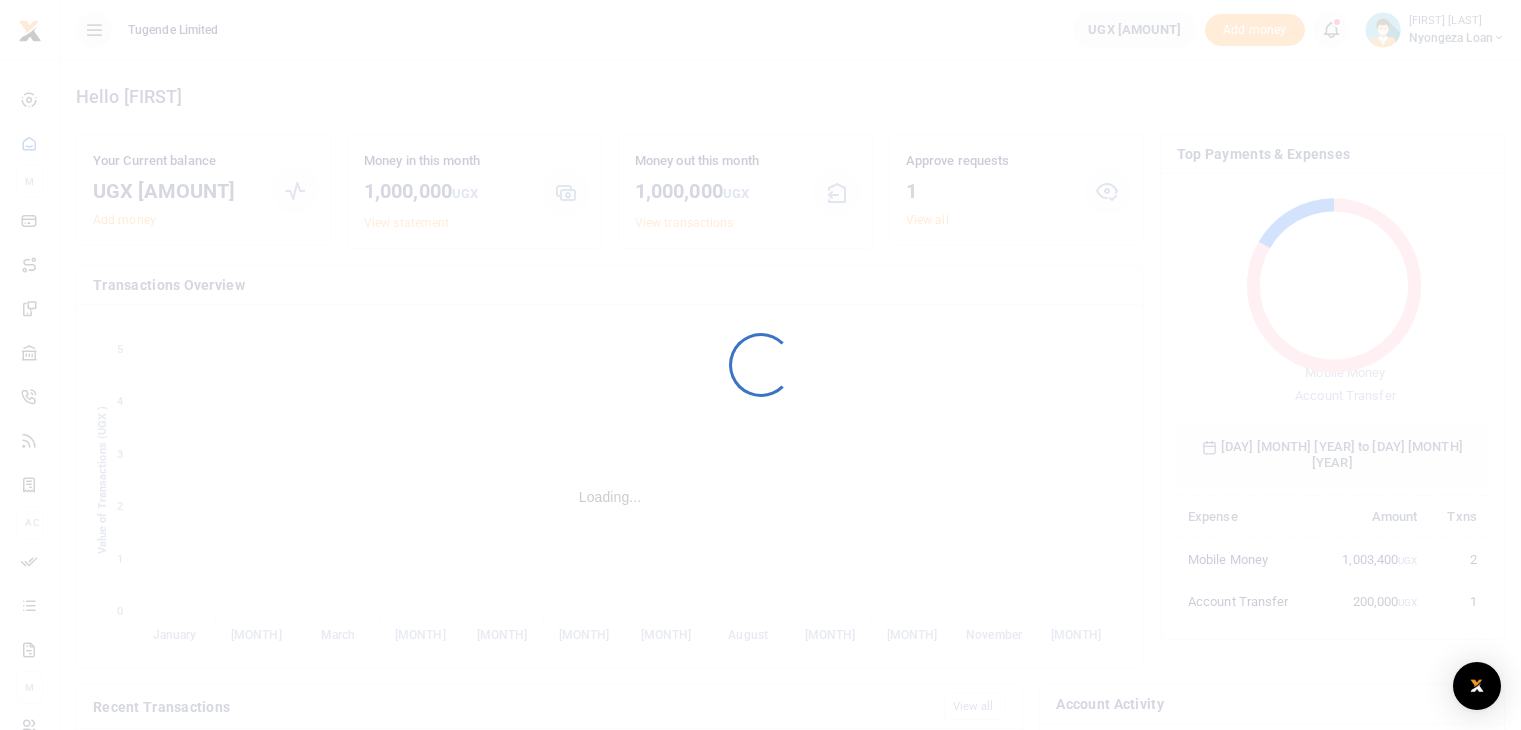 scroll, scrollTop: 0, scrollLeft: 0, axis: both 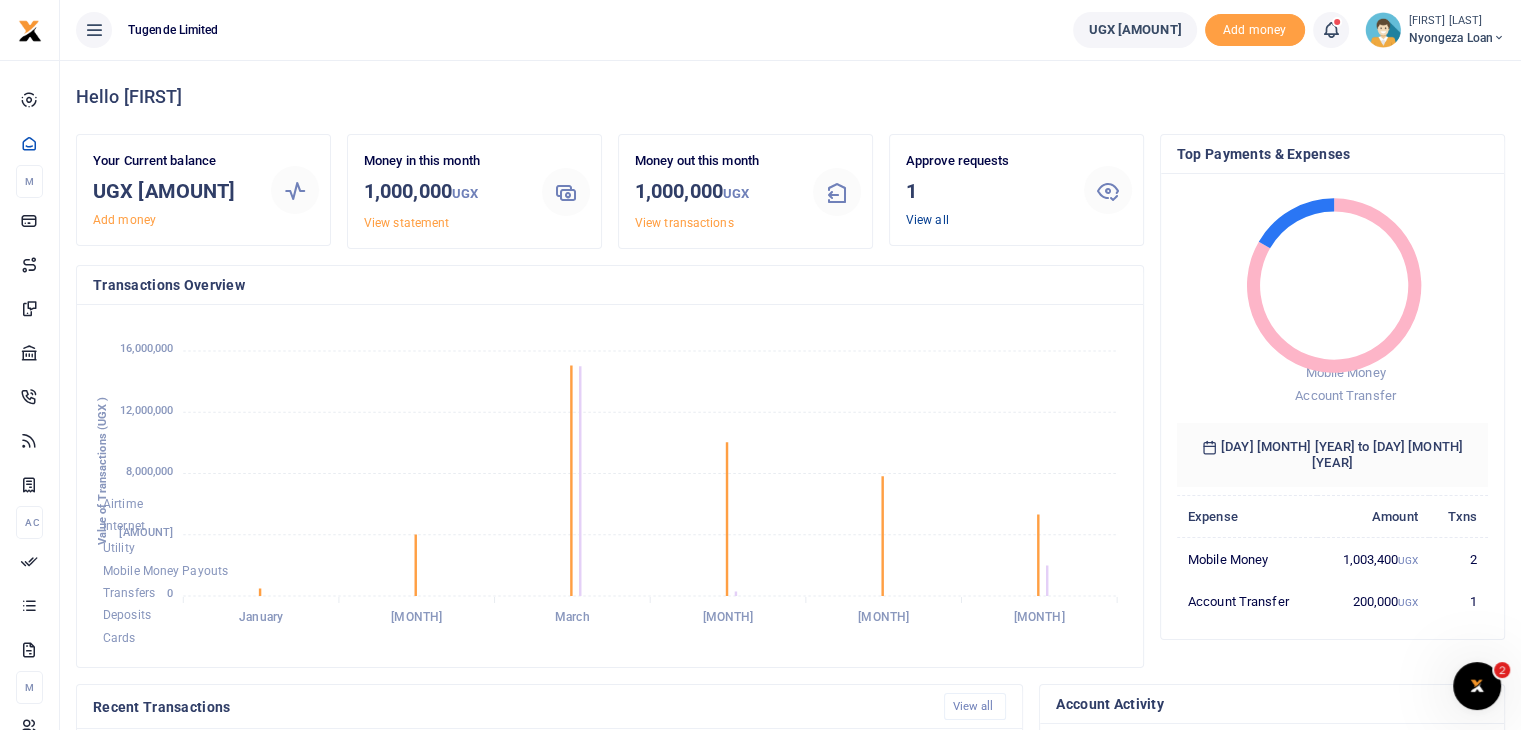 click on "View all" at bounding box center (927, 220) 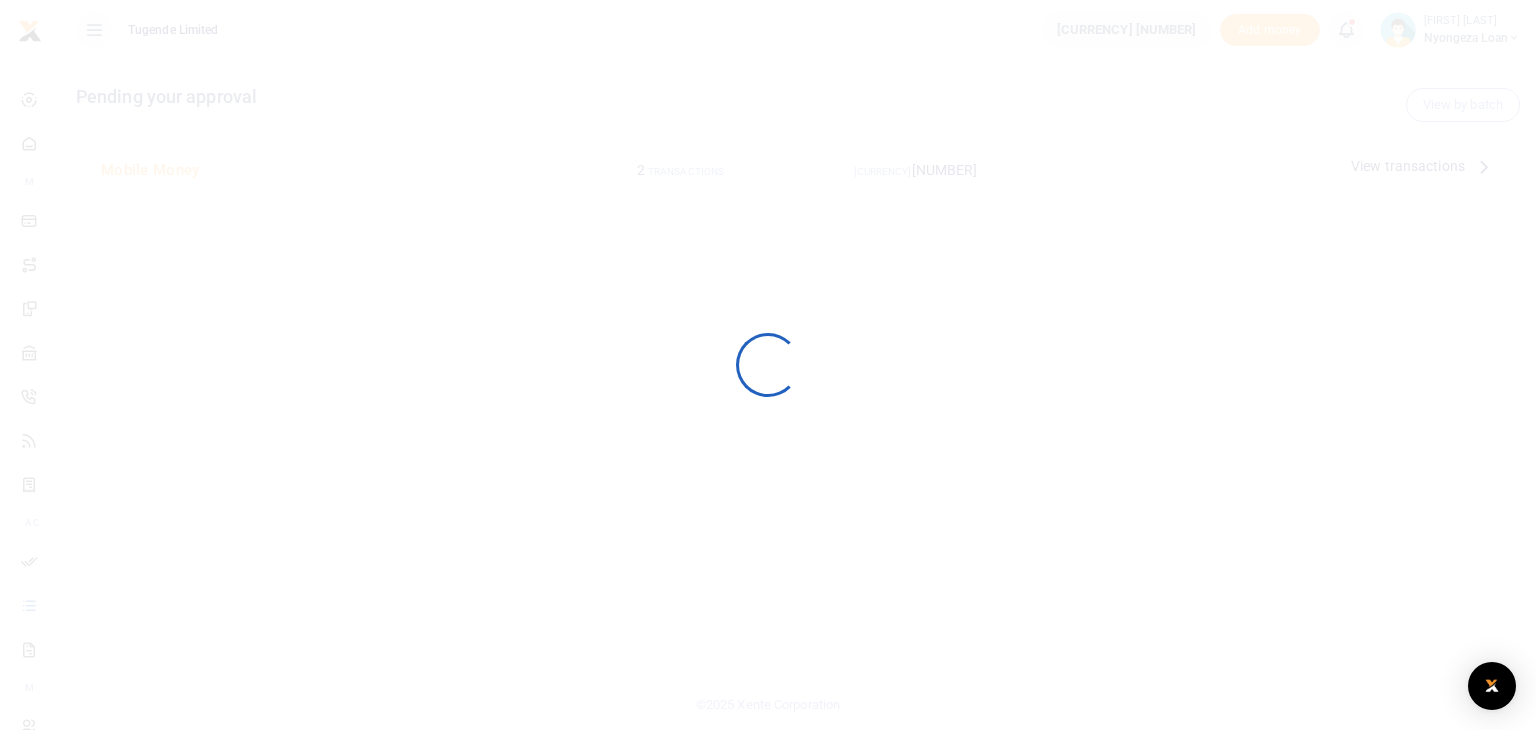 scroll, scrollTop: 0, scrollLeft: 0, axis: both 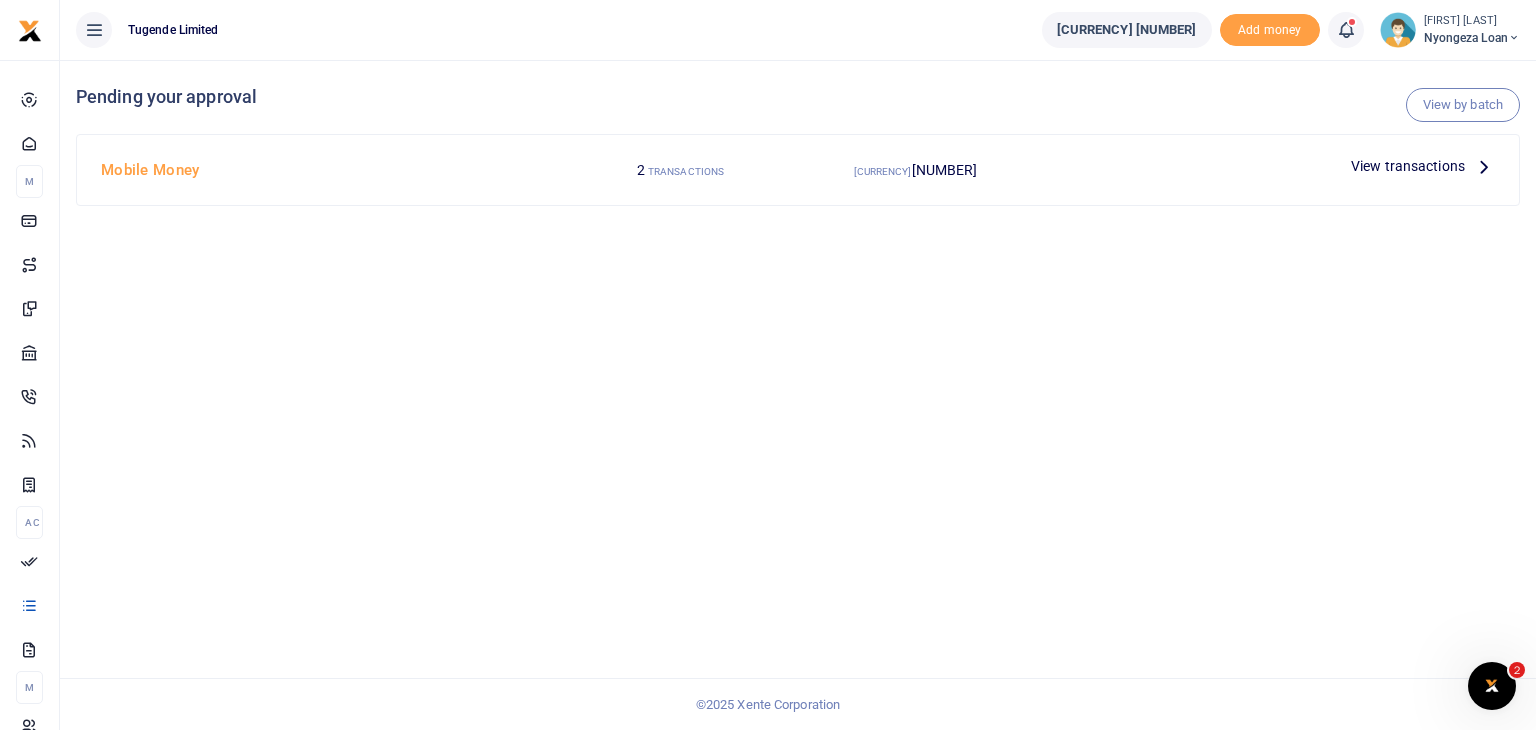 click on "View transactions" at bounding box center [1408, 166] 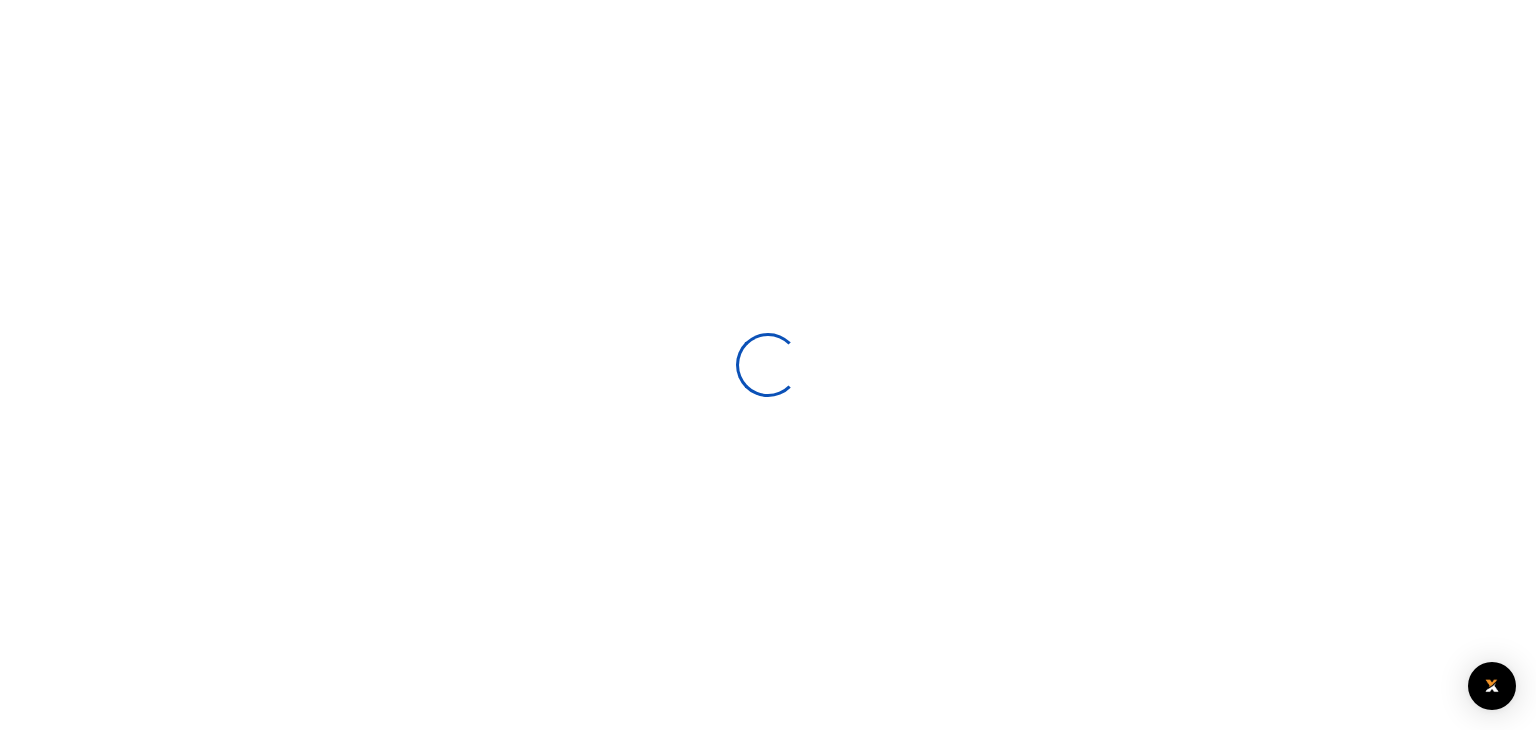 scroll, scrollTop: 0, scrollLeft: 0, axis: both 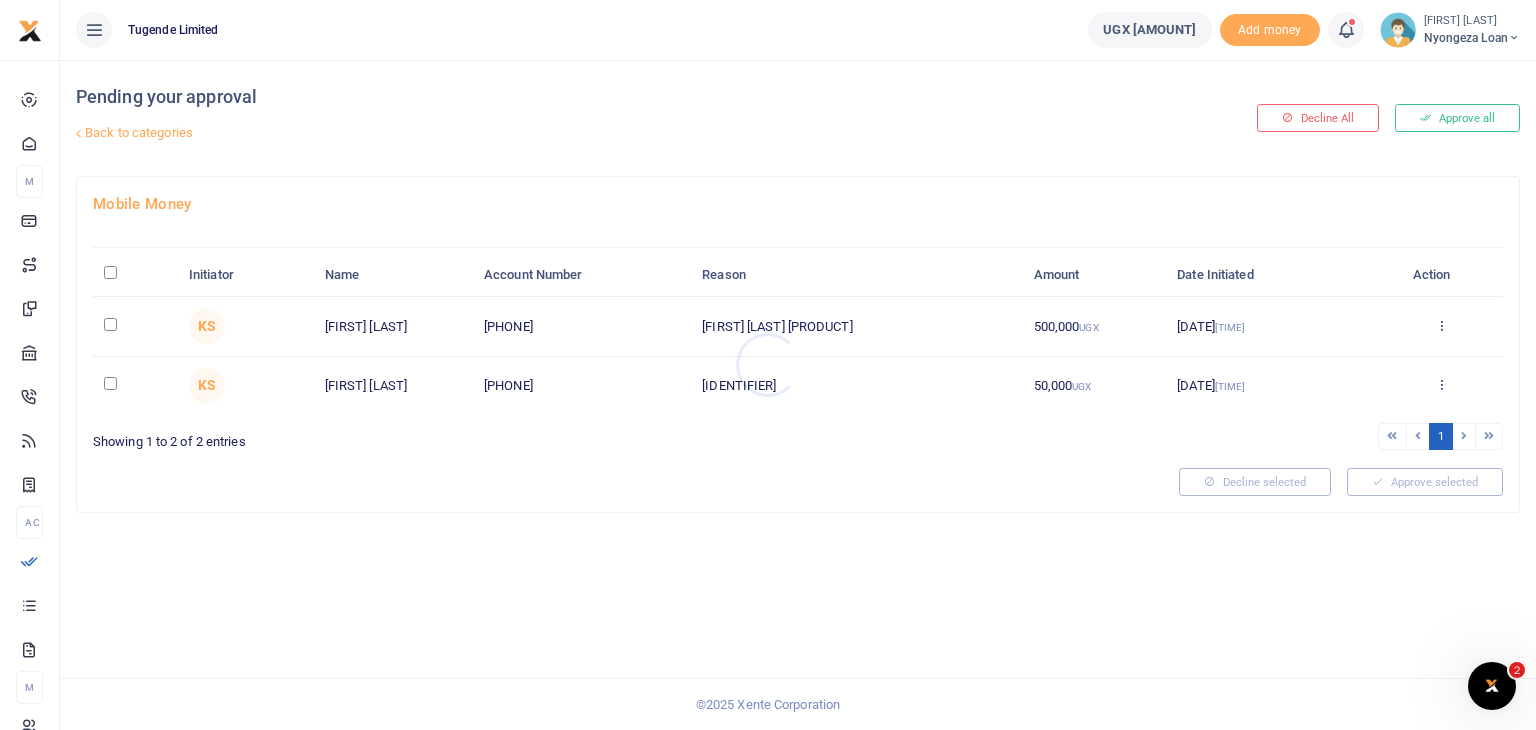 click at bounding box center [768, 365] 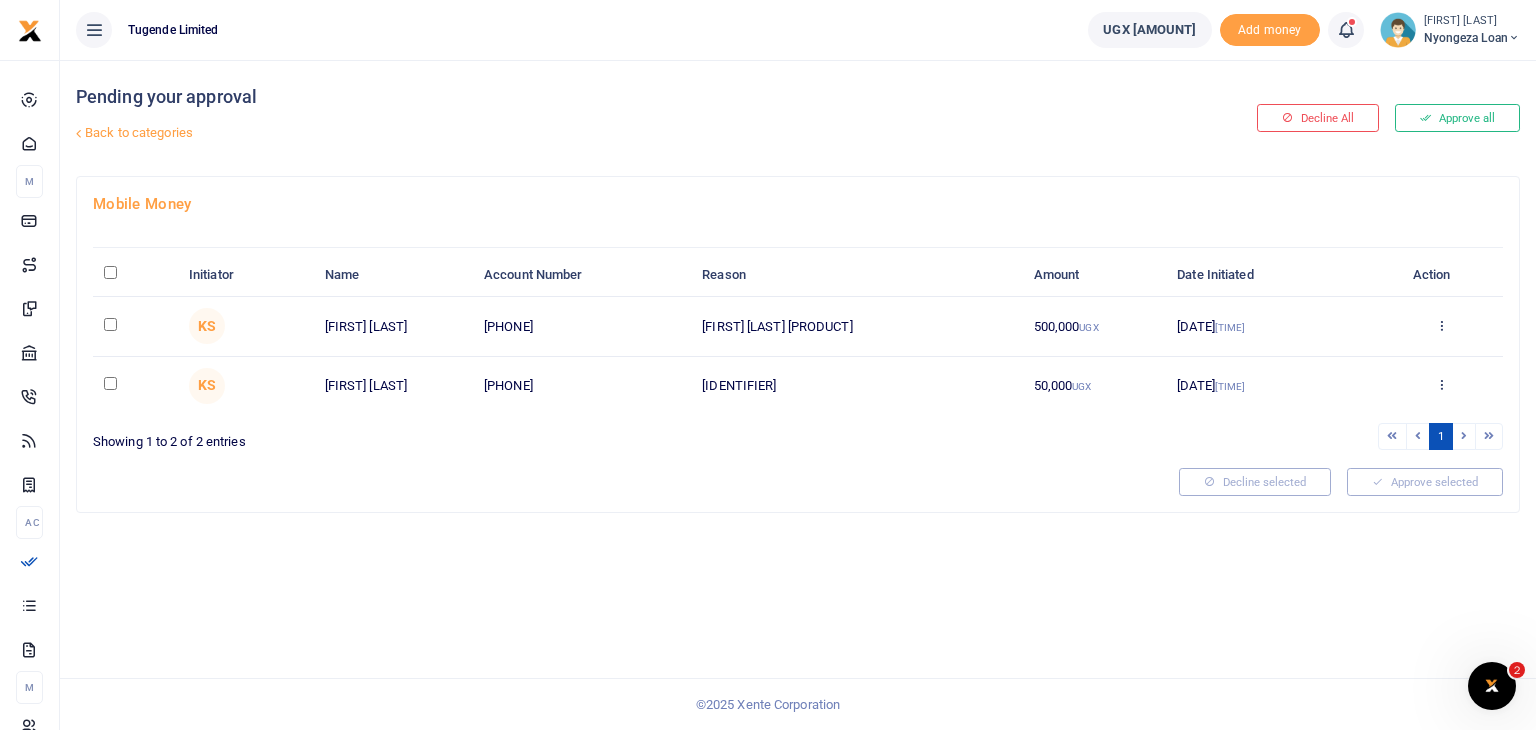 click at bounding box center (110, 272) 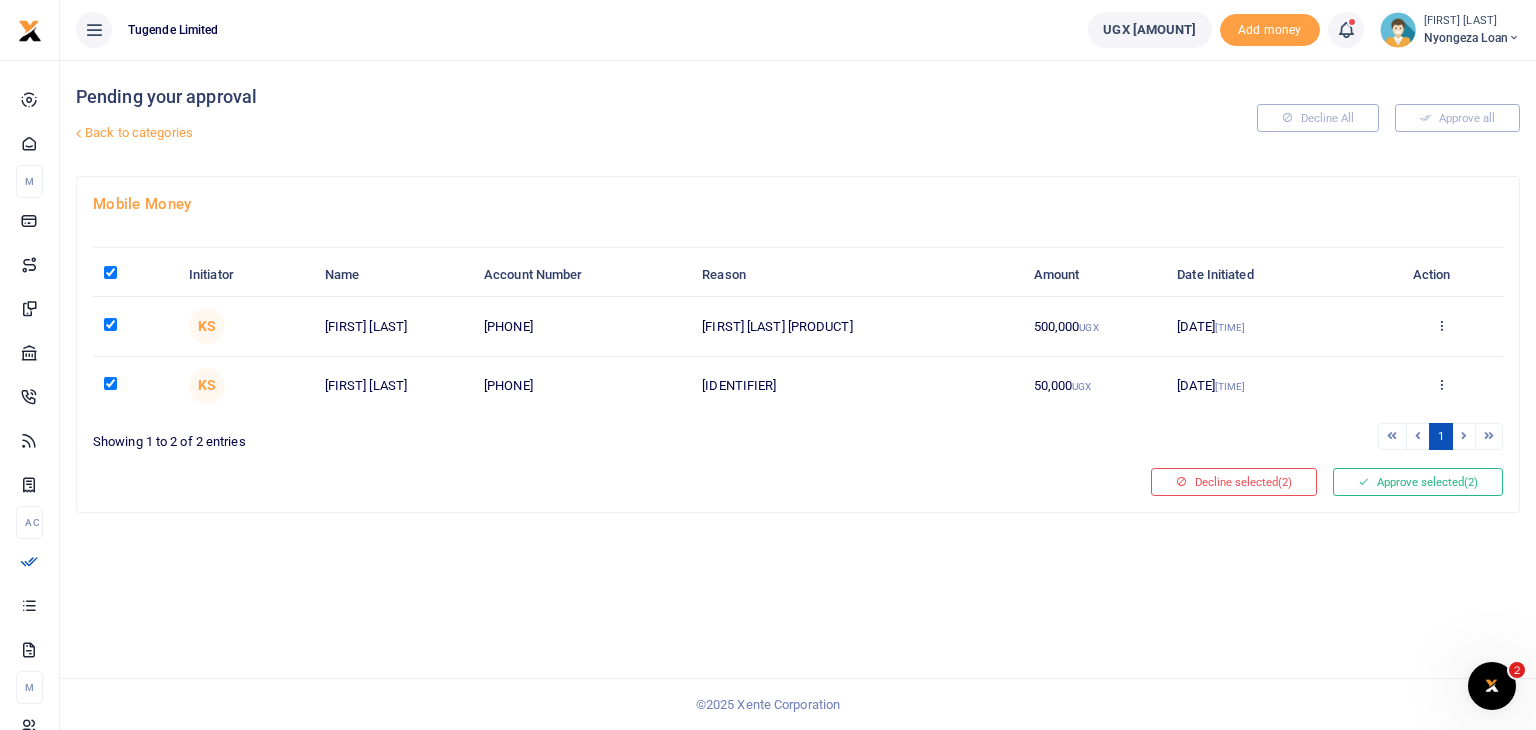 click at bounding box center (110, 383) 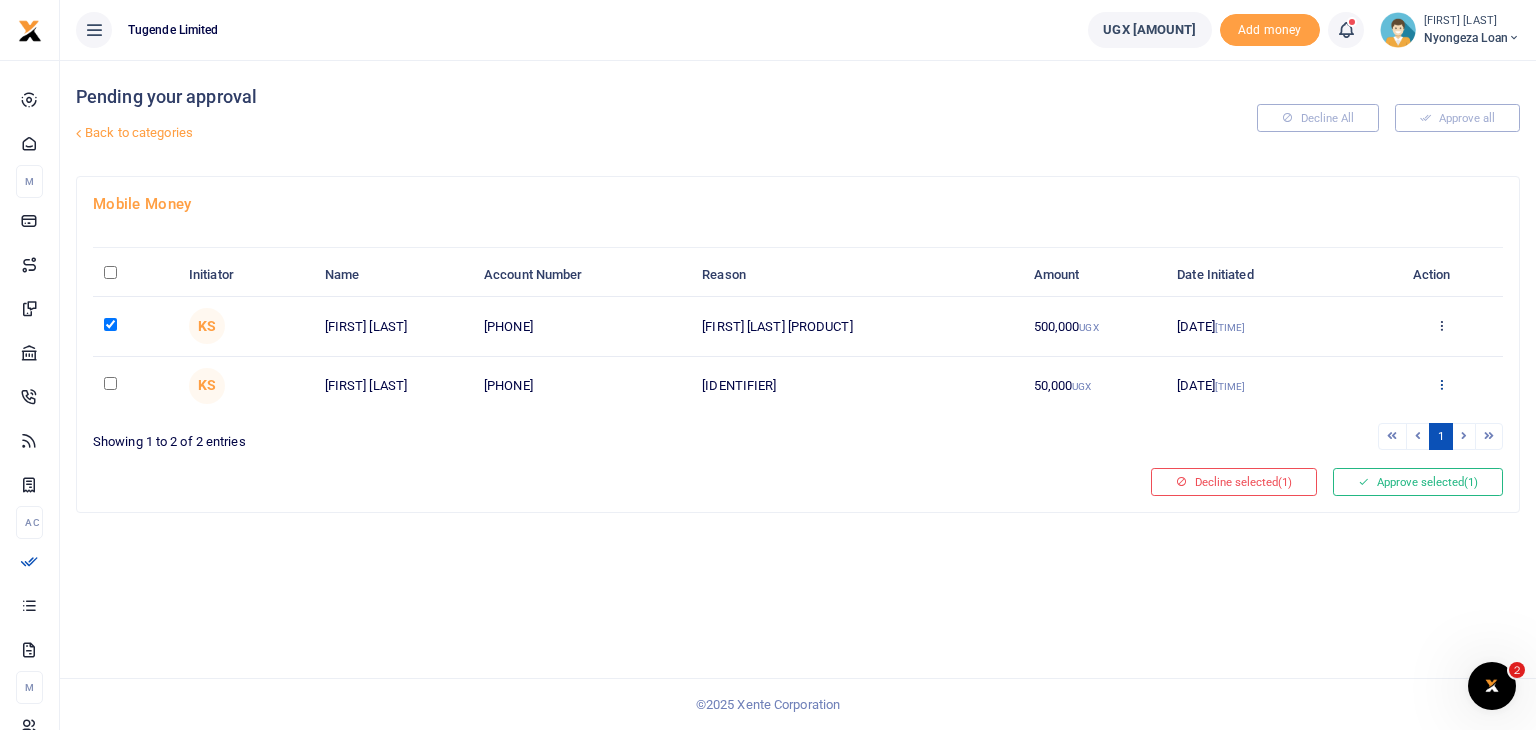 click at bounding box center [1441, 384] 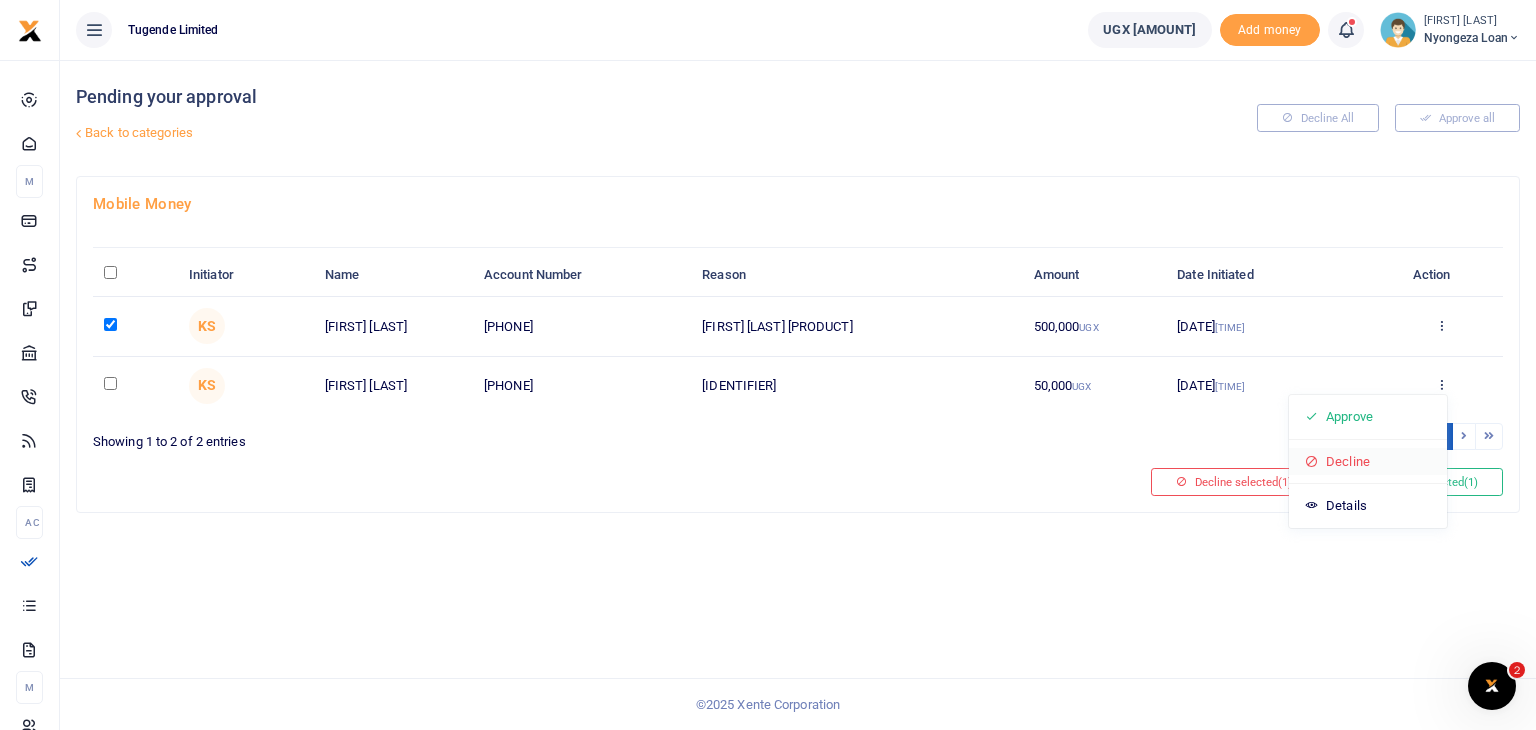click on "Decline" at bounding box center [1368, 462] 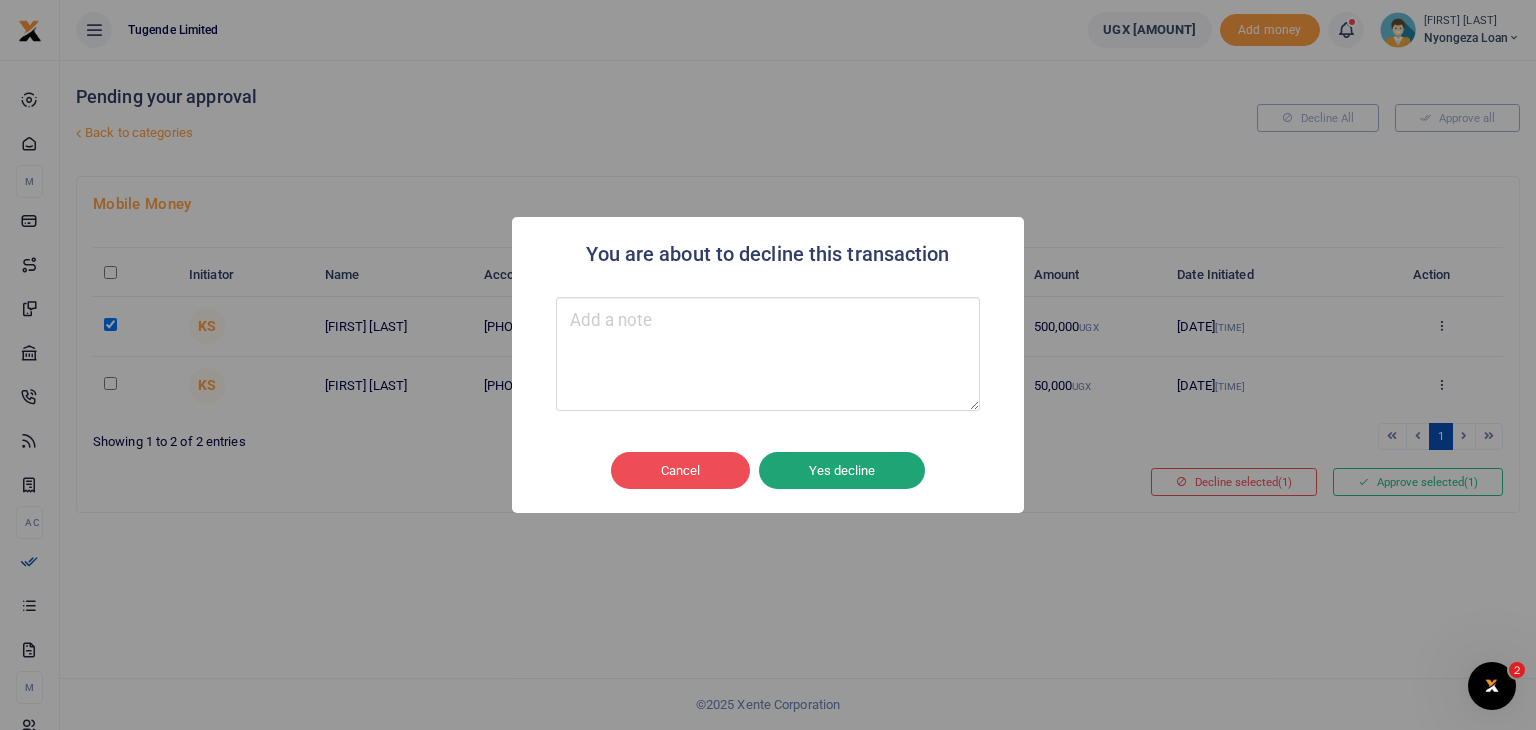click on "Yes decline" at bounding box center (842, 471) 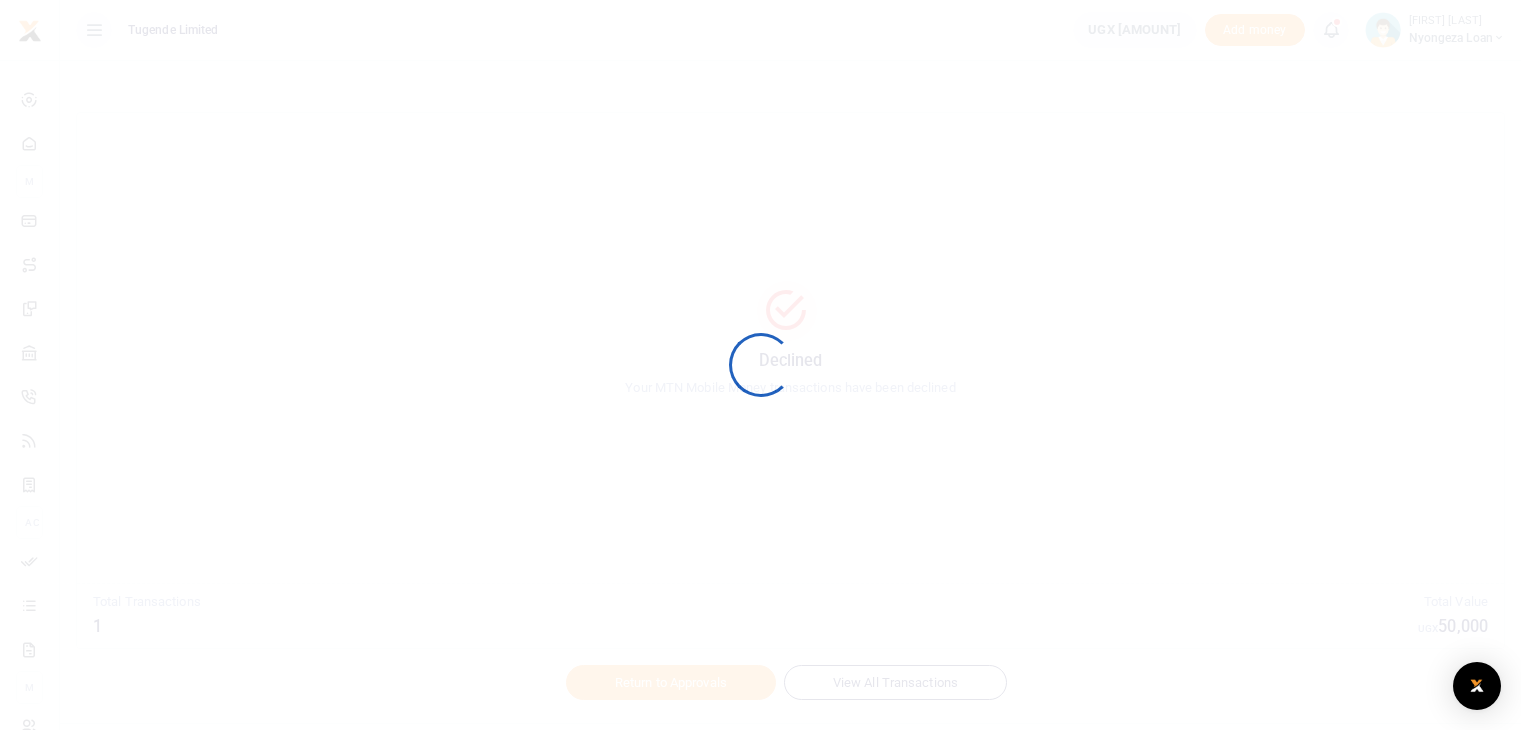 scroll, scrollTop: 0, scrollLeft: 0, axis: both 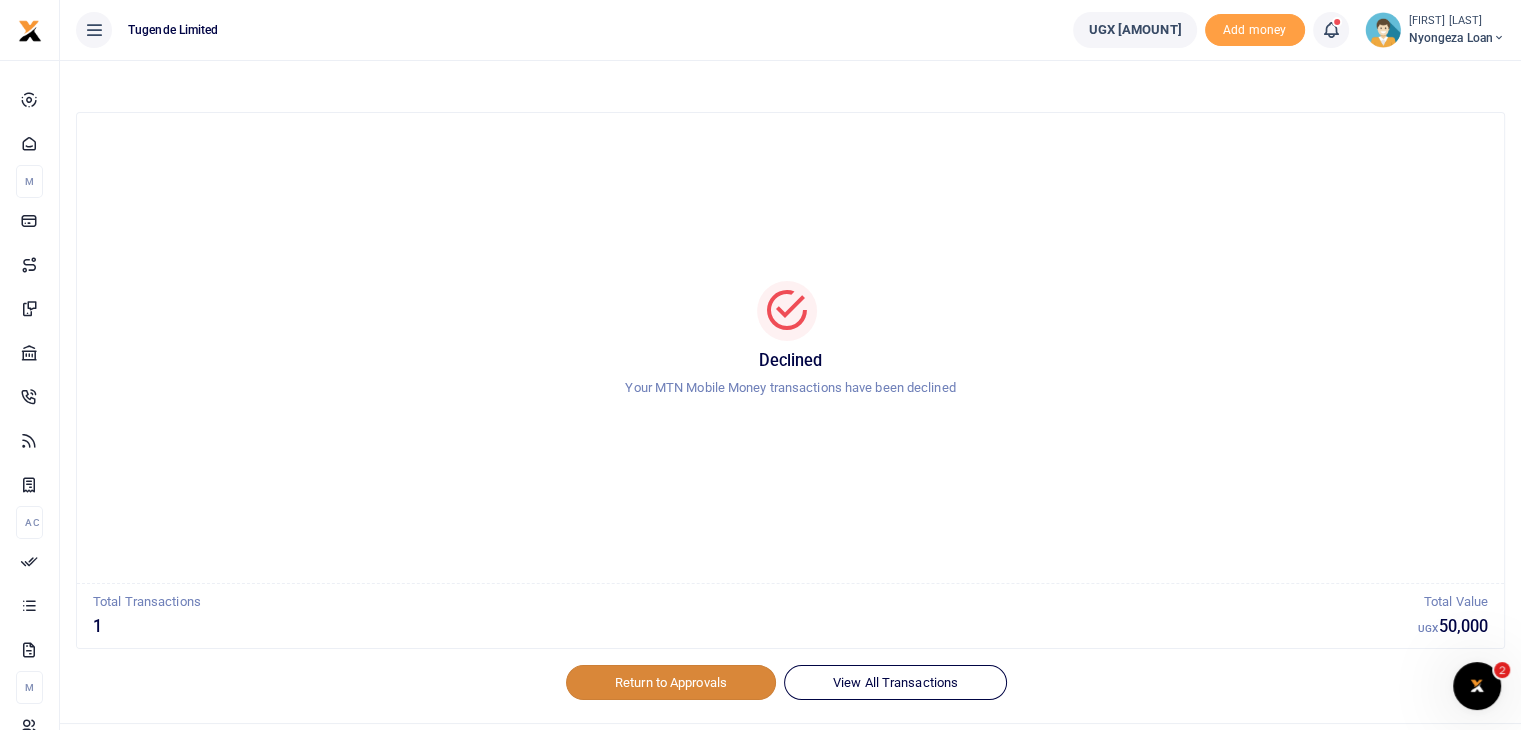 click on "Return to Approvals" at bounding box center [671, 682] 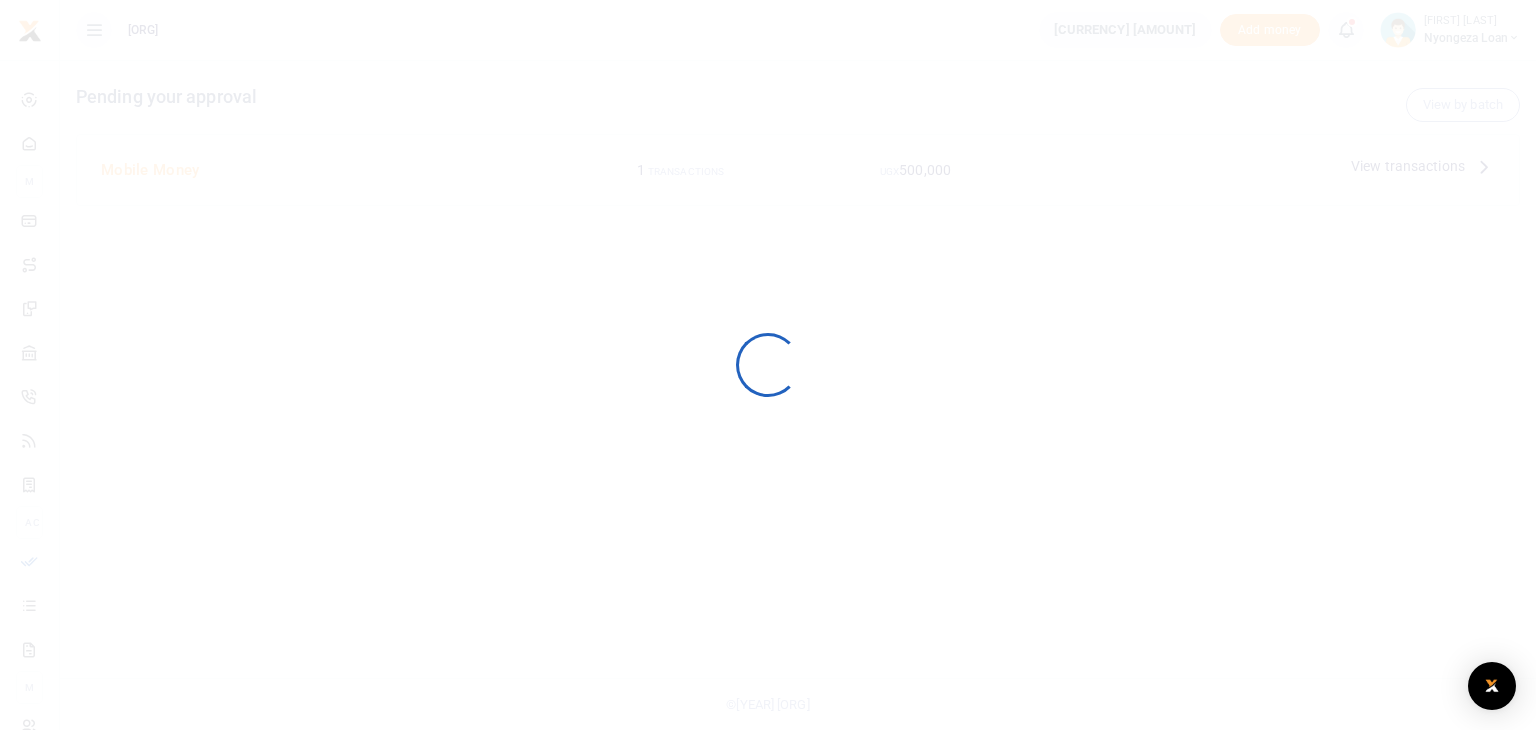 scroll, scrollTop: 0, scrollLeft: 0, axis: both 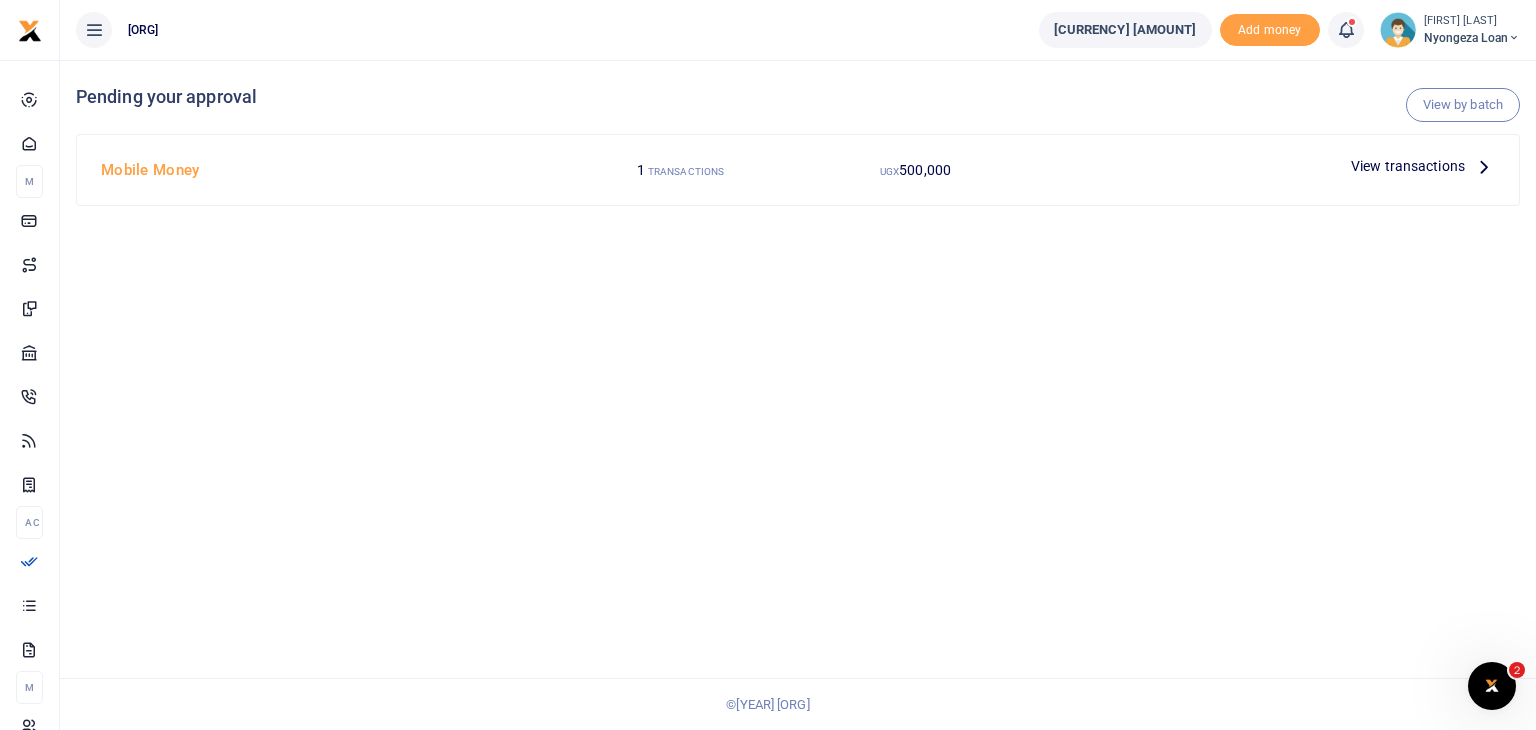 click on "View transactions" at bounding box center [1408, 166] 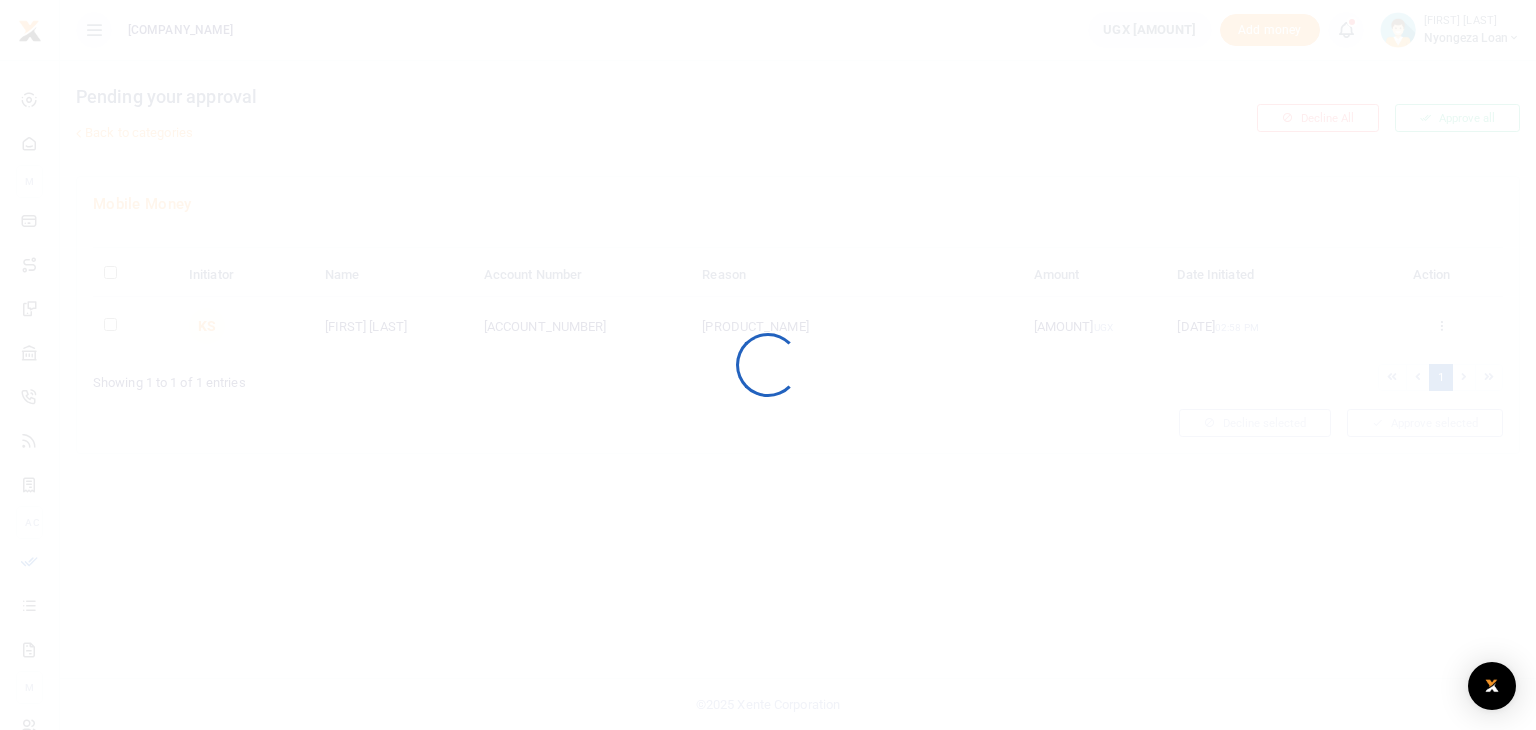 scroll, scrollTop: 0, scrollLeft: 0, axis: both 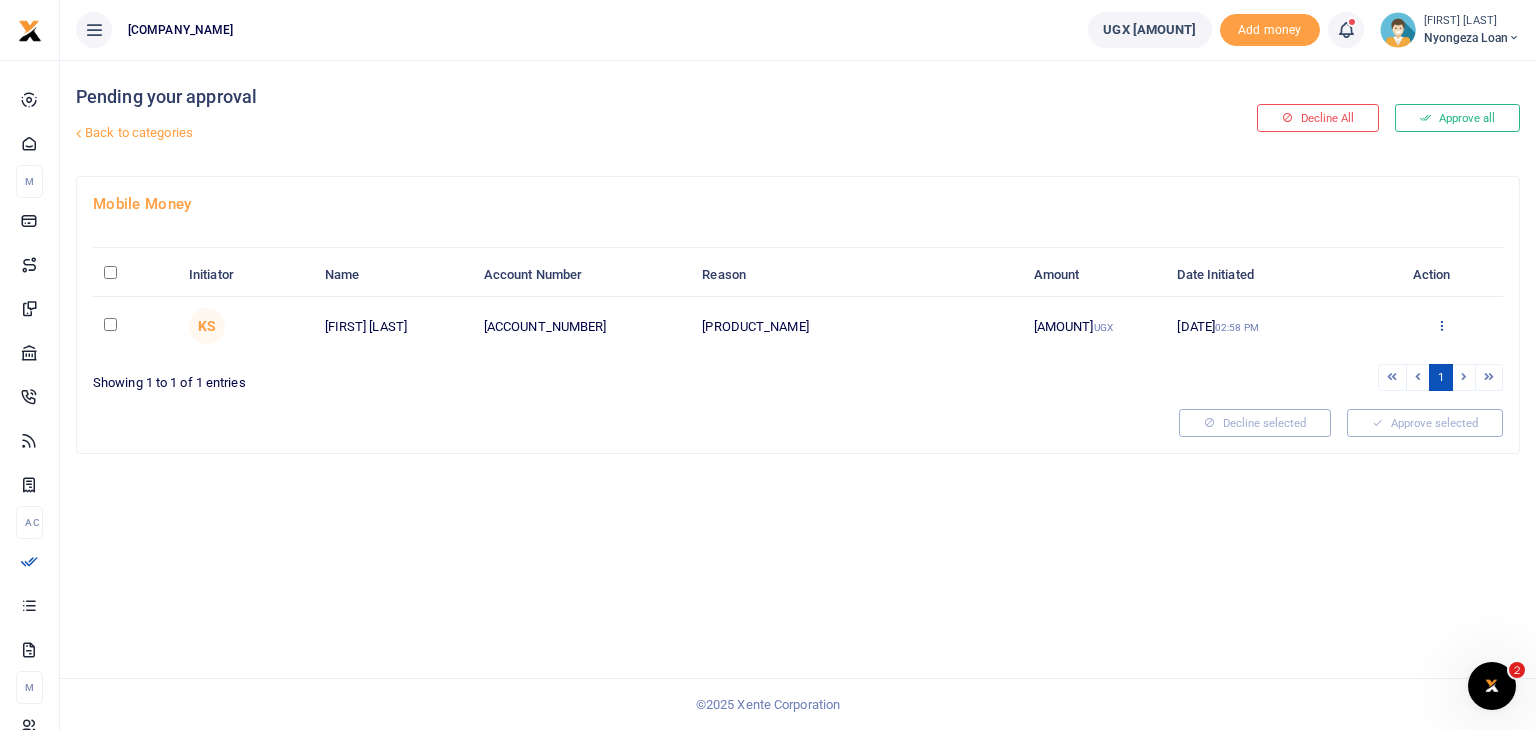 click at bounding box center [1441, 325] 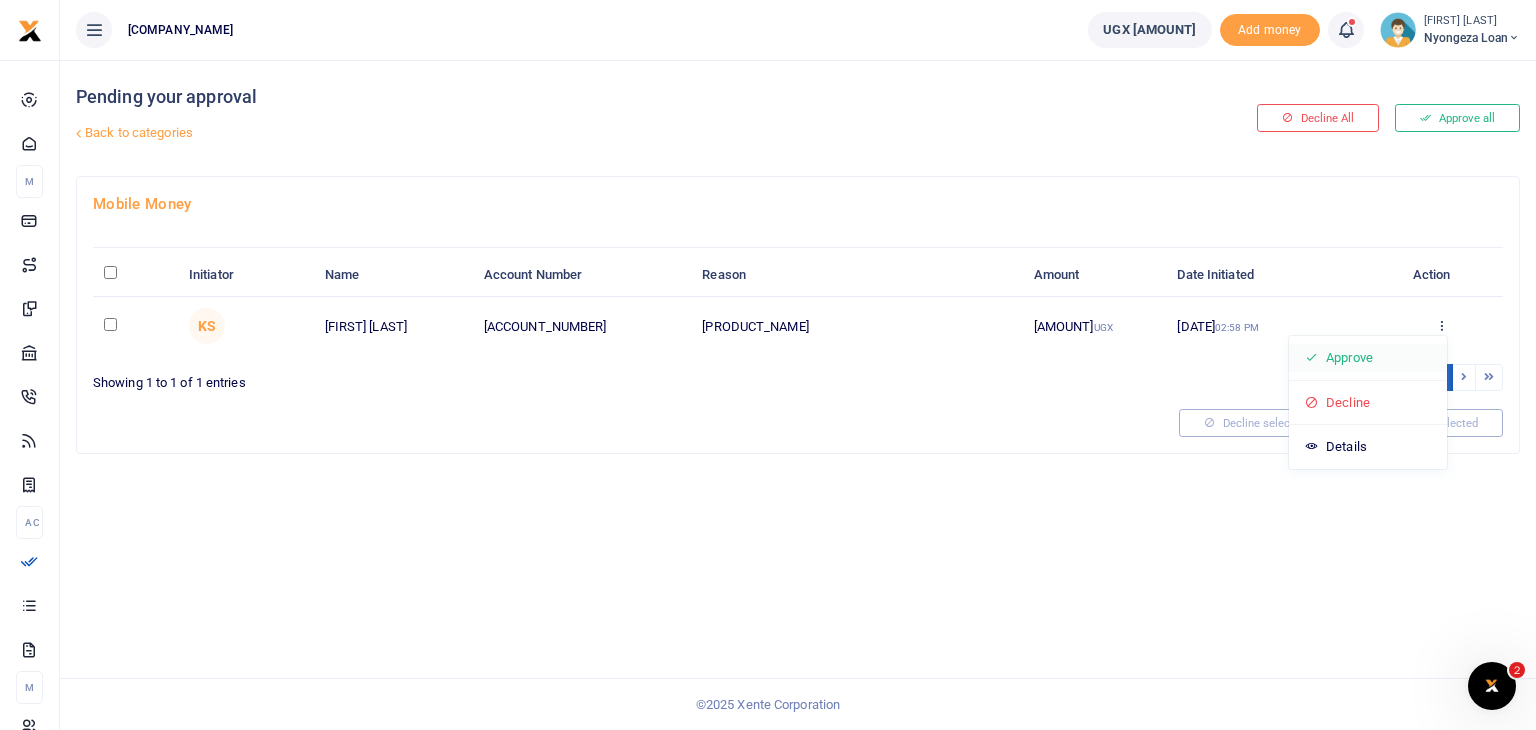 click on "Approve" at bounding box center [1368, 358] 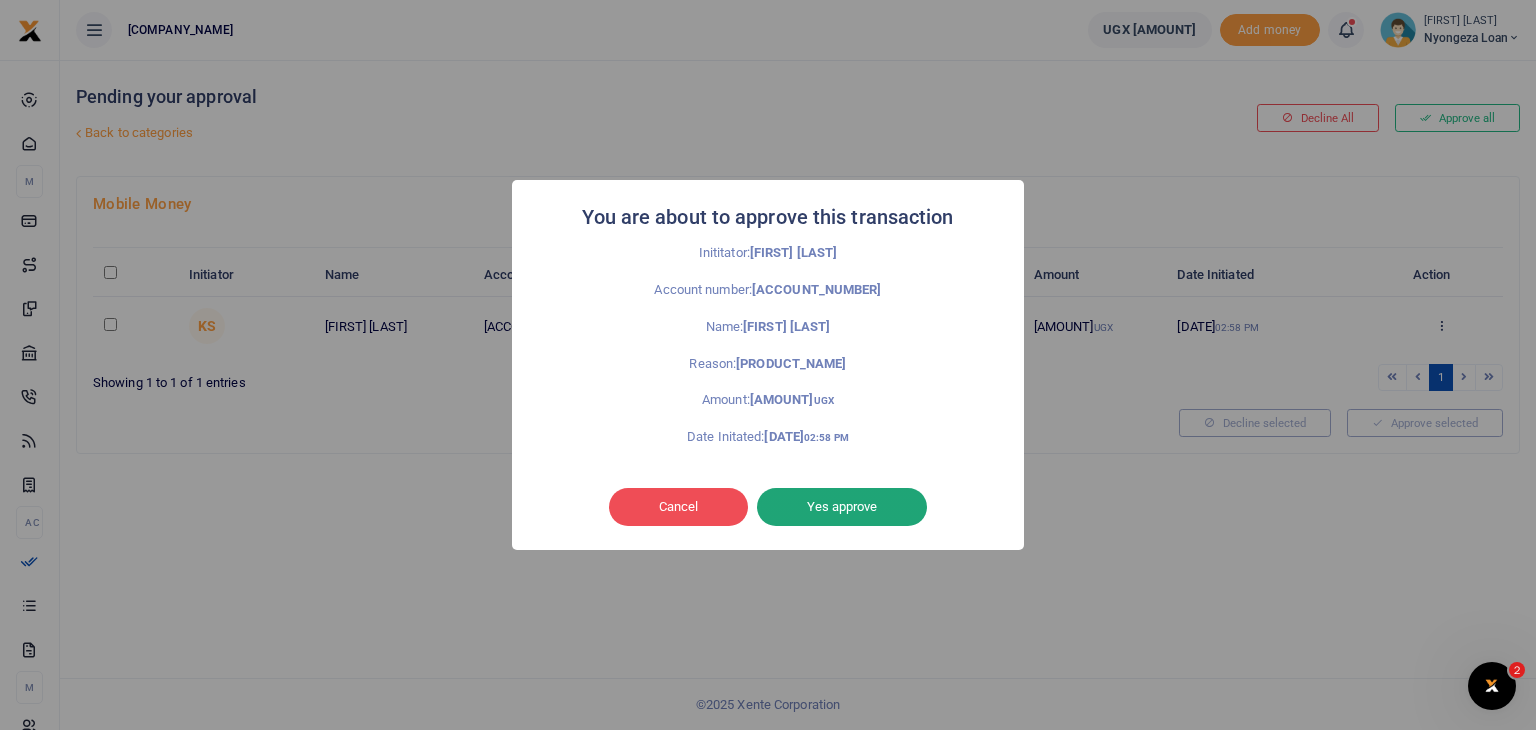 click on "Yes approve" at bounding box center (842, 507) 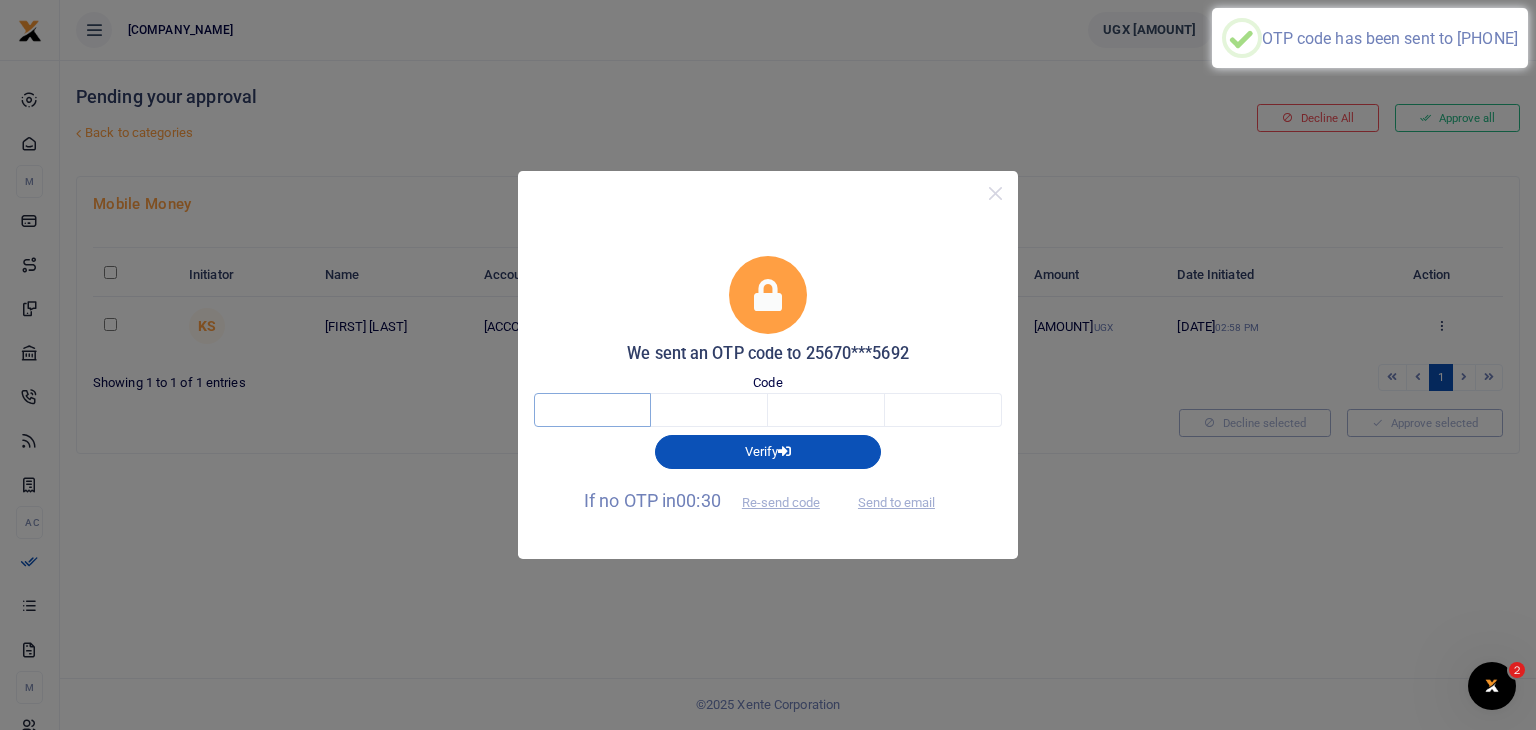 click at bounding box center (592, 410) 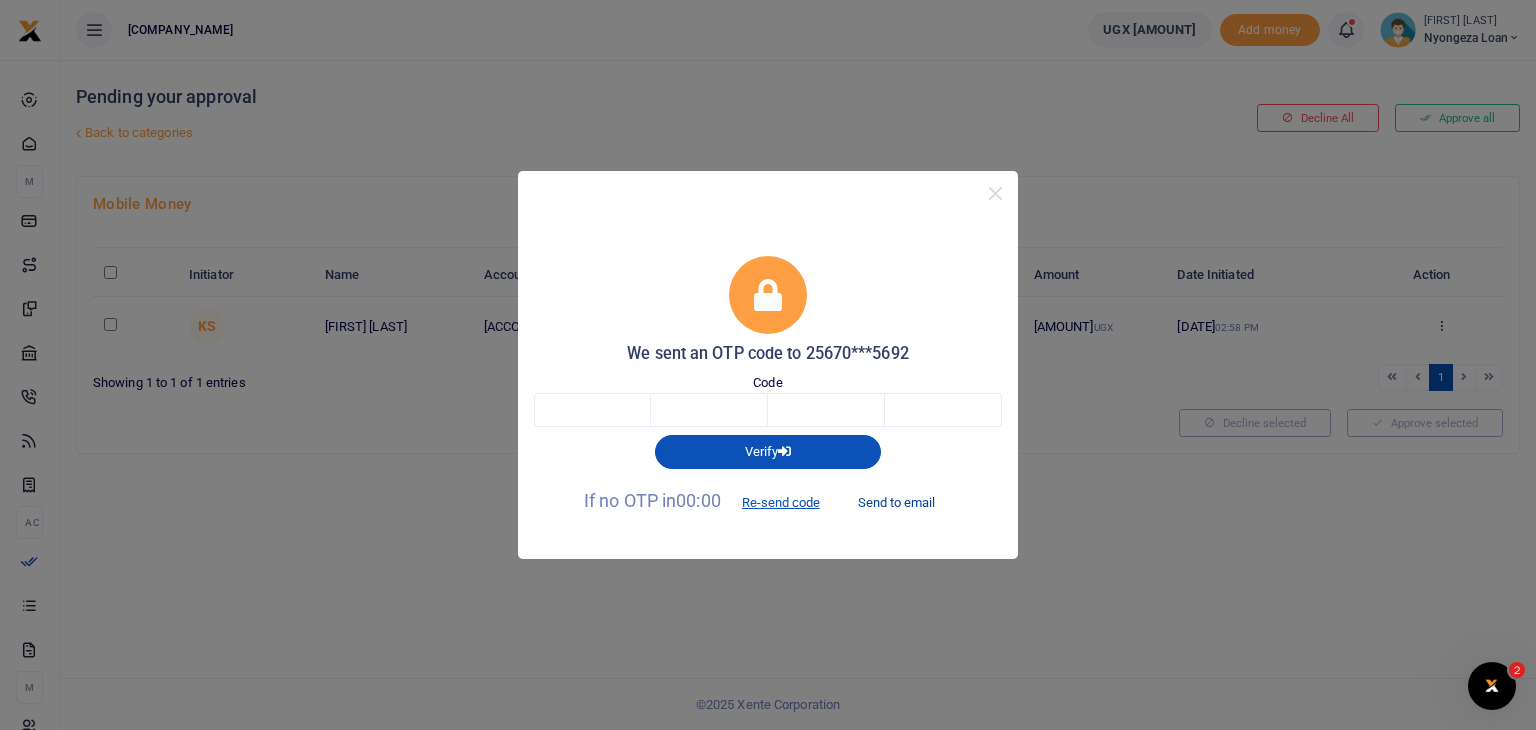click on "Send to email" at bounding box center (896, 502) 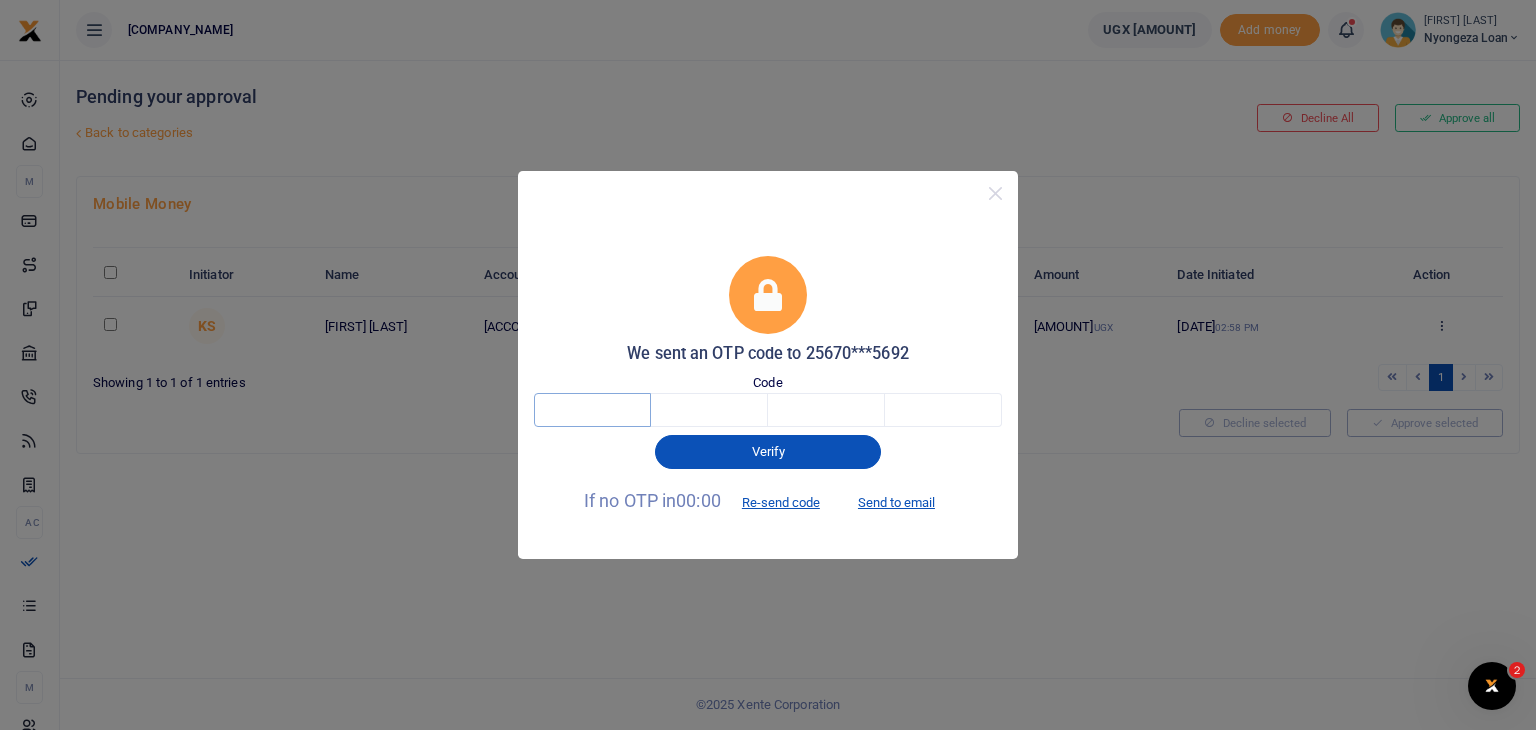 click at bounding box center [592, 410] 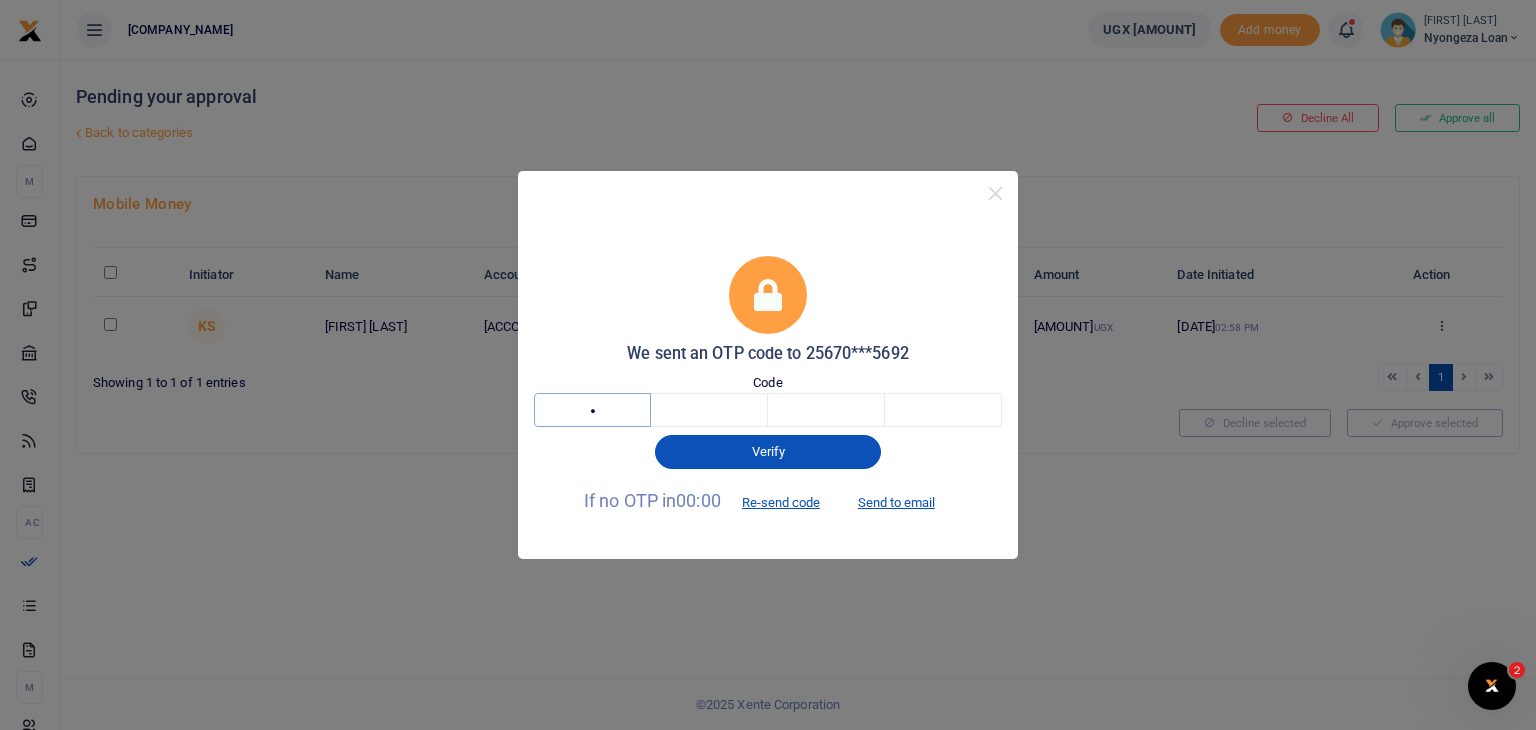 type on "9" 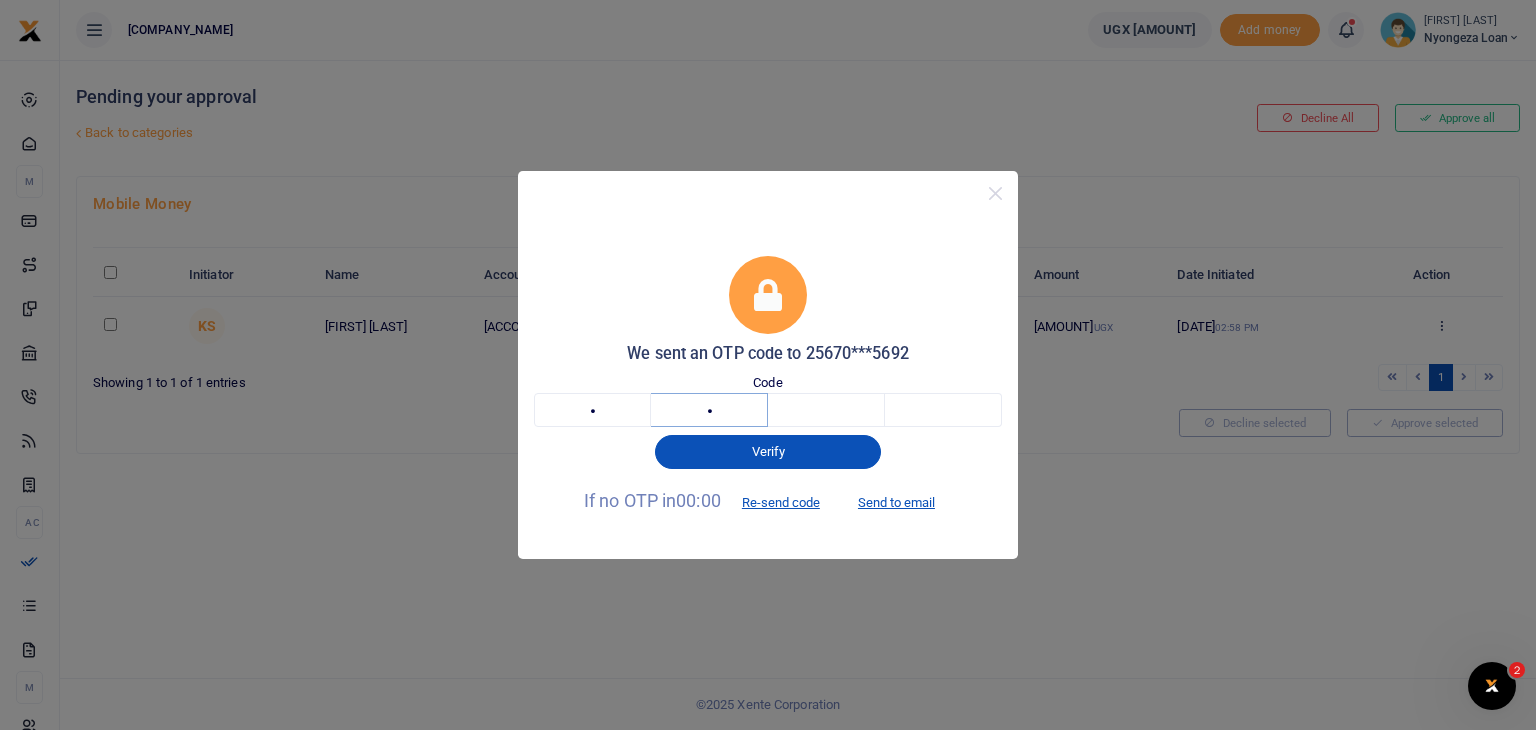 type on "8" 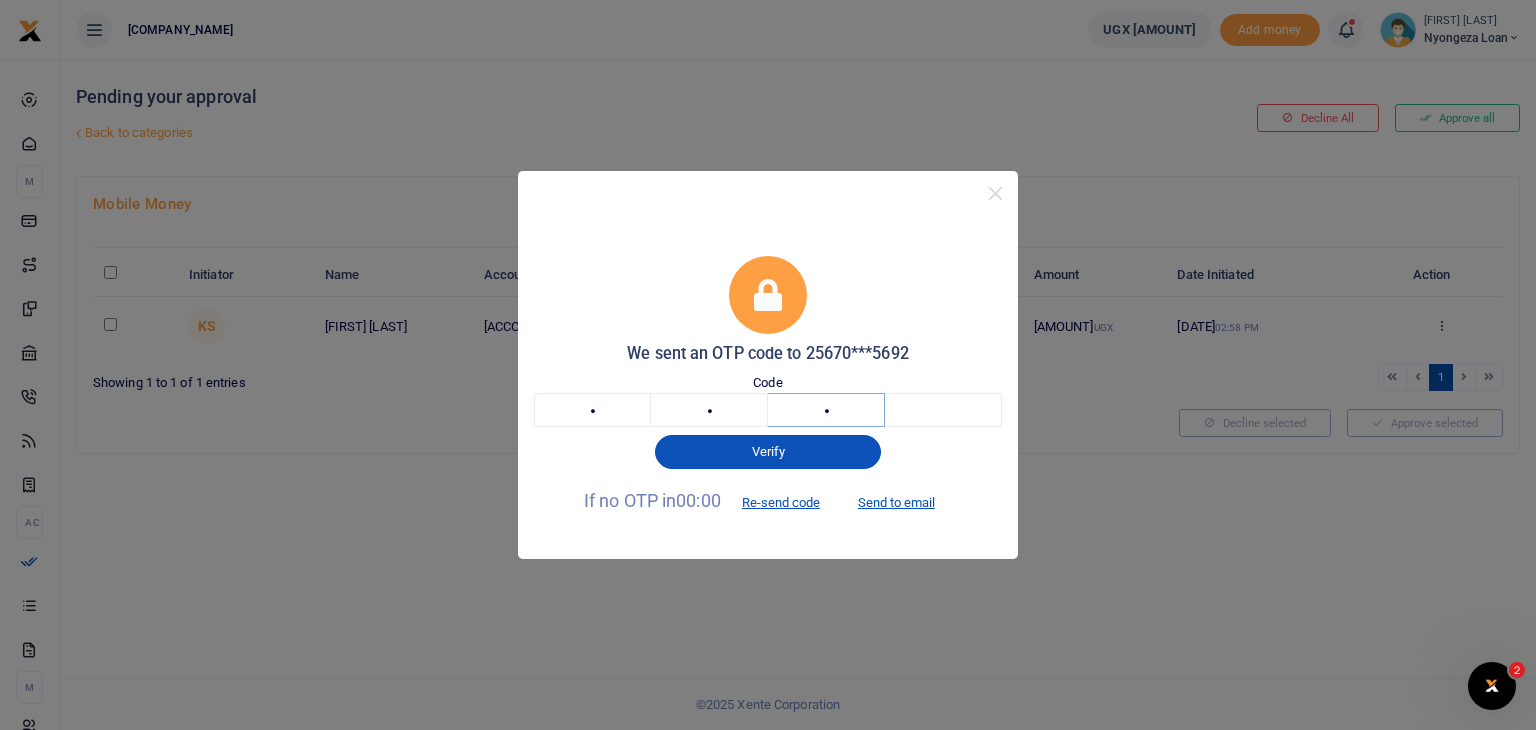 type on "1" 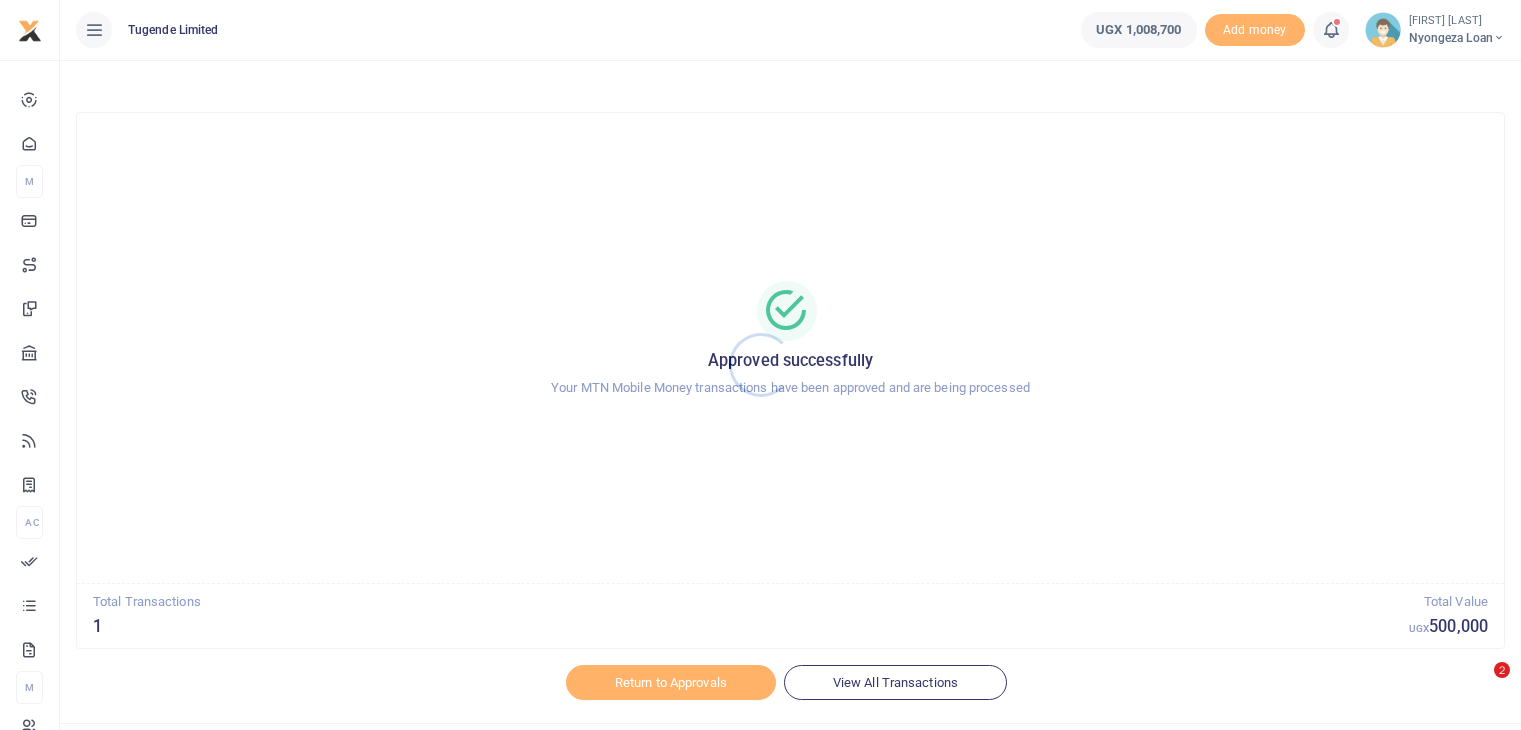 scroll, scrollTop: 0, scrollLeft: 0, axis: both 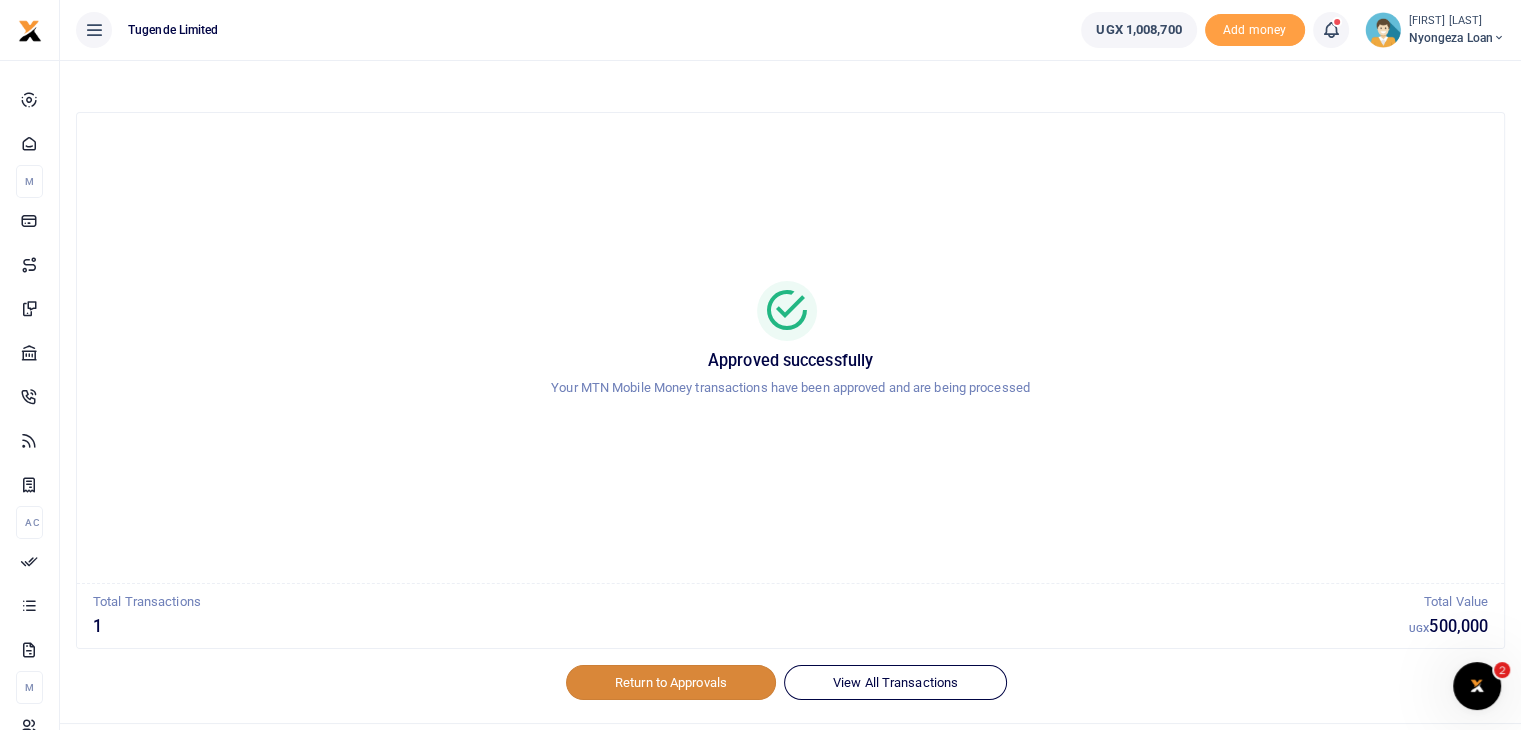 click on "Return to Approvals" at bounding box center (671, 682) 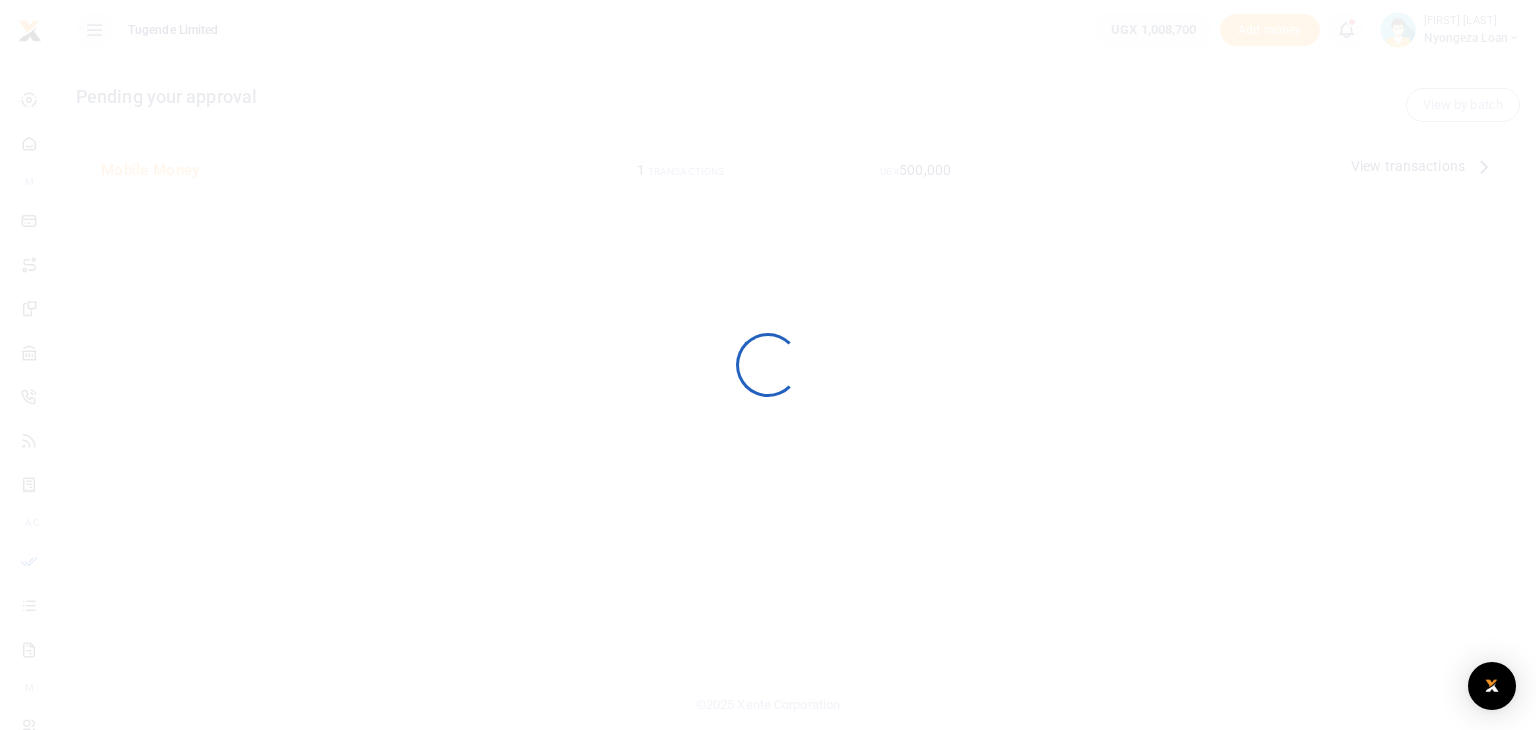 scroll, scrollTop: 0, scrollLeft: 0, axis: both 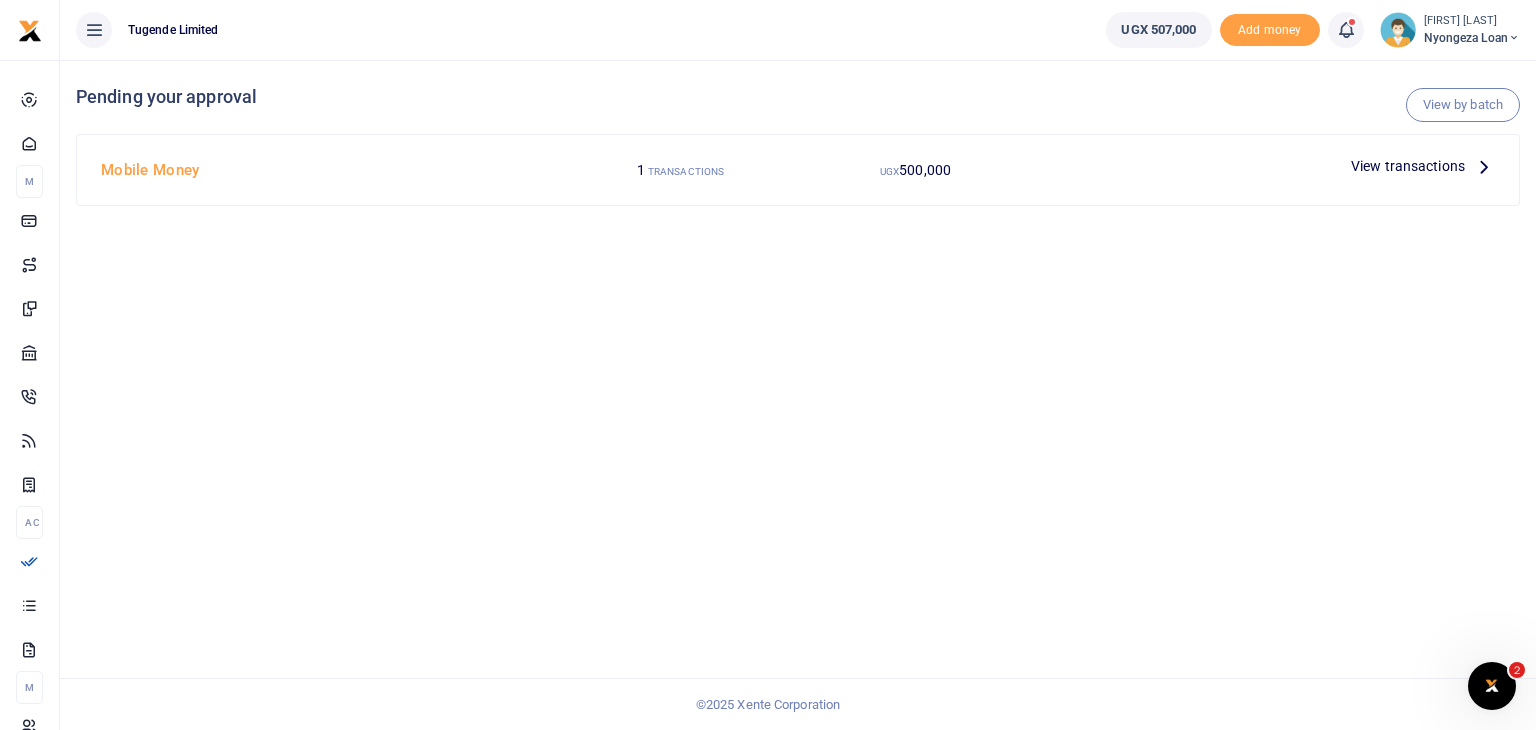click on "Nyongeza Loan" at bounding box center (1472, 38) 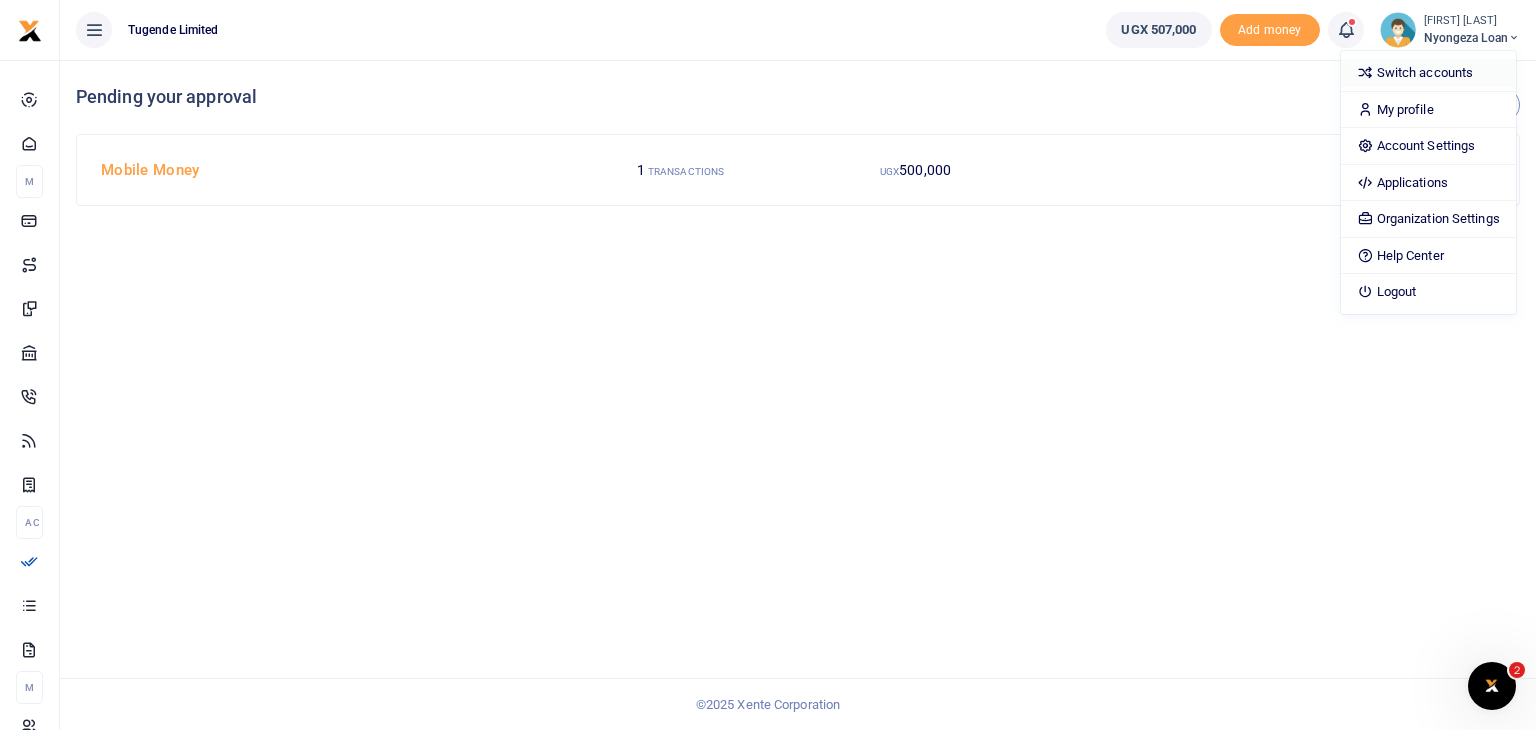 click on "Switch accounts" at bounding box center (1428, 73) 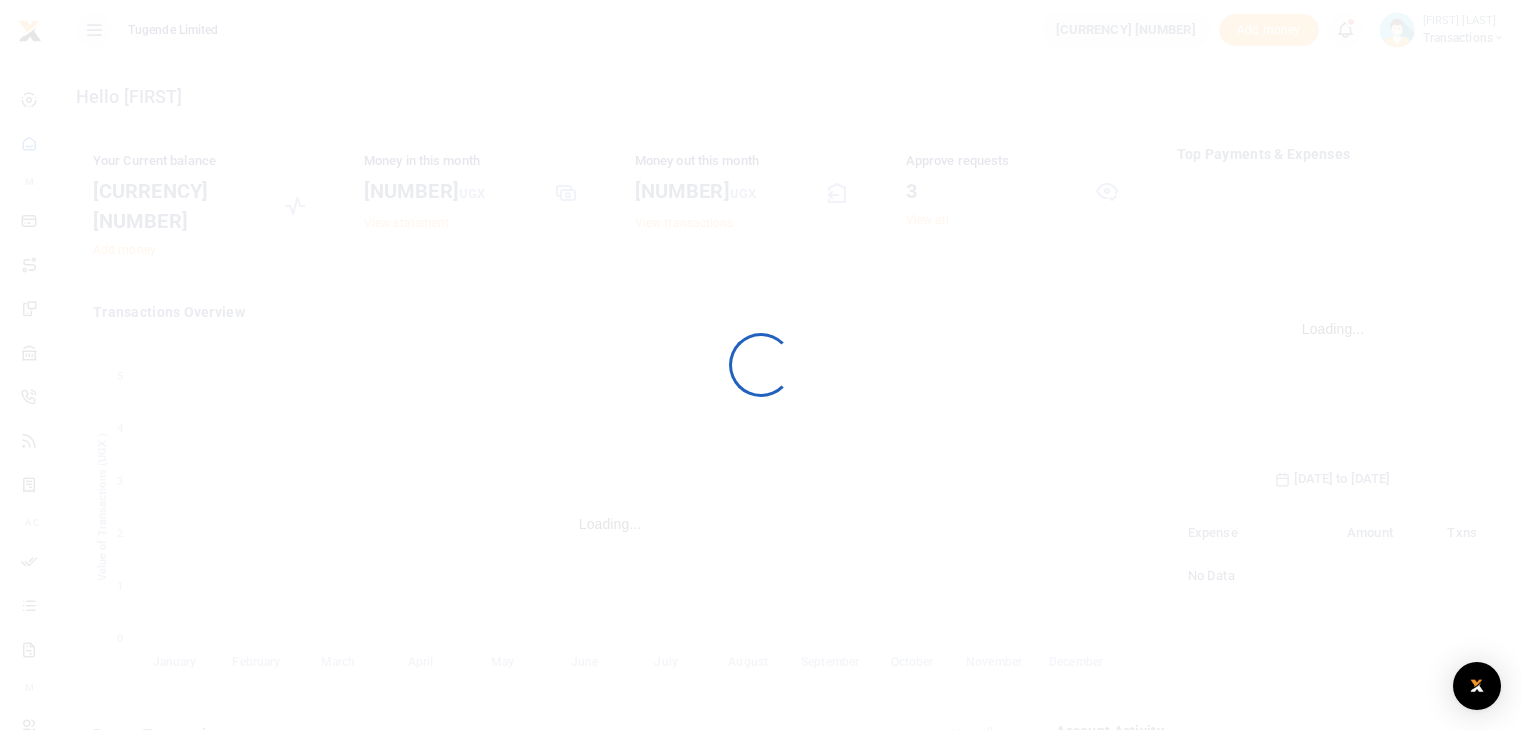 scroll, scrollTop: 0, scrollLeft: 0, axis: both 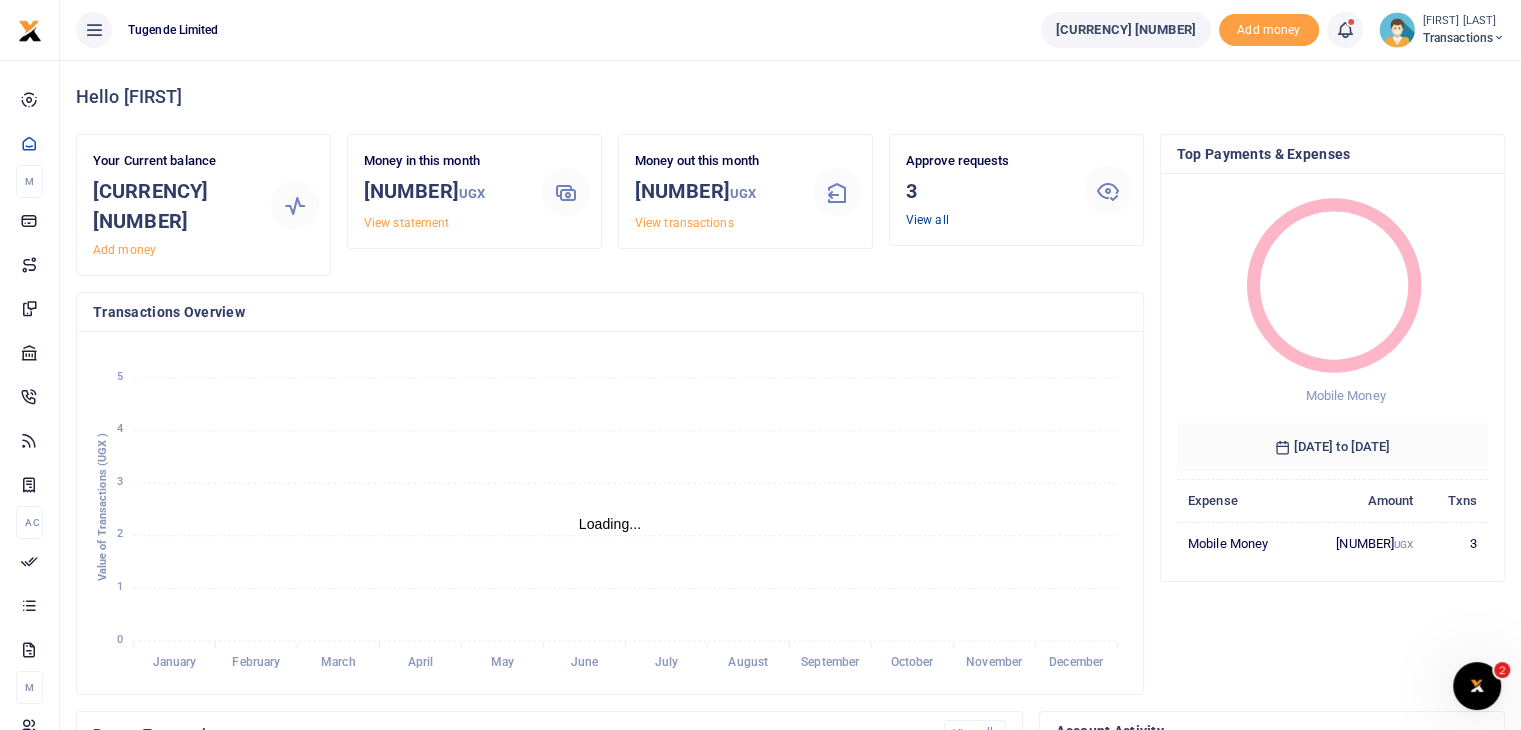 click on "View all" at bounding box center (927, 220) 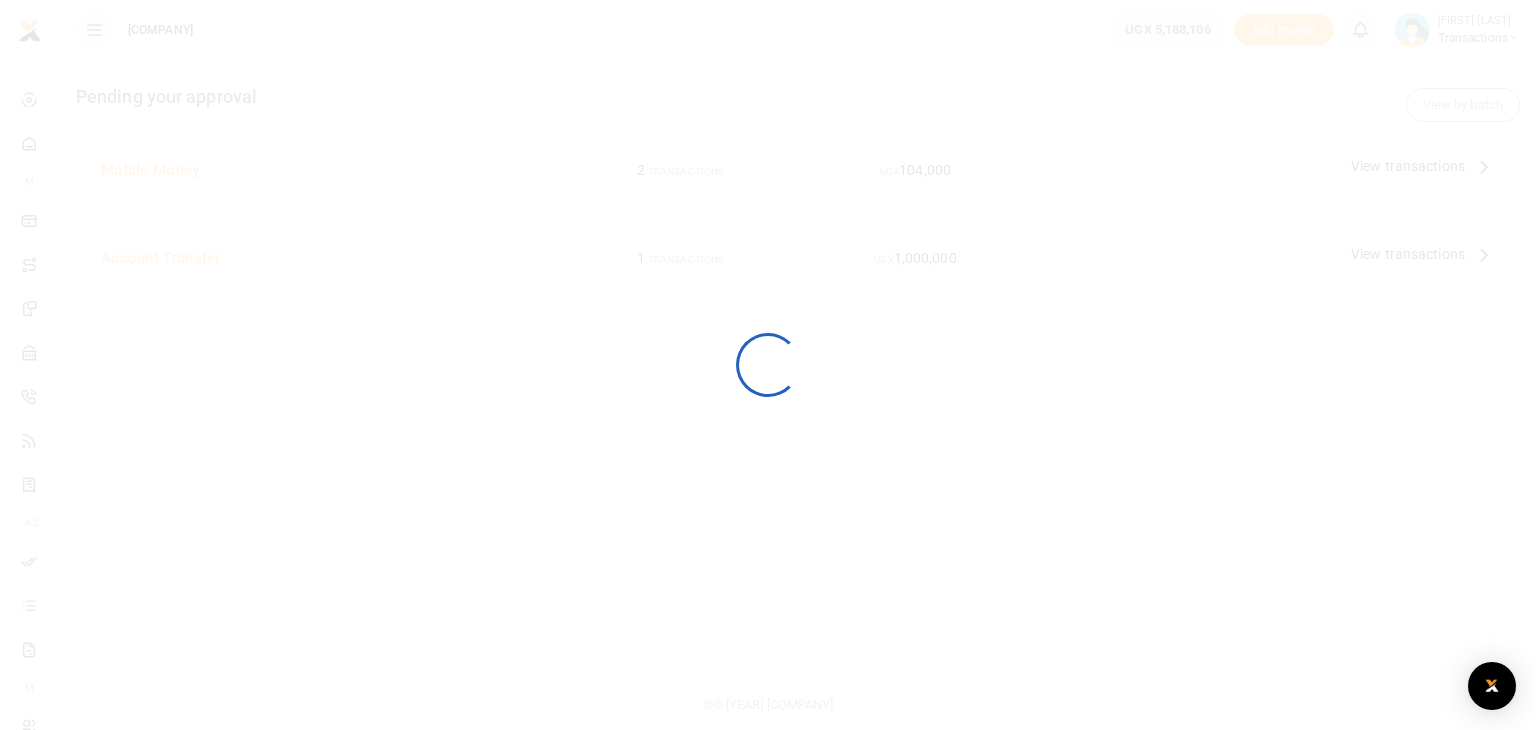 scroll, scrollTop: 0, scrollLeft: 0, axis: both 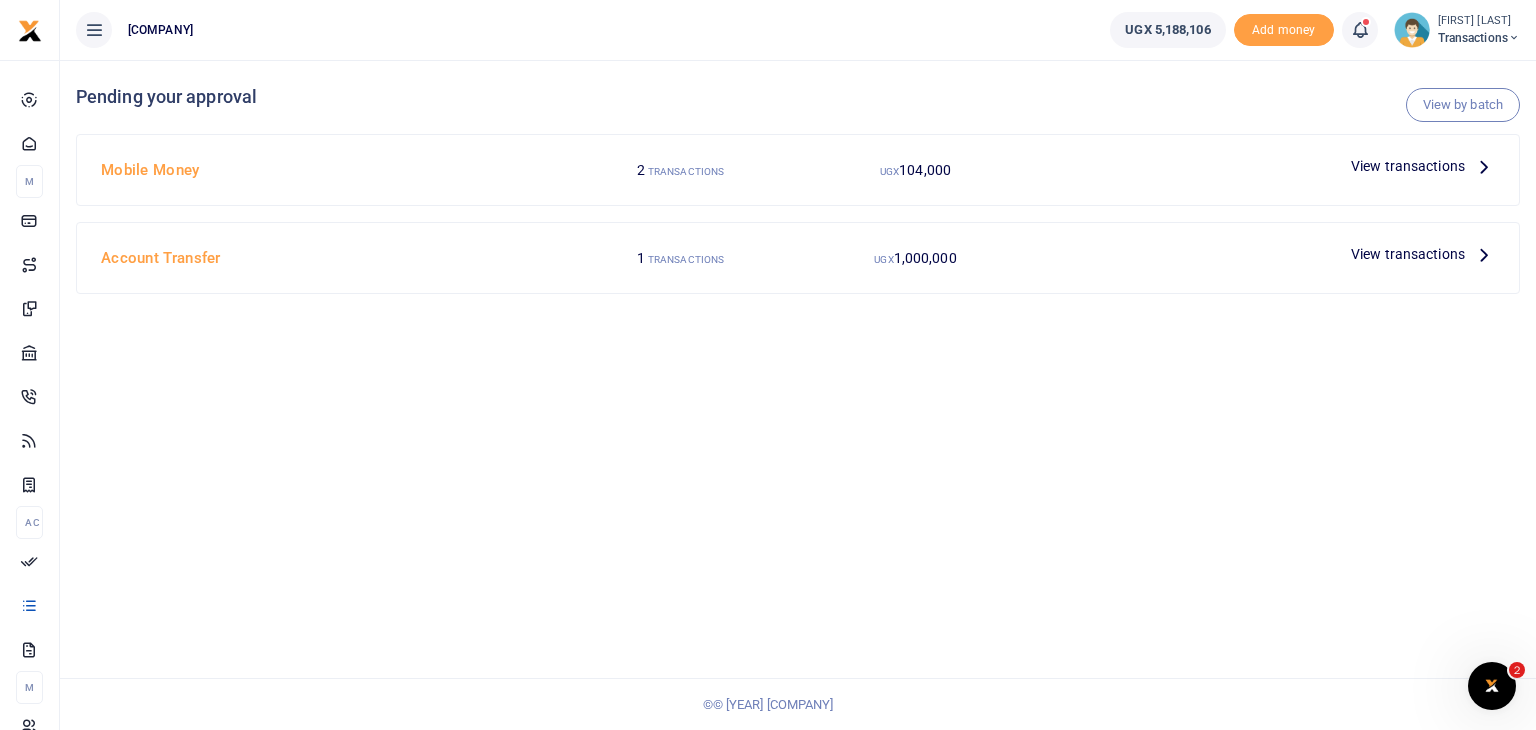 click on "View transactions" at bounding box center [1408, 166] 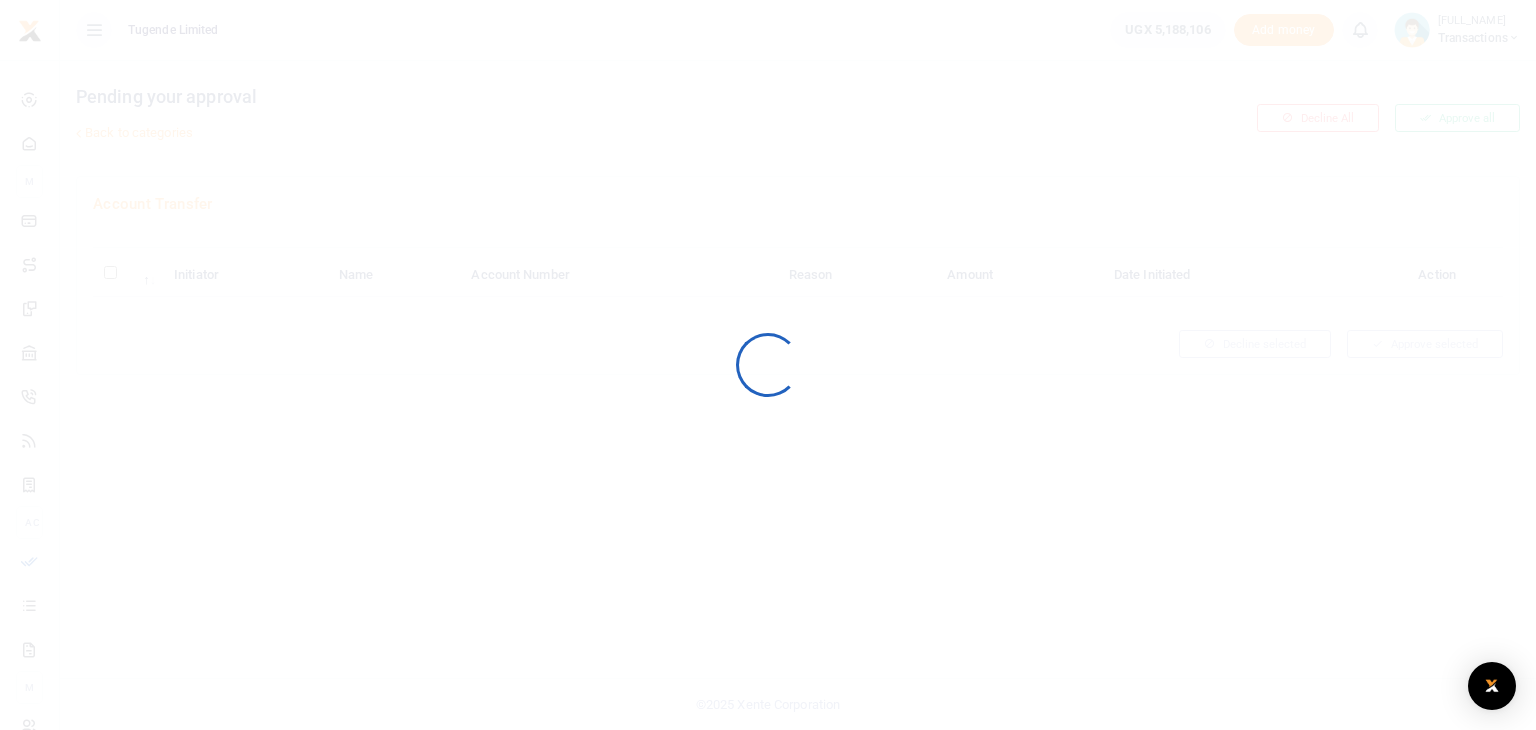 scroll, scrollTop: 0, scrollLeft: 0, axis: both 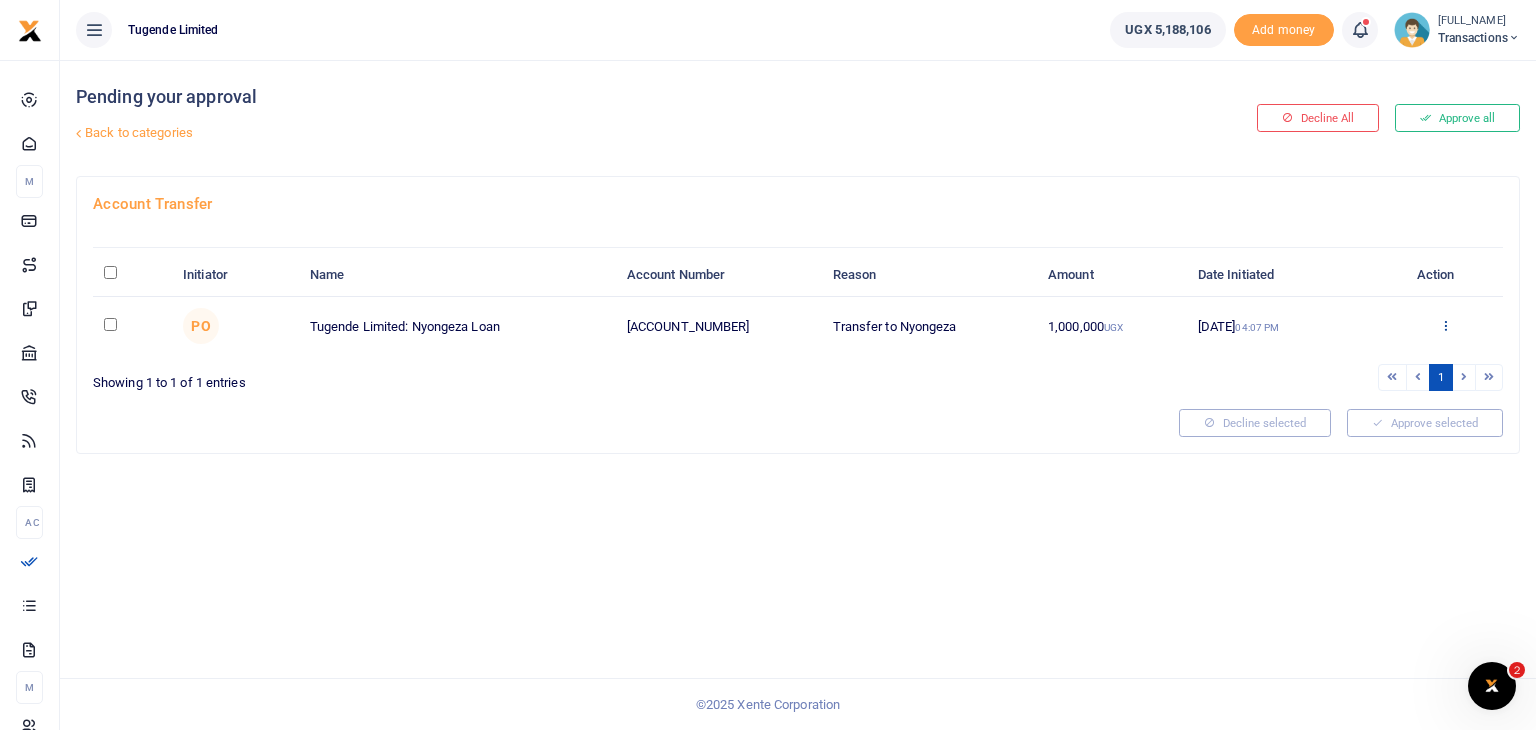 click at bounding box center (1445, 325) 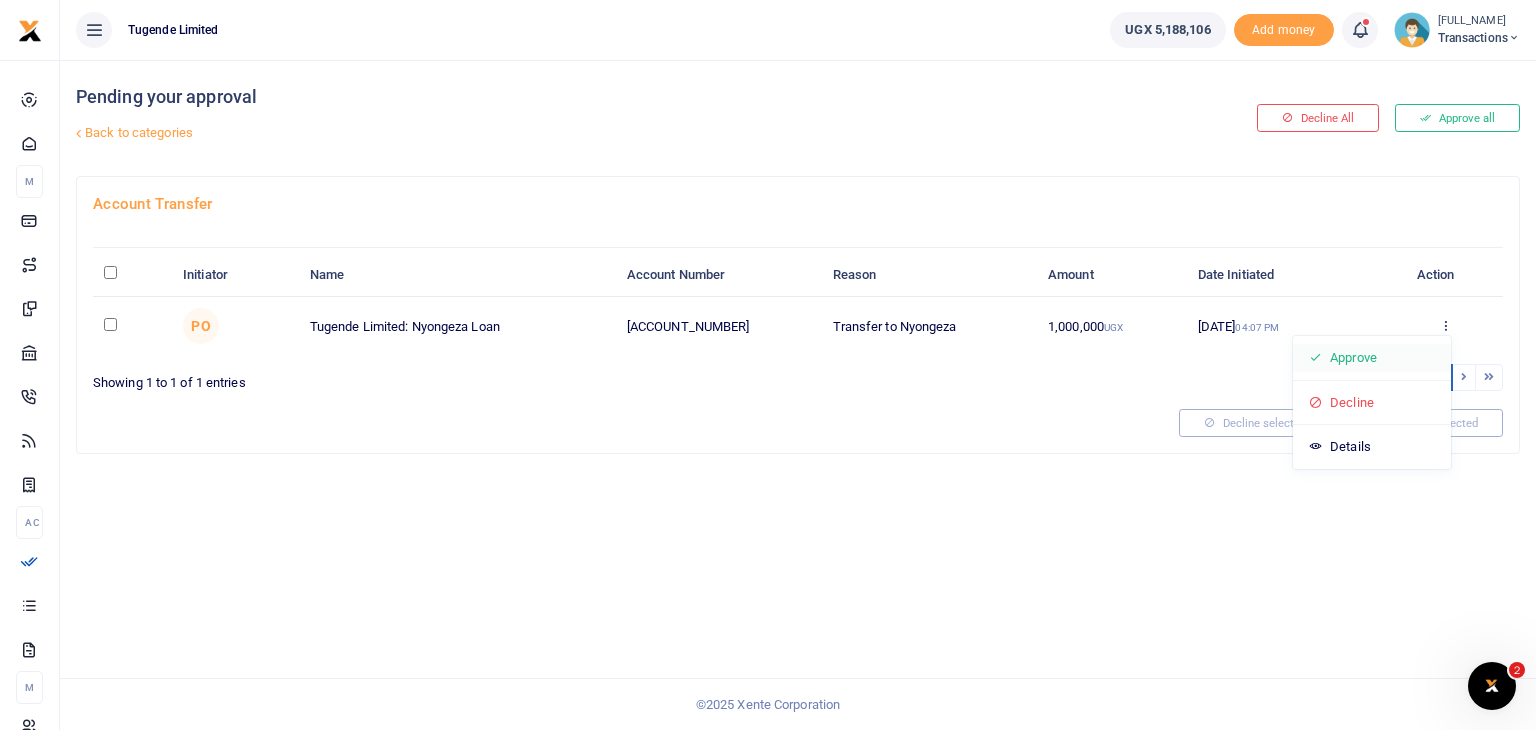 click on "Approve" at bounding box center (1372, 358) 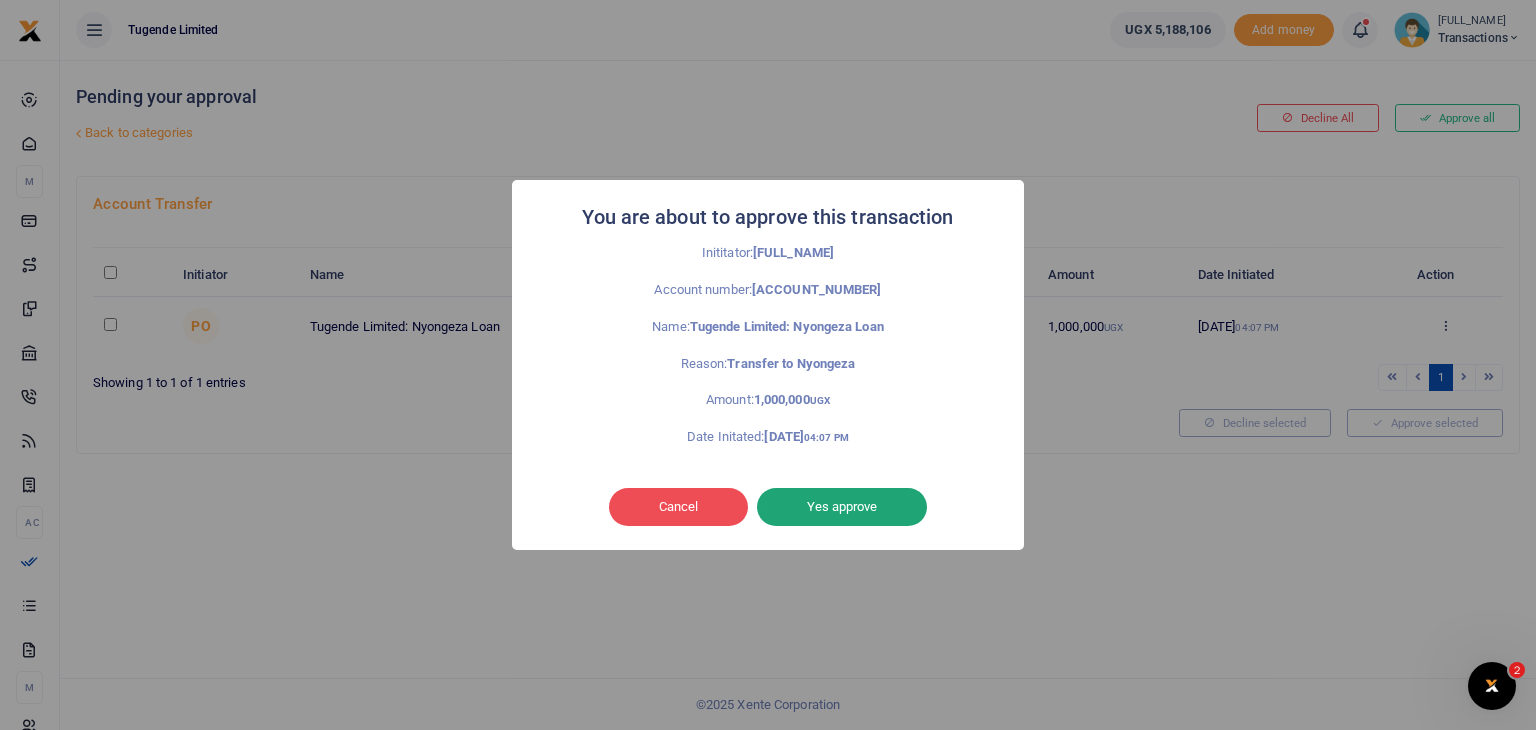 click on "Yes approve" at bounding box center (842, 507) 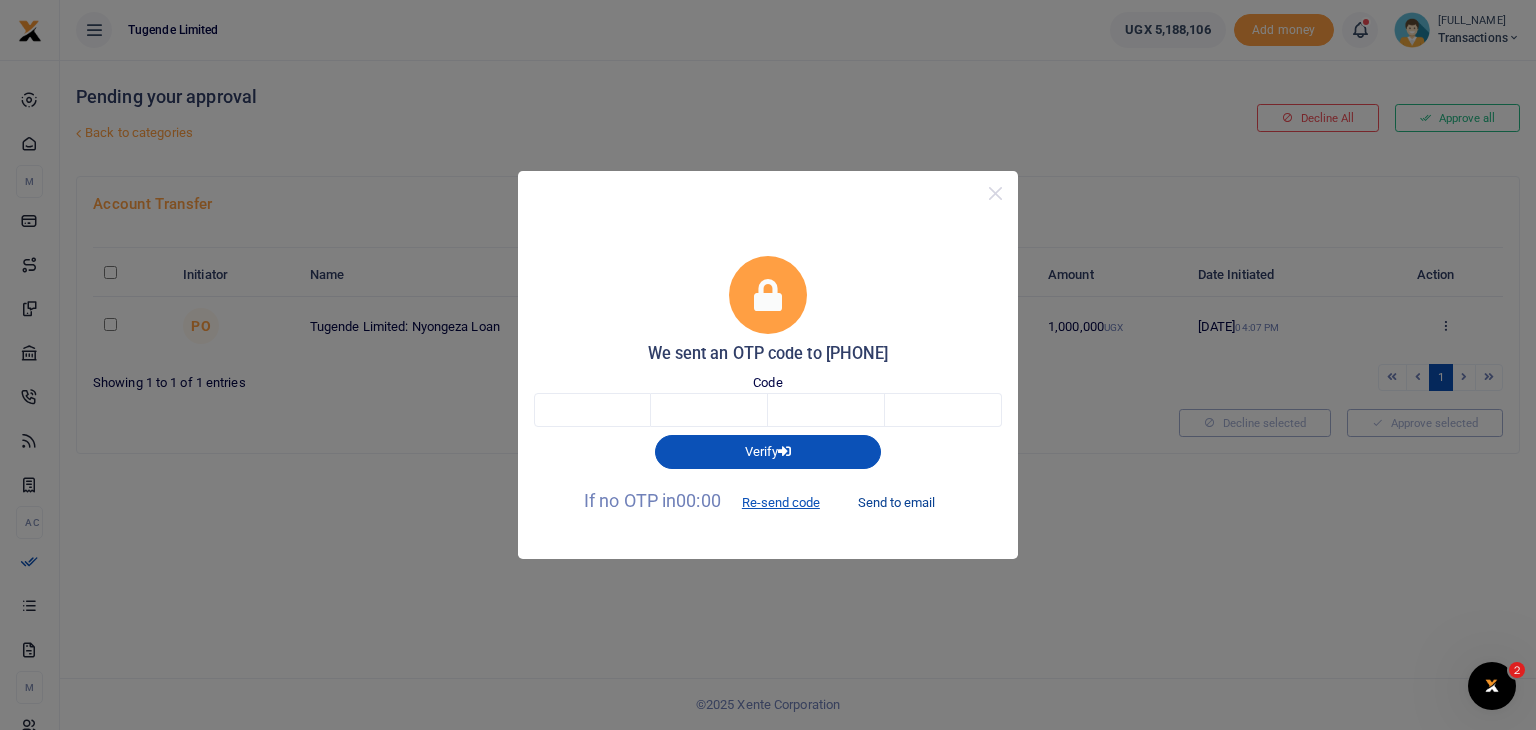 click on "Send to email" at bounding box center (896, 502) 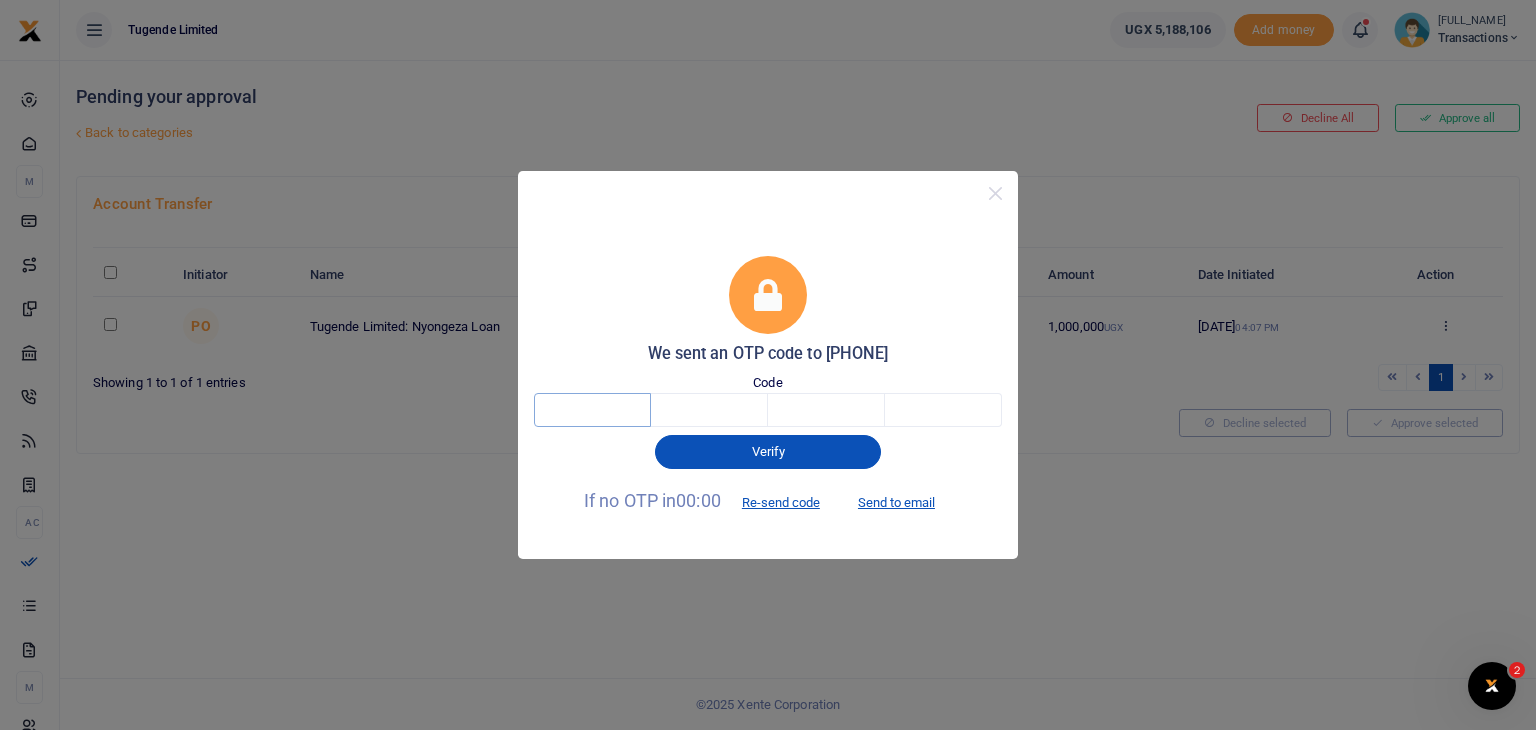 click at bounding box center [592, 410] 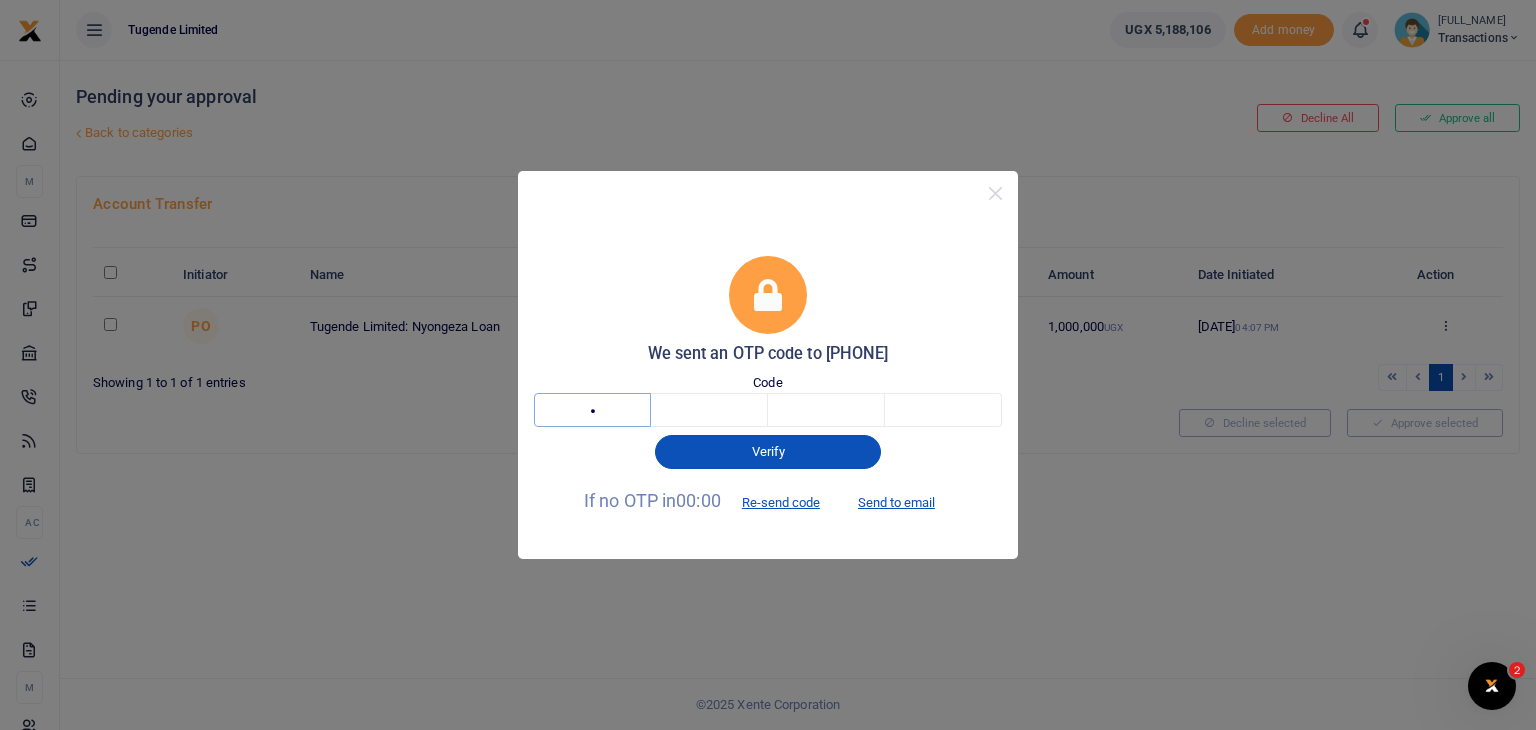 type on "7" 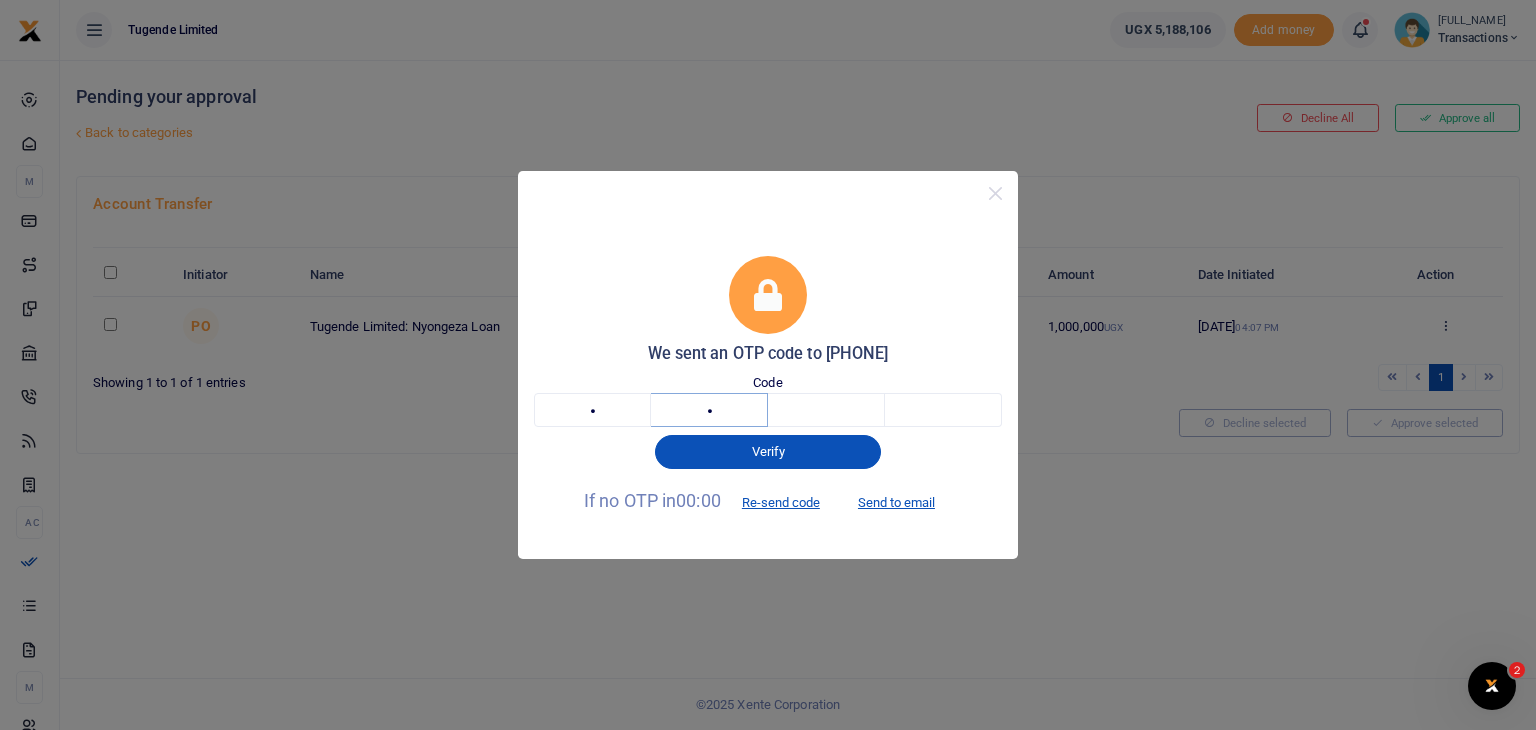 type on "4" 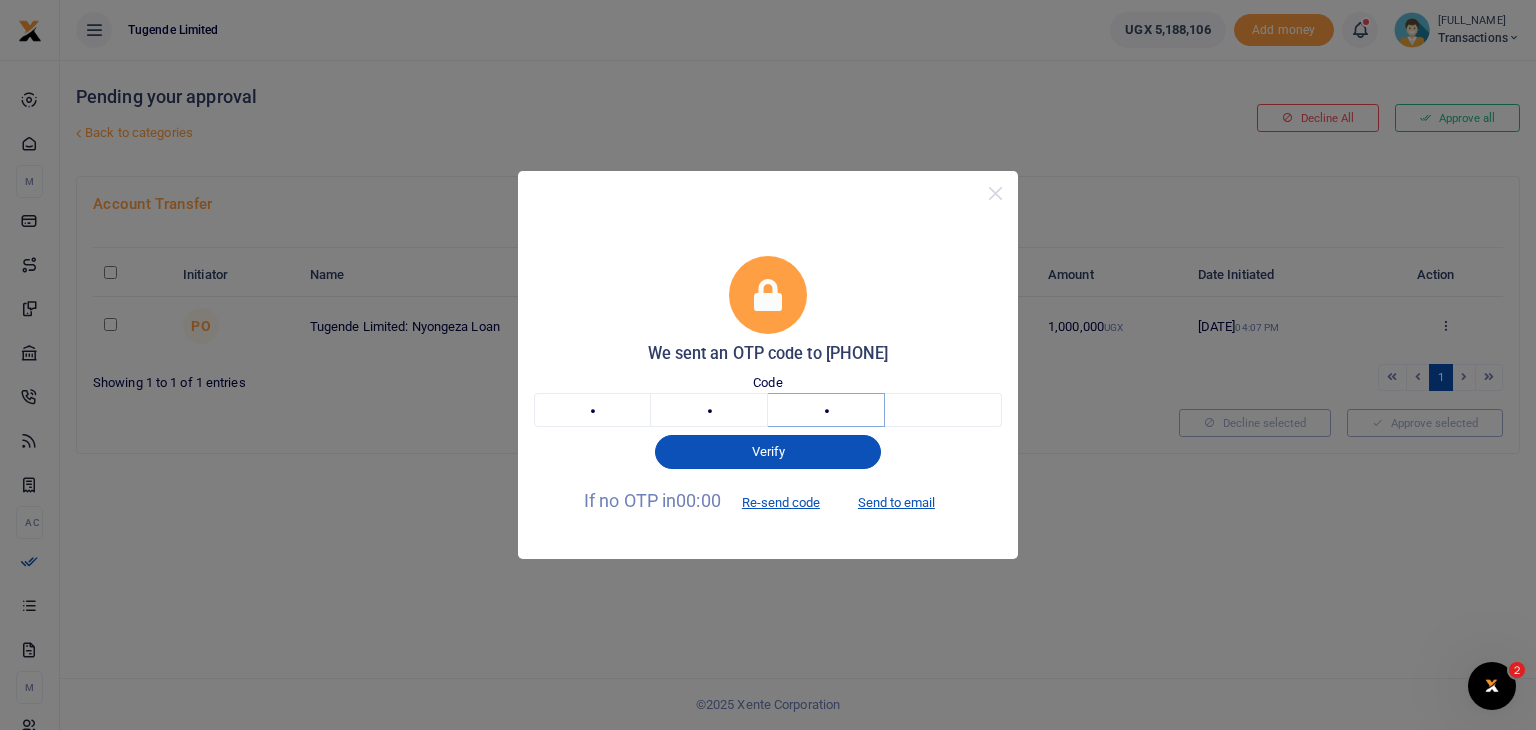 type on "0" 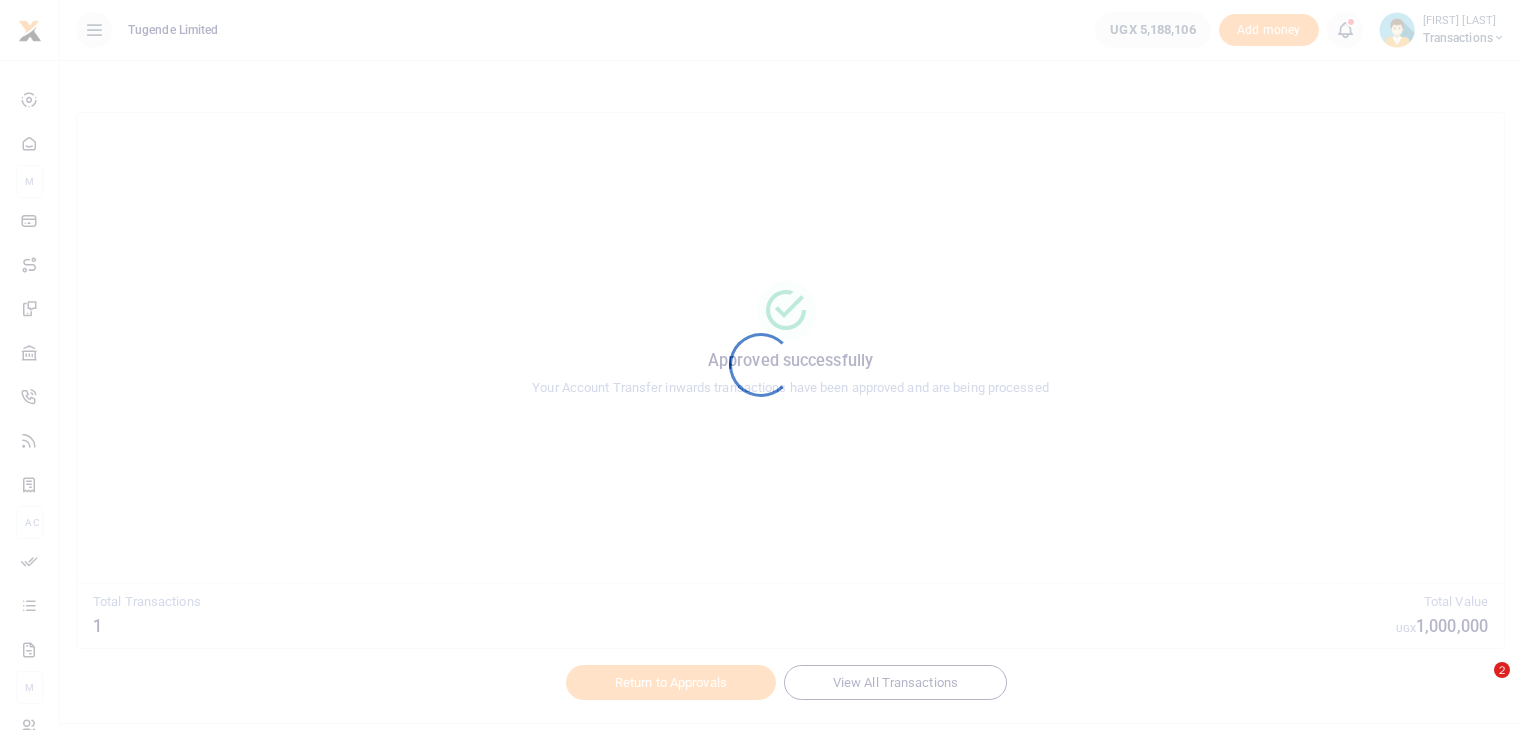 scroll, scrollTop: 0, scrollLeft: 0, axis: both 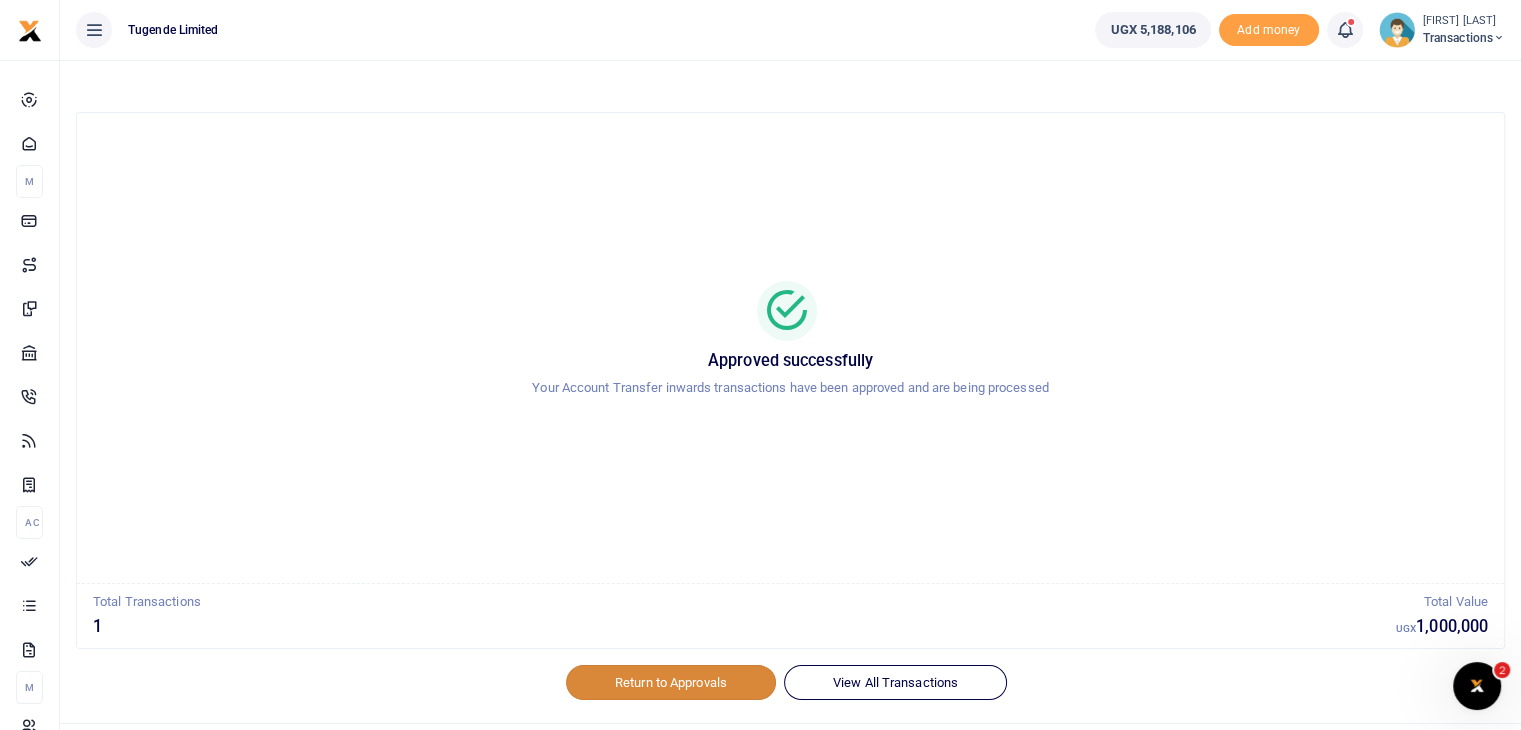 click on "Return to Approvals" at bounding box center (671, 682) 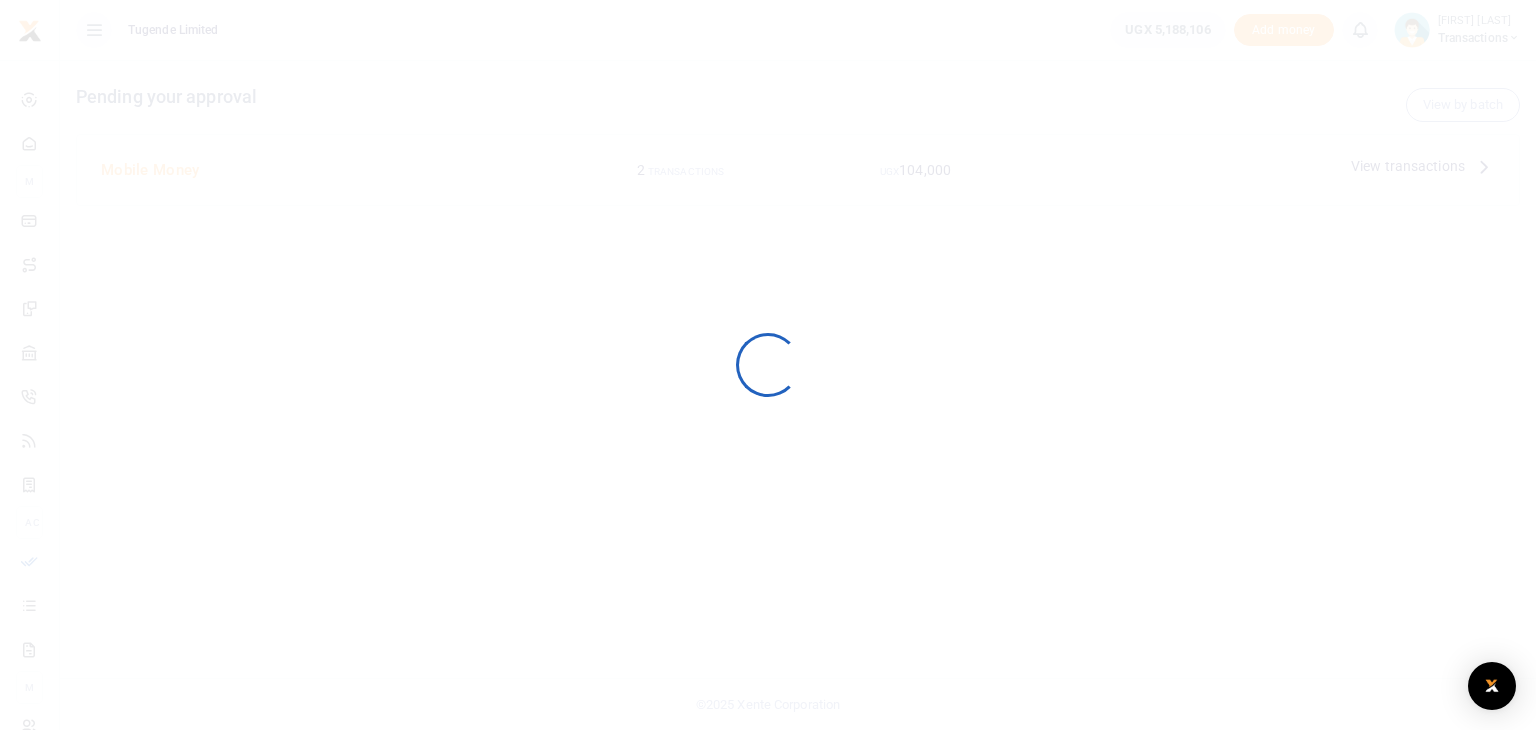 scroll, scrollTop: 0, scrollLeft: 0, axis: both 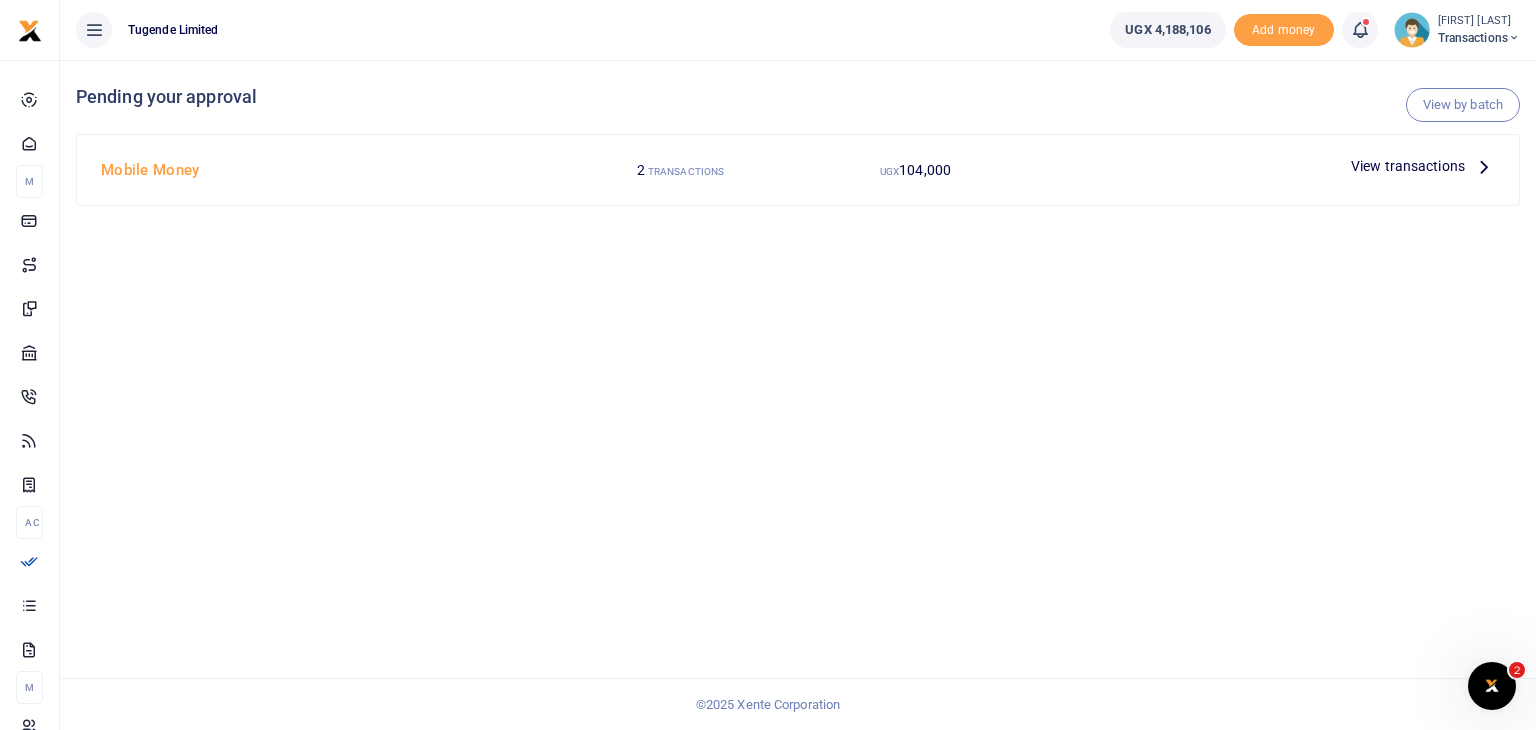 click on "View transactions" at bounding box center [1408, 166] 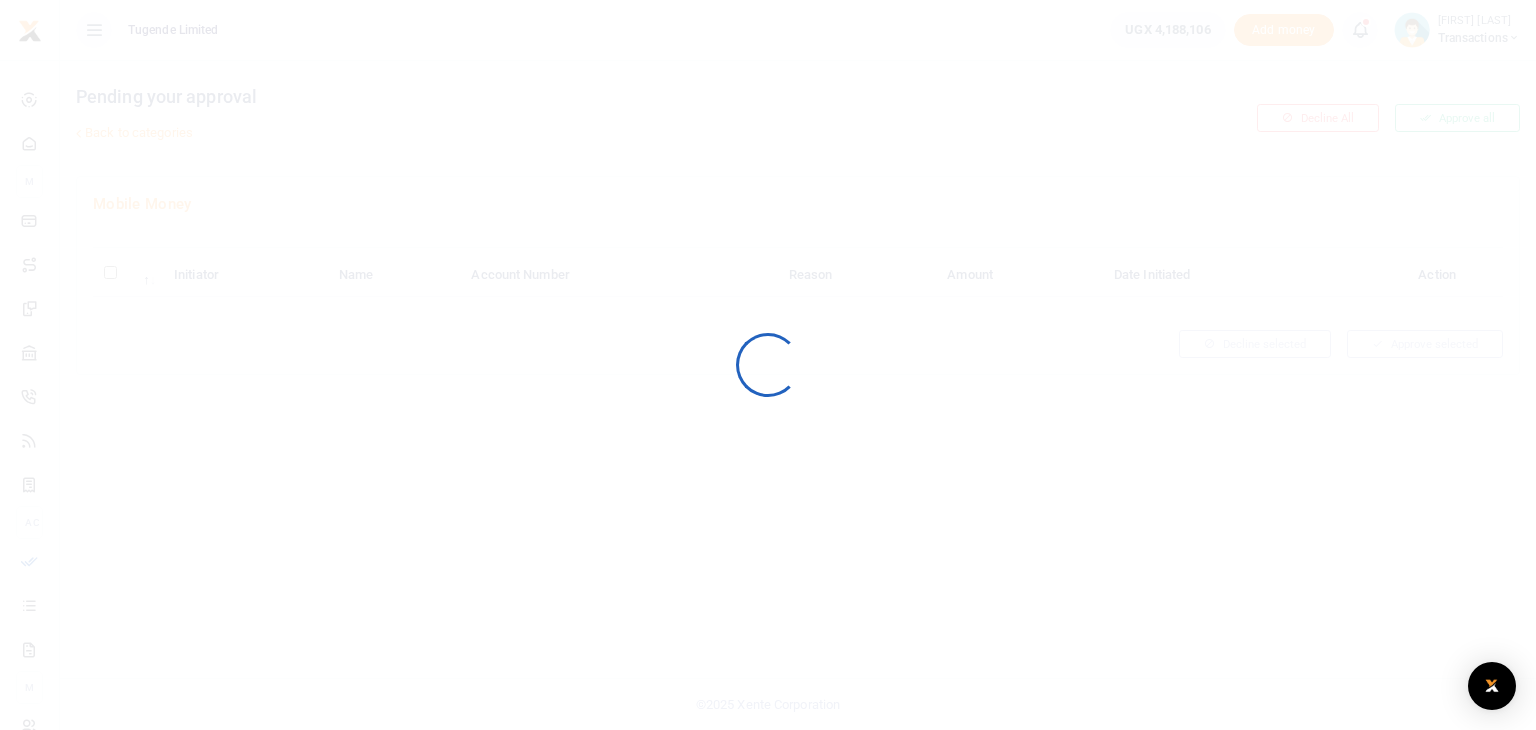 scroll, scrollTop: 0, scrollLeft: 0, axis: both 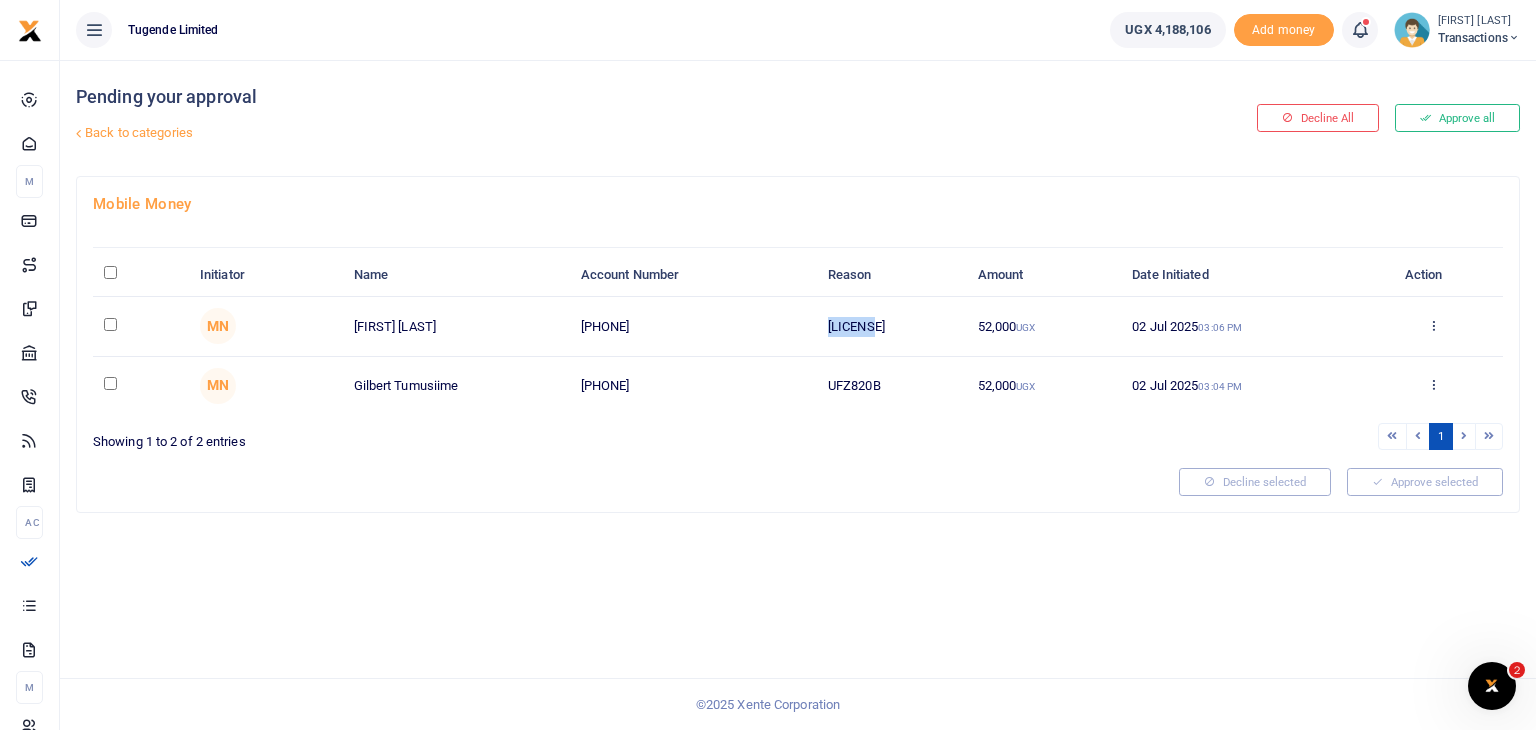 drag, startPoint x: 828, startPoint y: 321, endPoint x: 892, endPoint y: 321, distance: 64 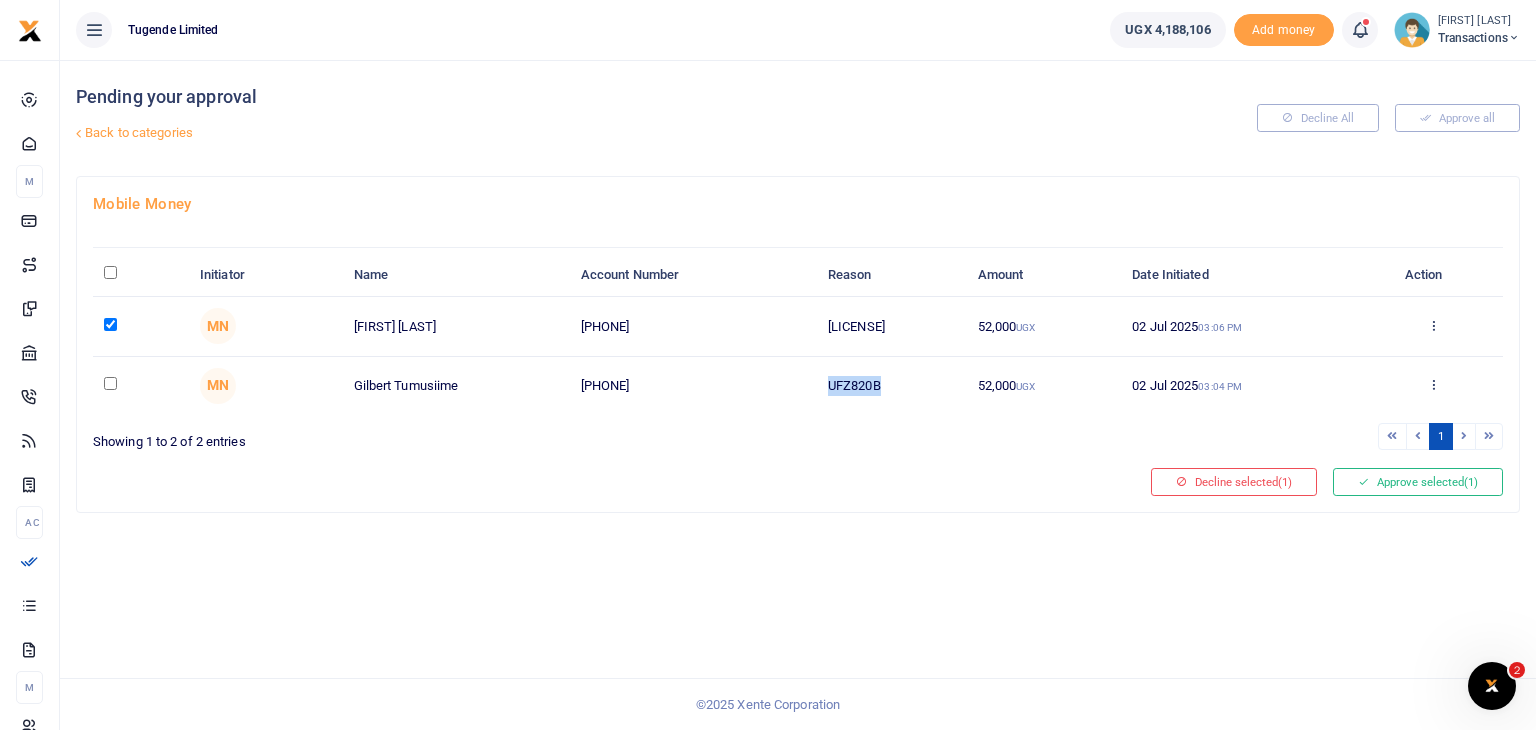 drag, startPoint x: 826, startPoint y: 381, endPoint x: 901, endPoint y: 381, distance: 75 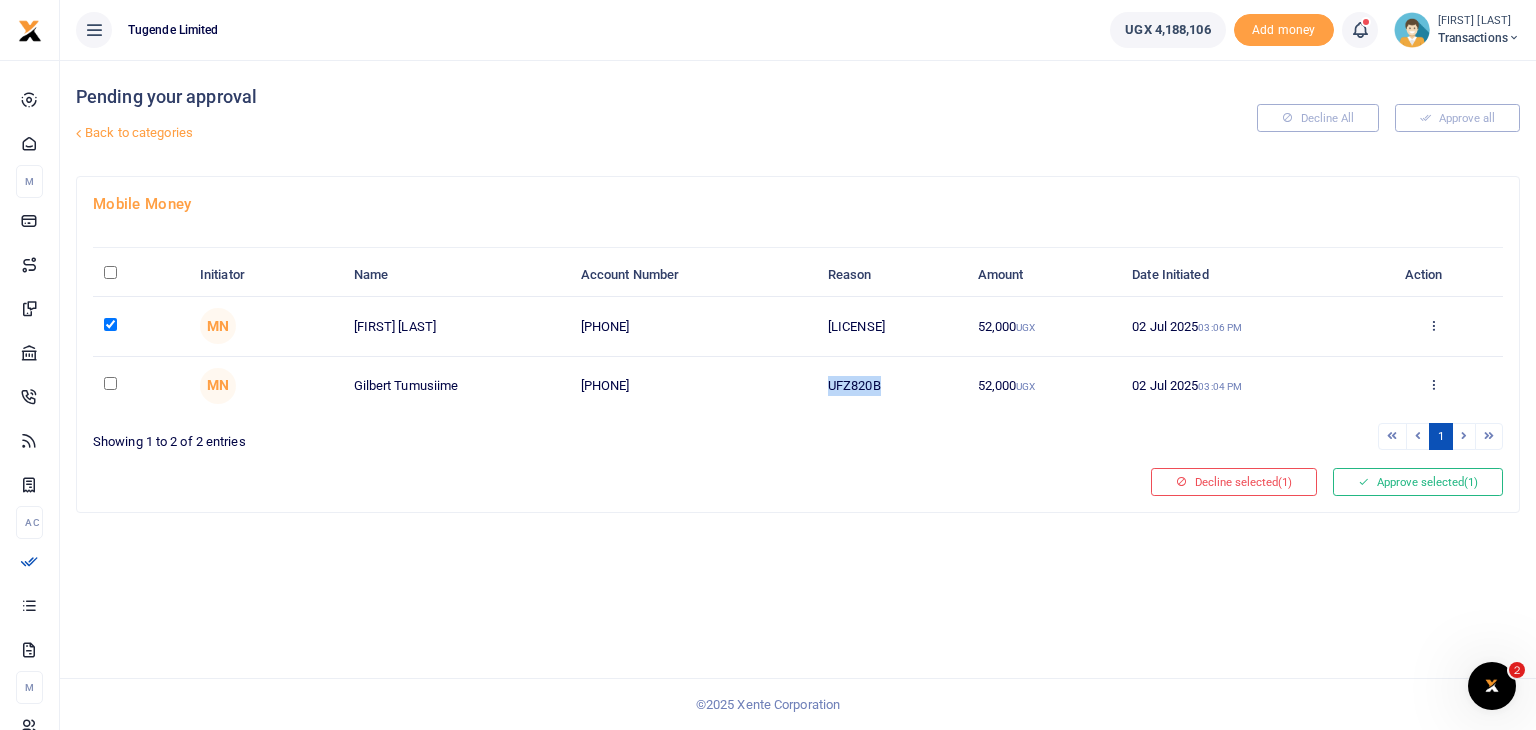 click at bounding box center [110, 383] 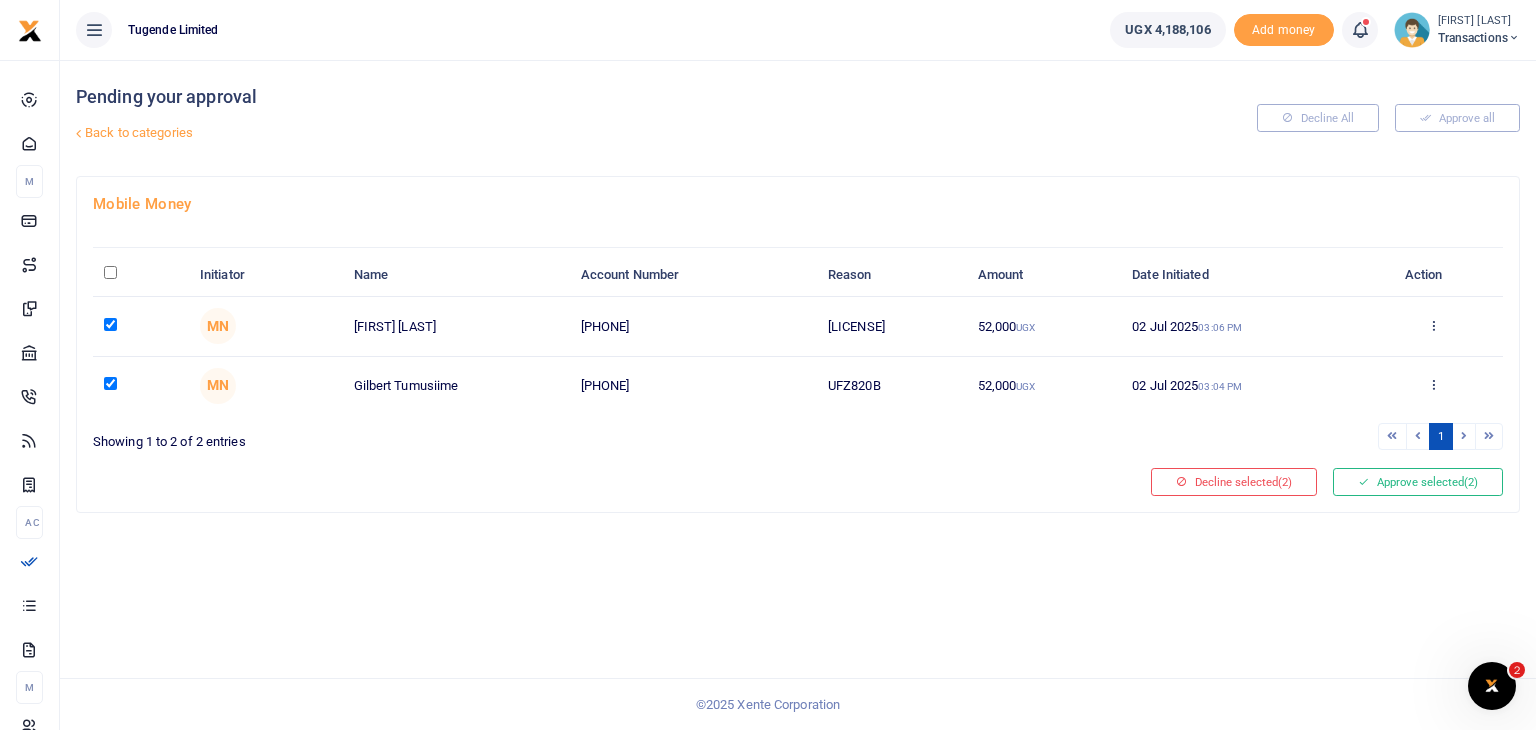 click on "Pending your approval
Back to categories
Decline All
Approve all
Mobile Money
Initiator Name Account Number Reason Amount Date Initiated Action
MN
Rabison Mbaju 256771469621 UGB378H 52,000  UGX  02 Jul 2025  03:06 PM
MN UFZ820B 1" at bounding box center [798, 395] 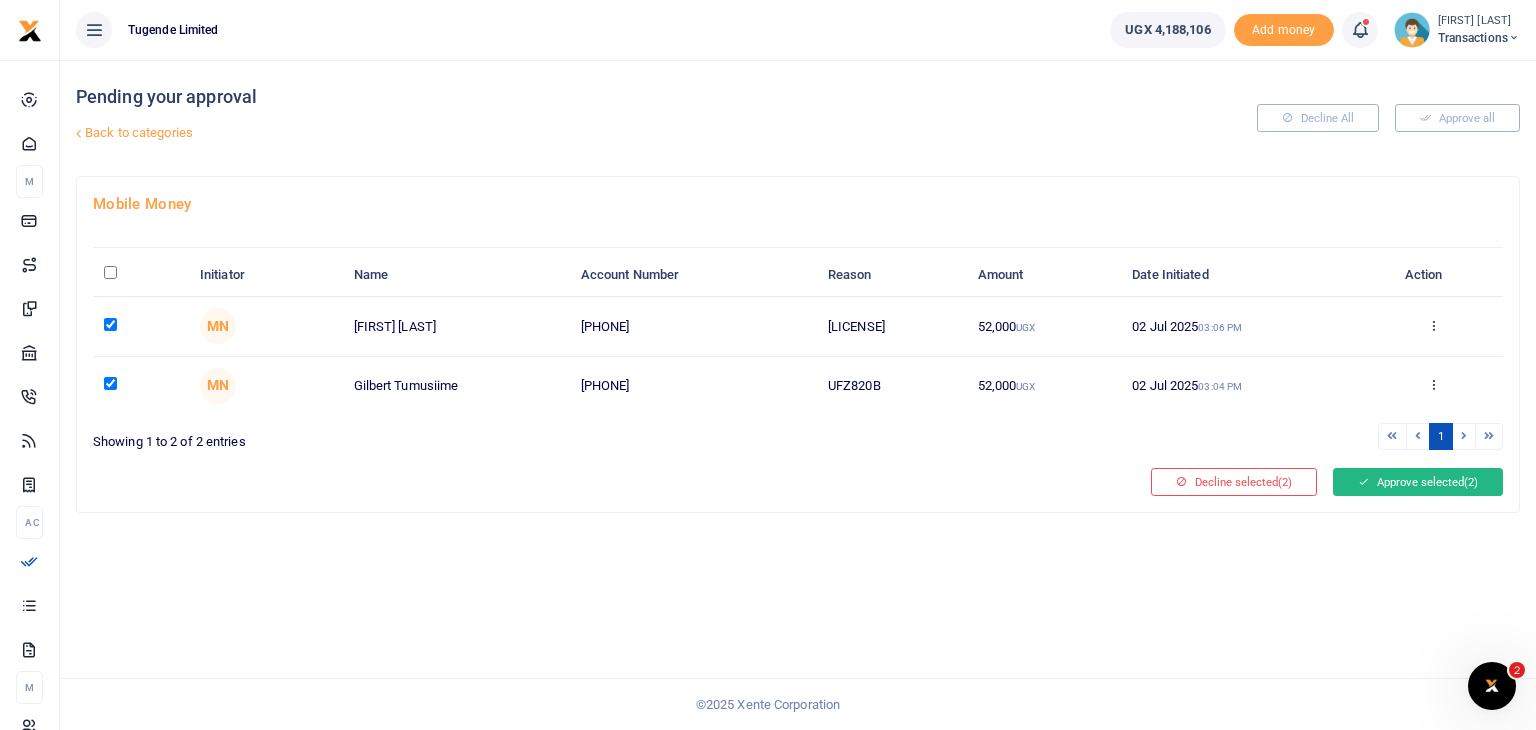 click on "Approve selected  (2)" at bounding box center [1418, 482] 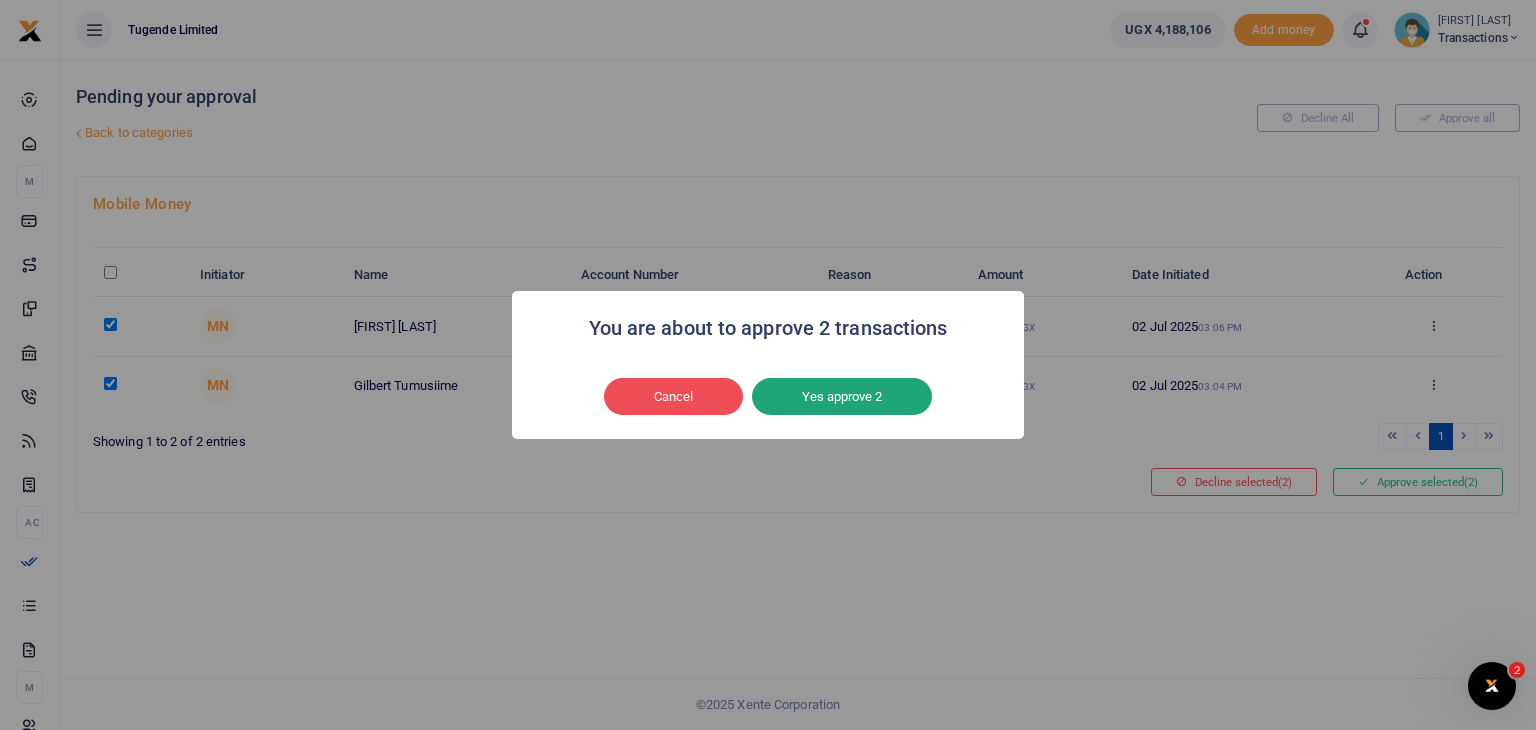 click on "Yes approve 2" at bounding box center (842, 397) 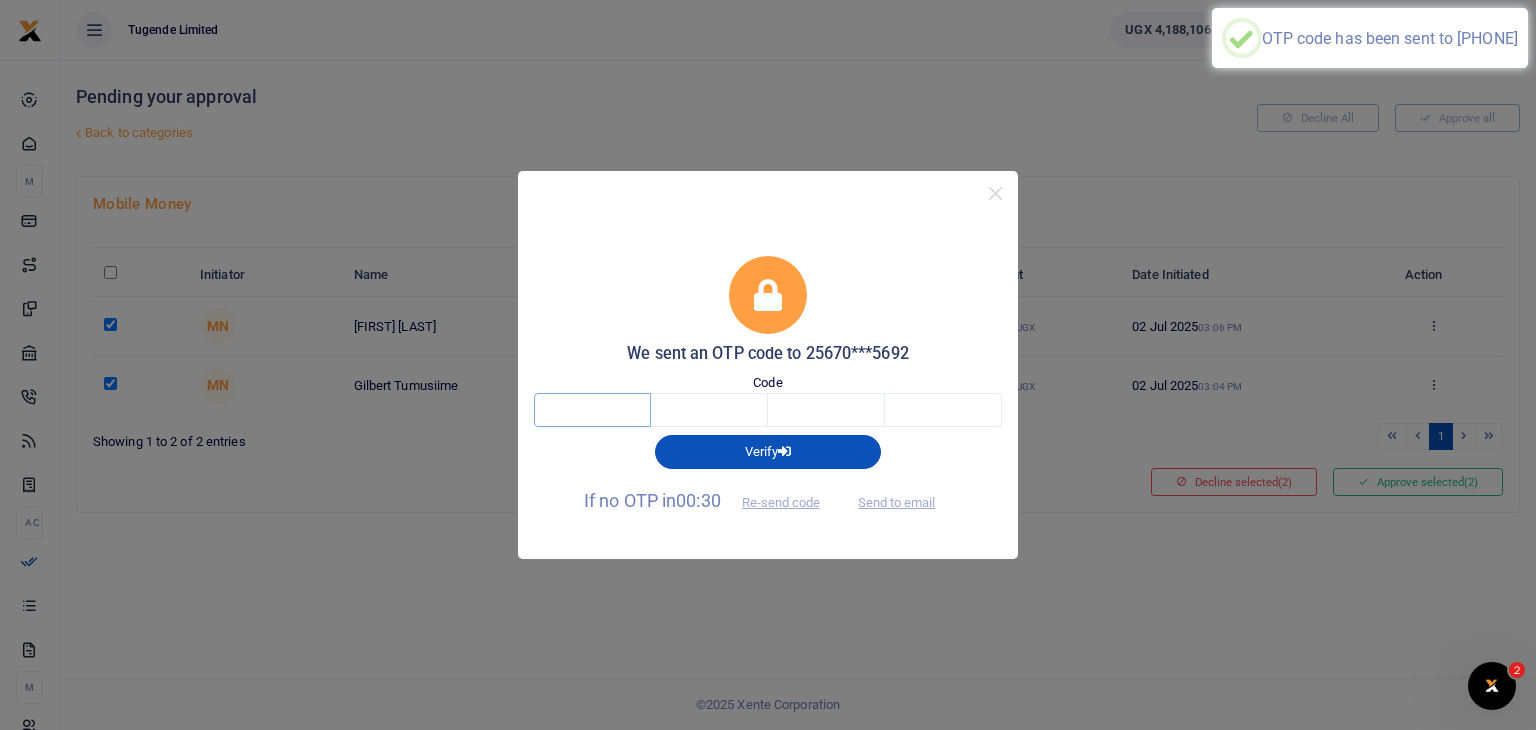click at bounding box center (592, 410) 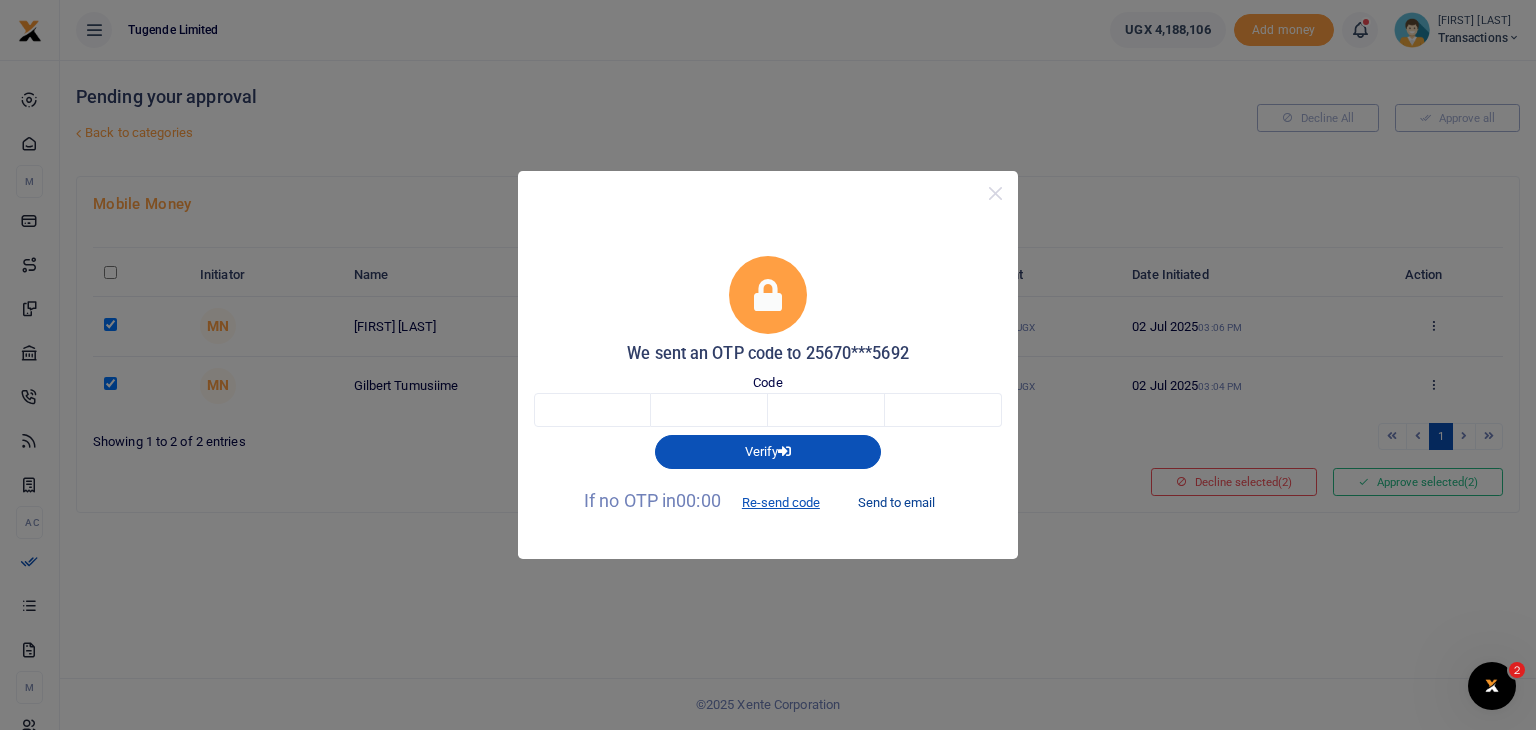 click on "Send to email" at bounding box center (896, 502) 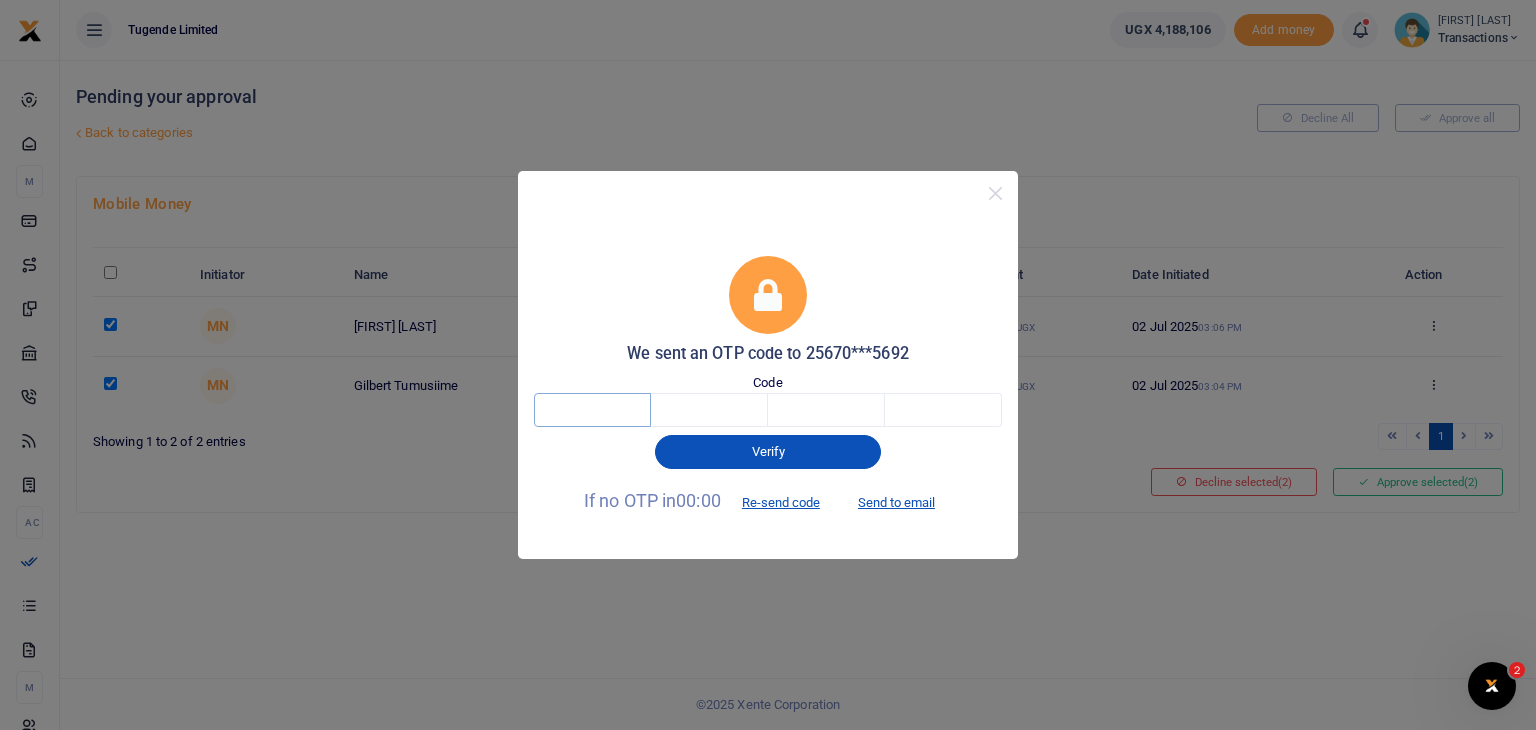 click at bounding box center [592, 410] 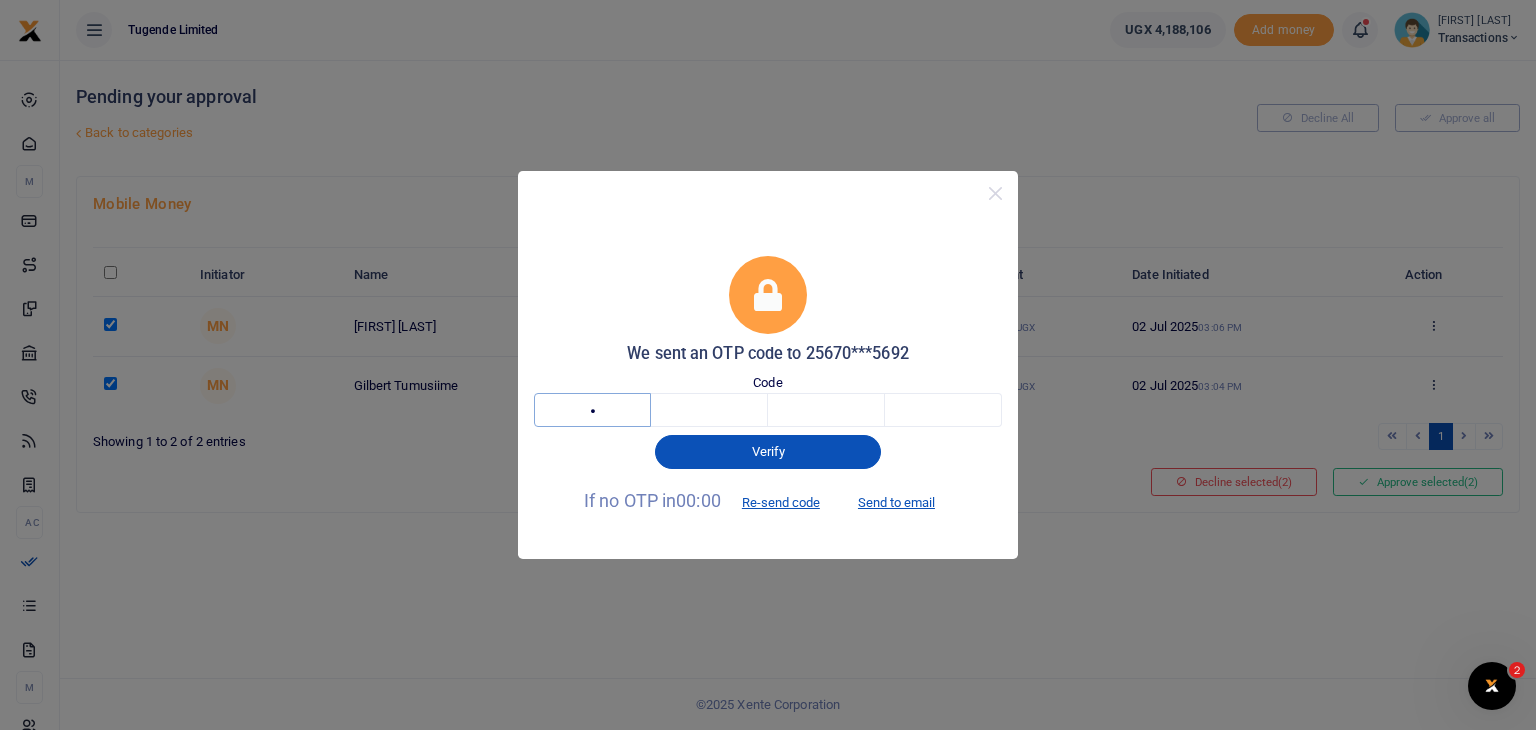 type on "9" 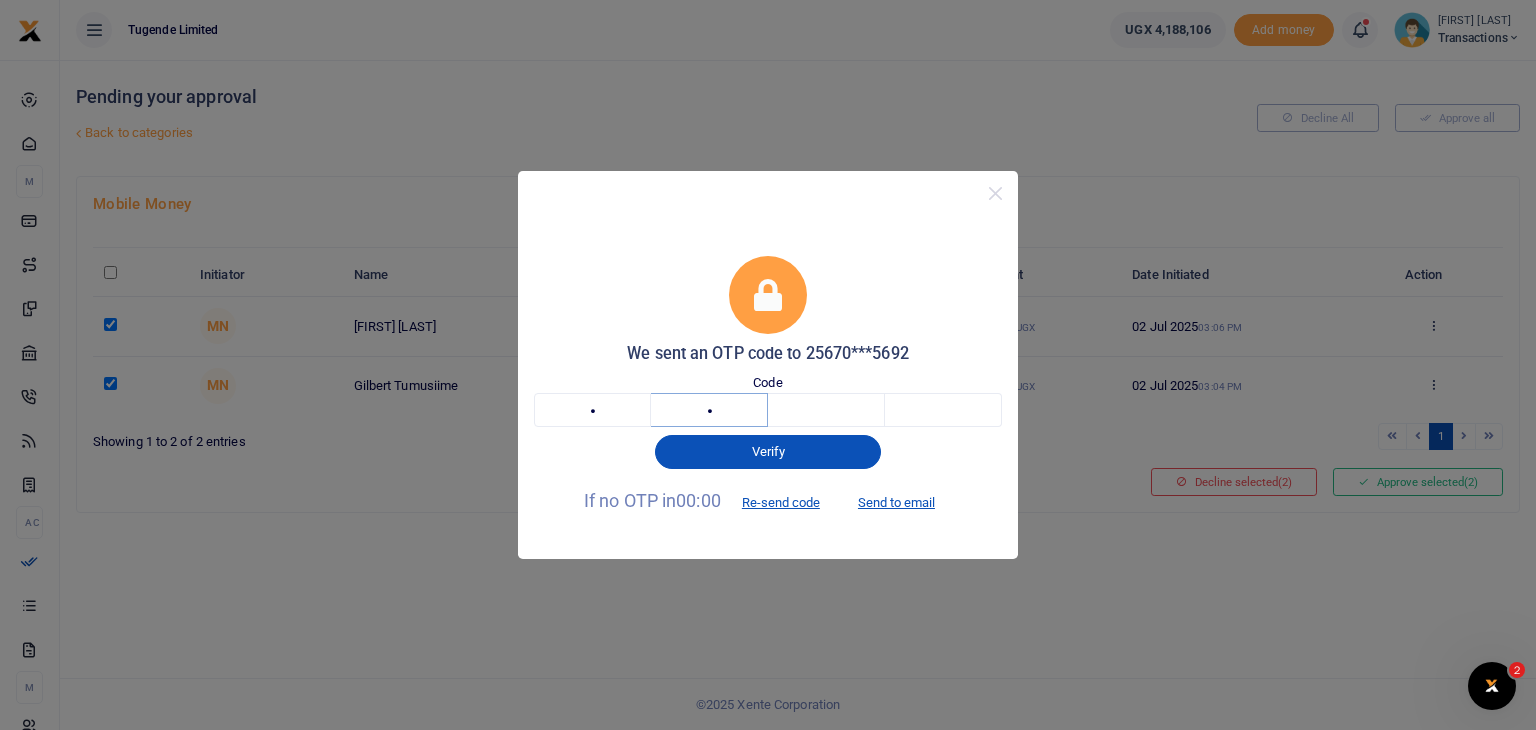 type on "5" 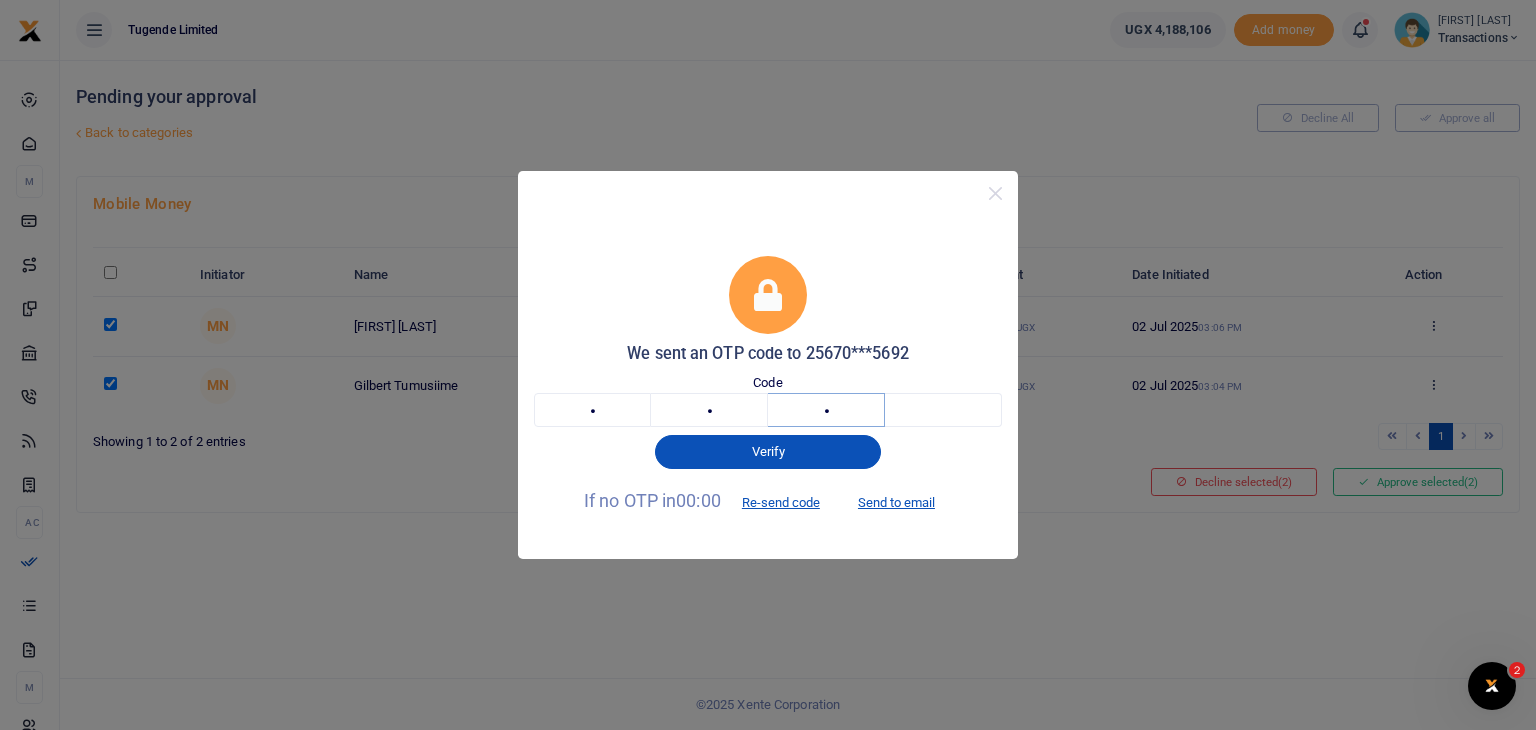 type on "4" 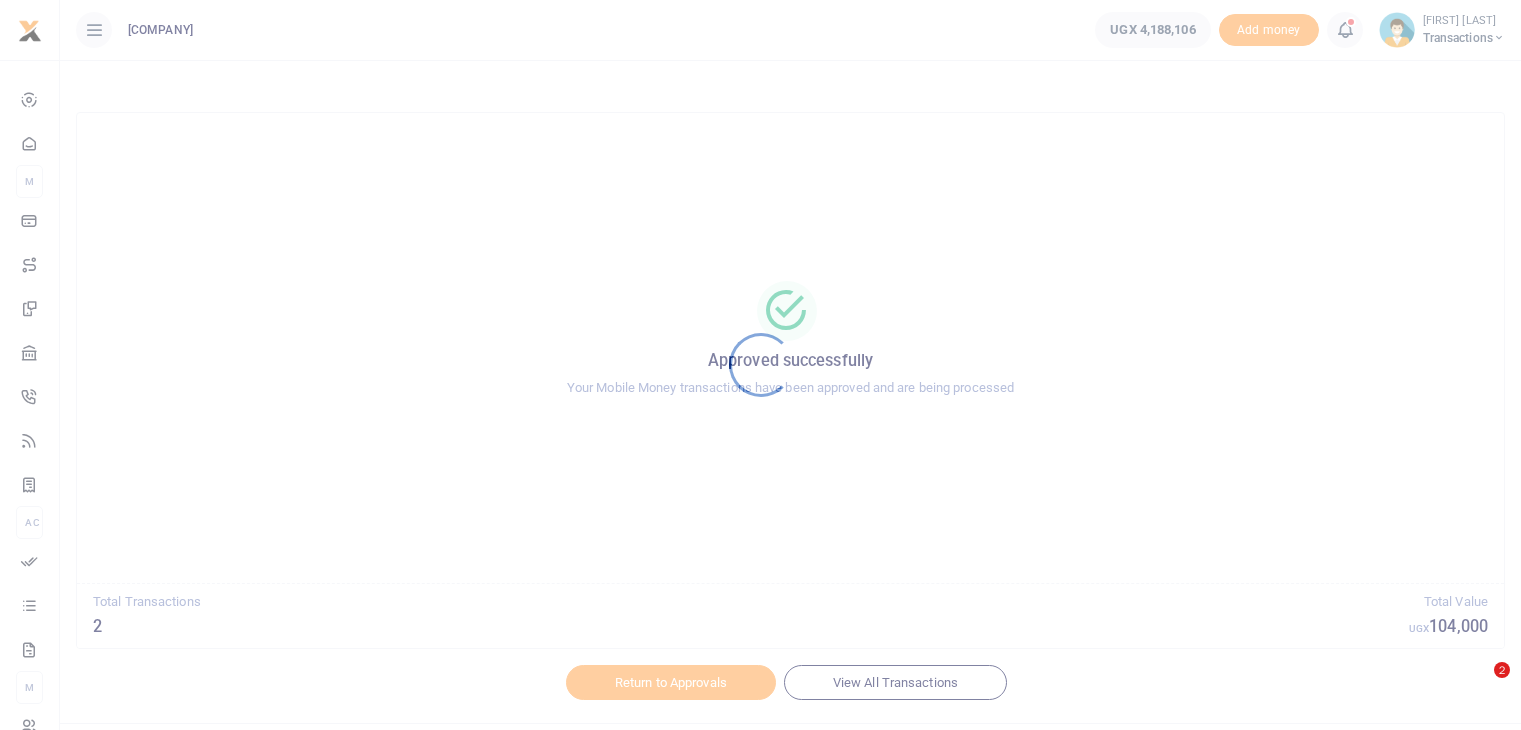 scroll, scrollTop: 0, scrollLeft: 0, axis: both 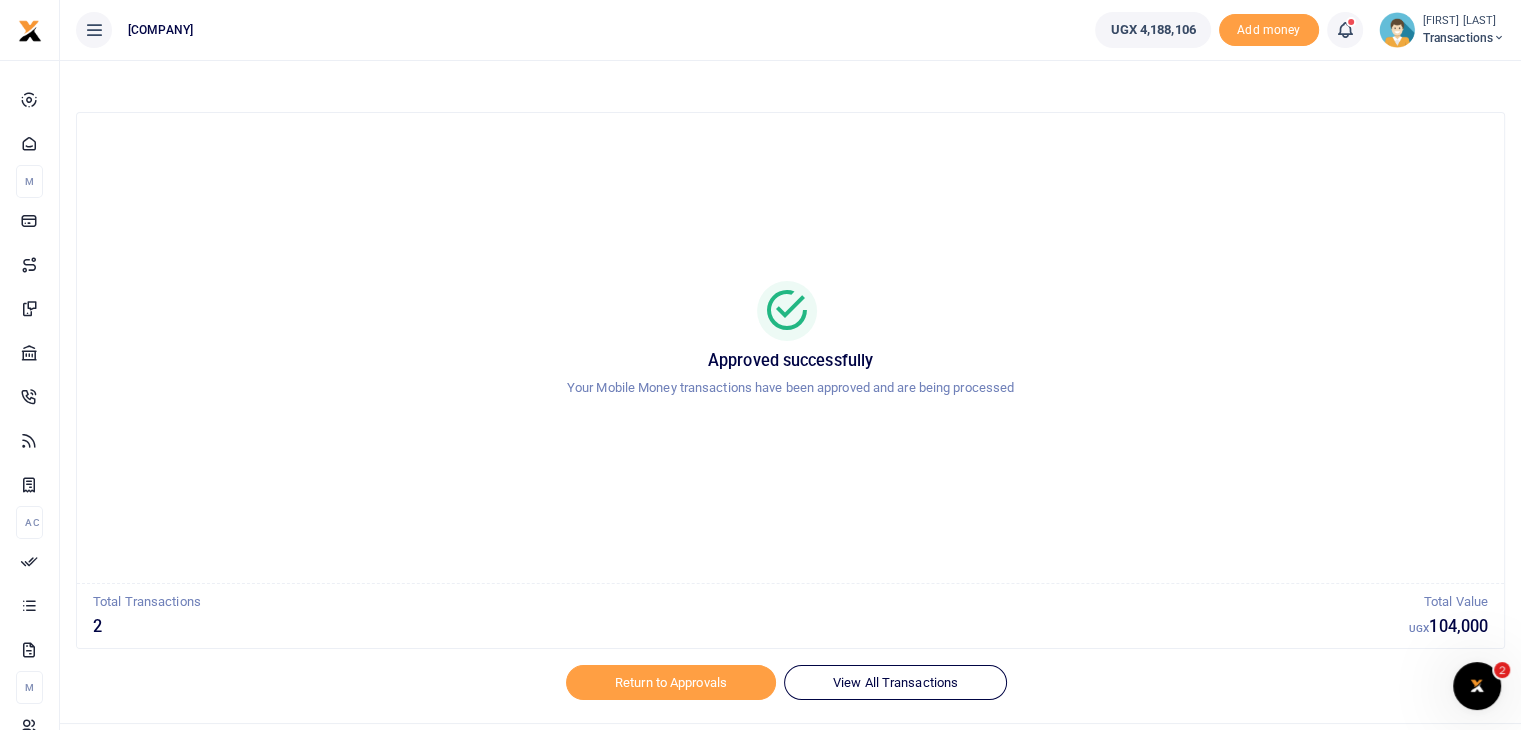 click at bounding box center [1397, 30] 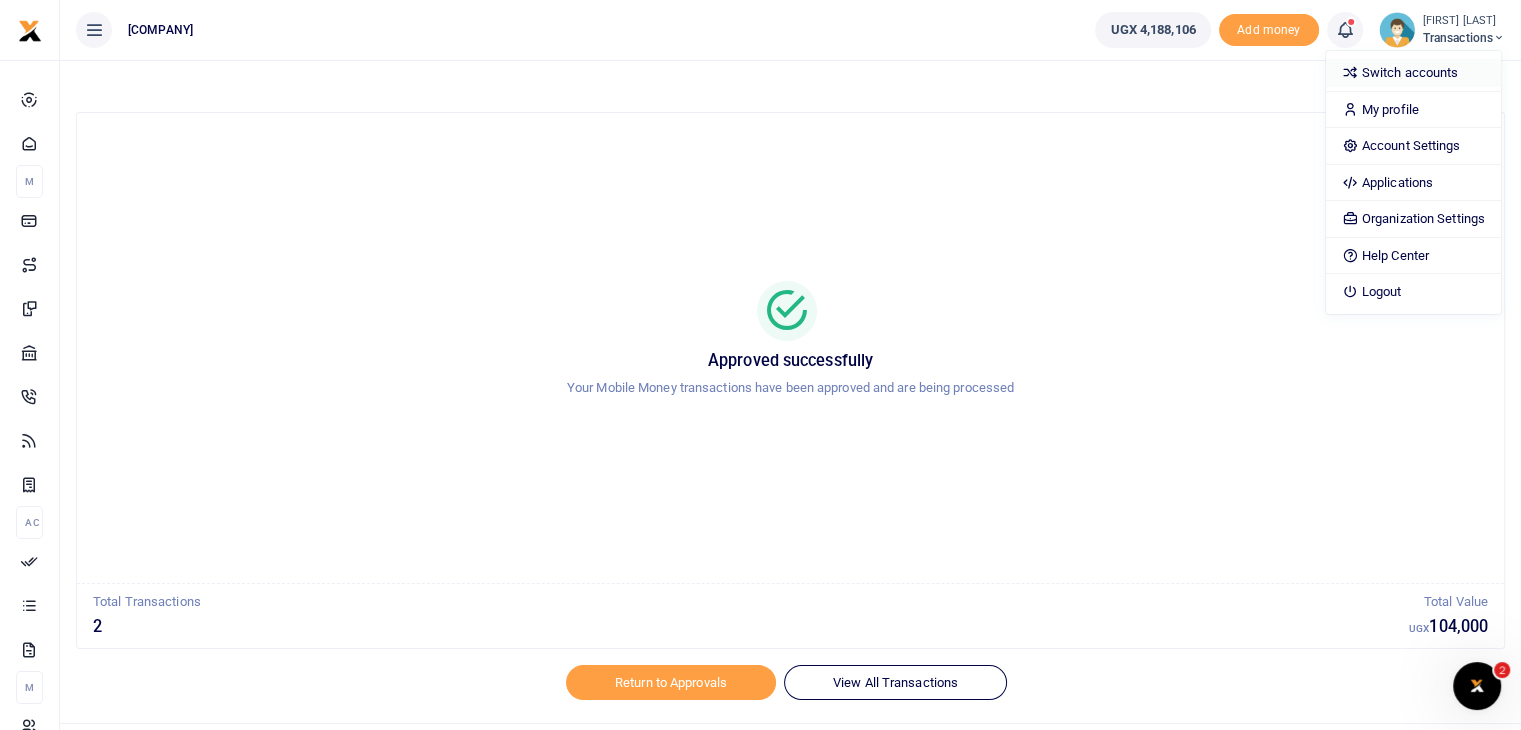 click on "Switch accounts" at bounding box center [1413, 73] 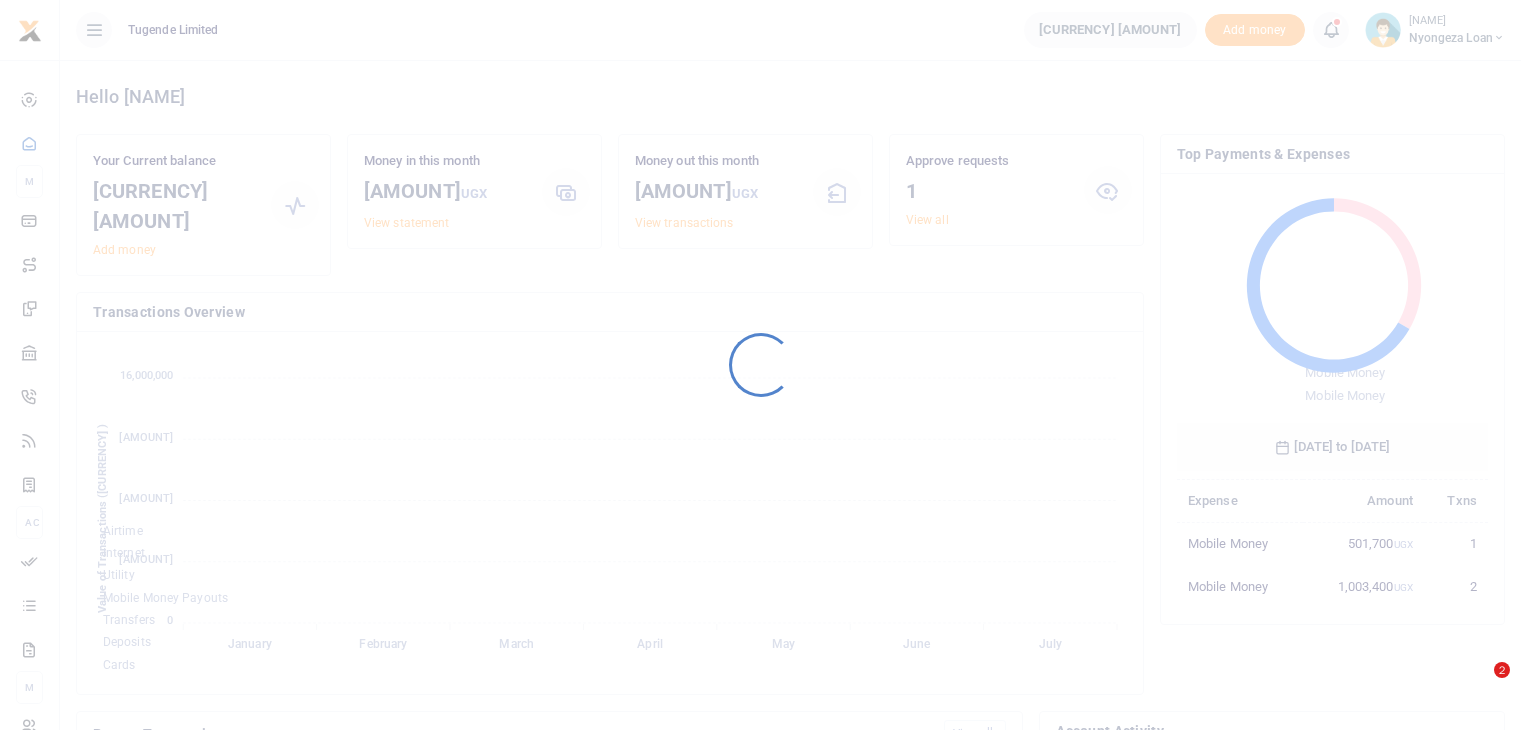 scroll, scrollTop: 0, scrollLeft: 0, axis: both 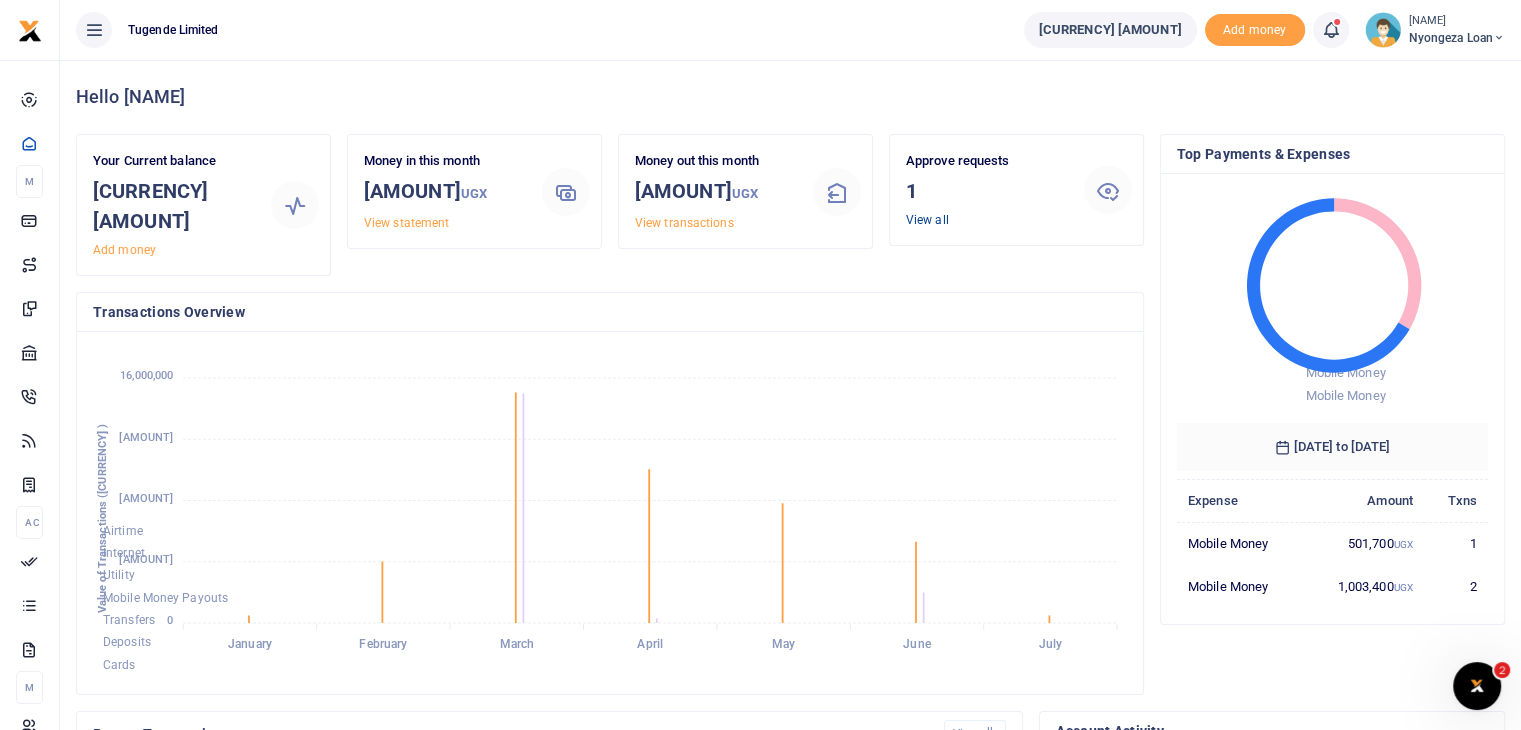 click on "View all" at bounding box center (927, 220) 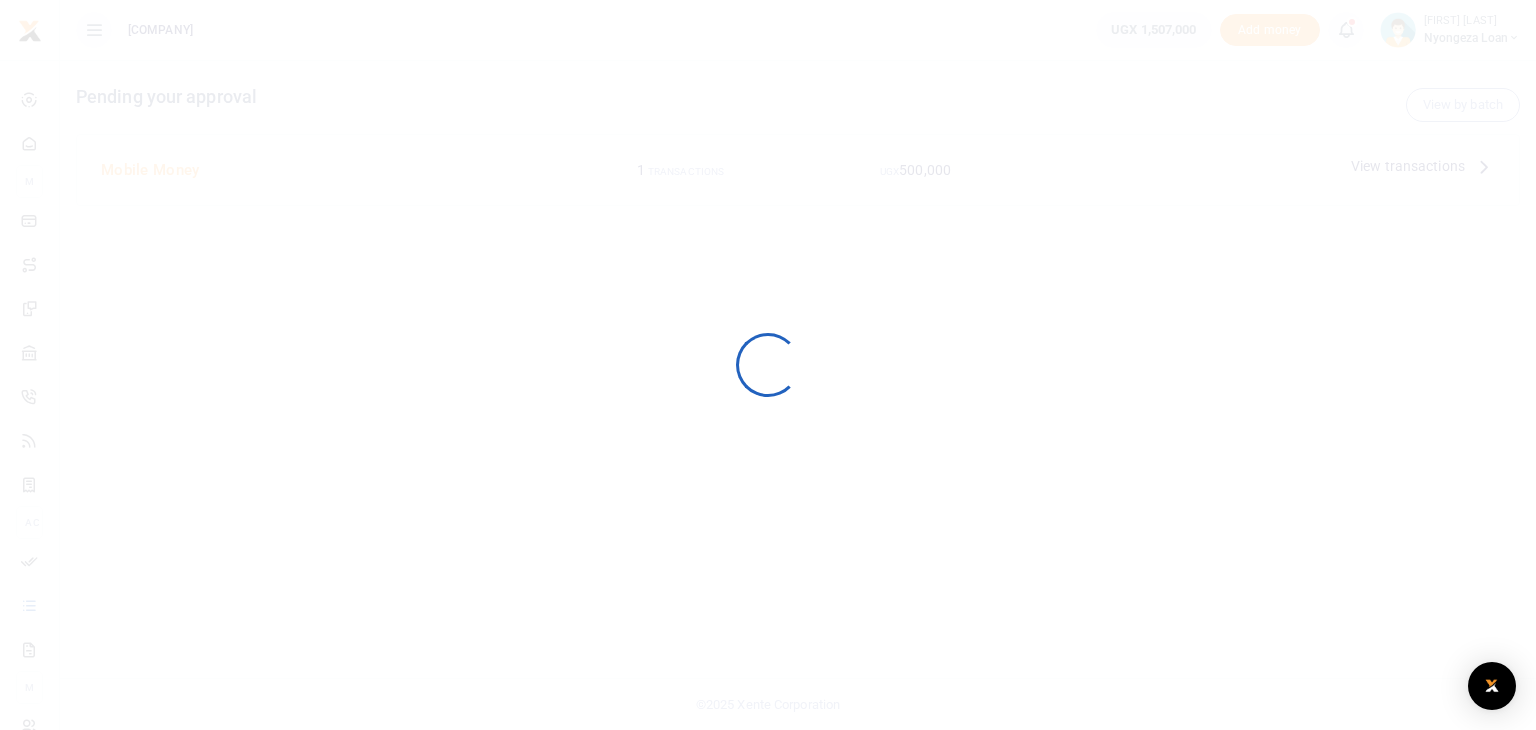 scroll, scrollTop: 0, scrollLeft: 0, axis: both 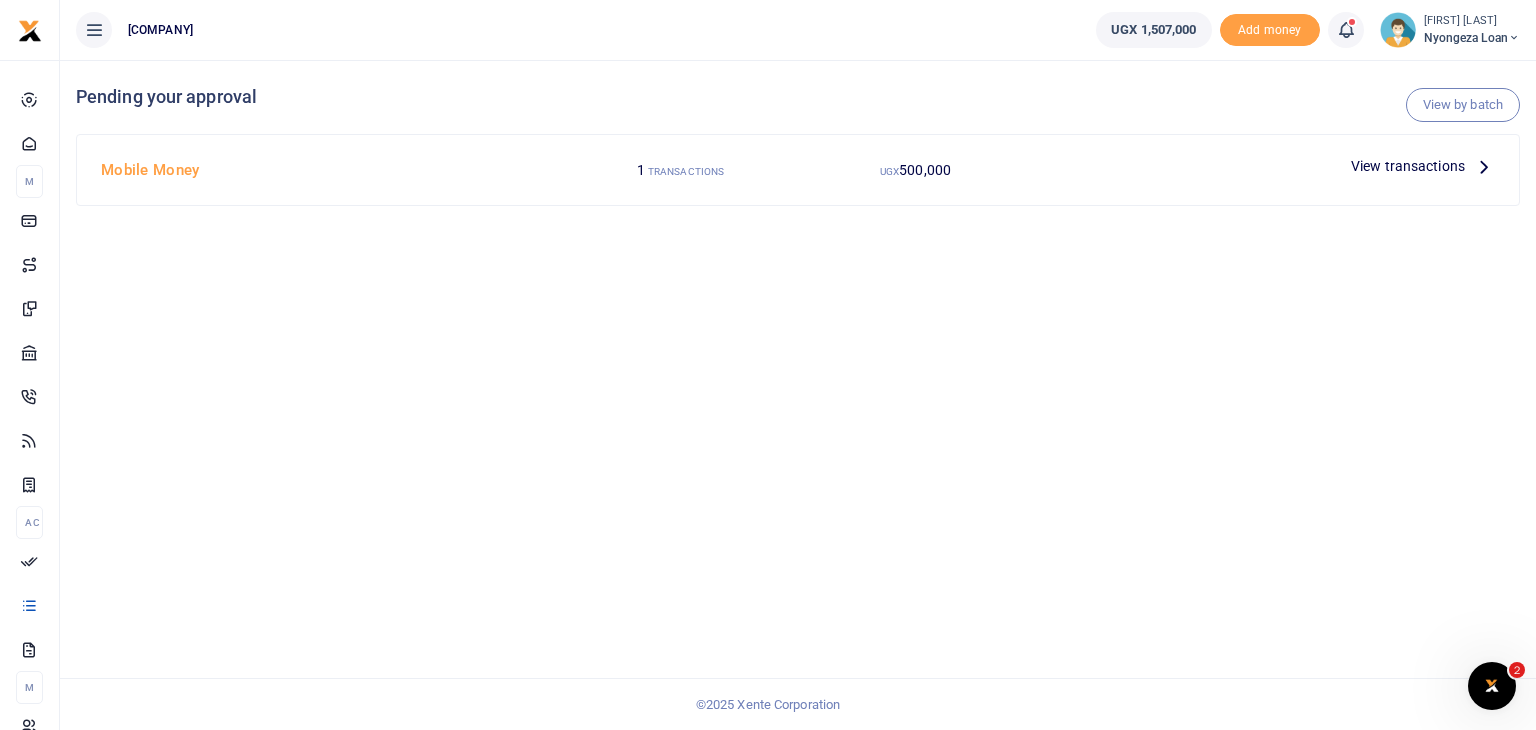 click at bounding box center [768, 365] 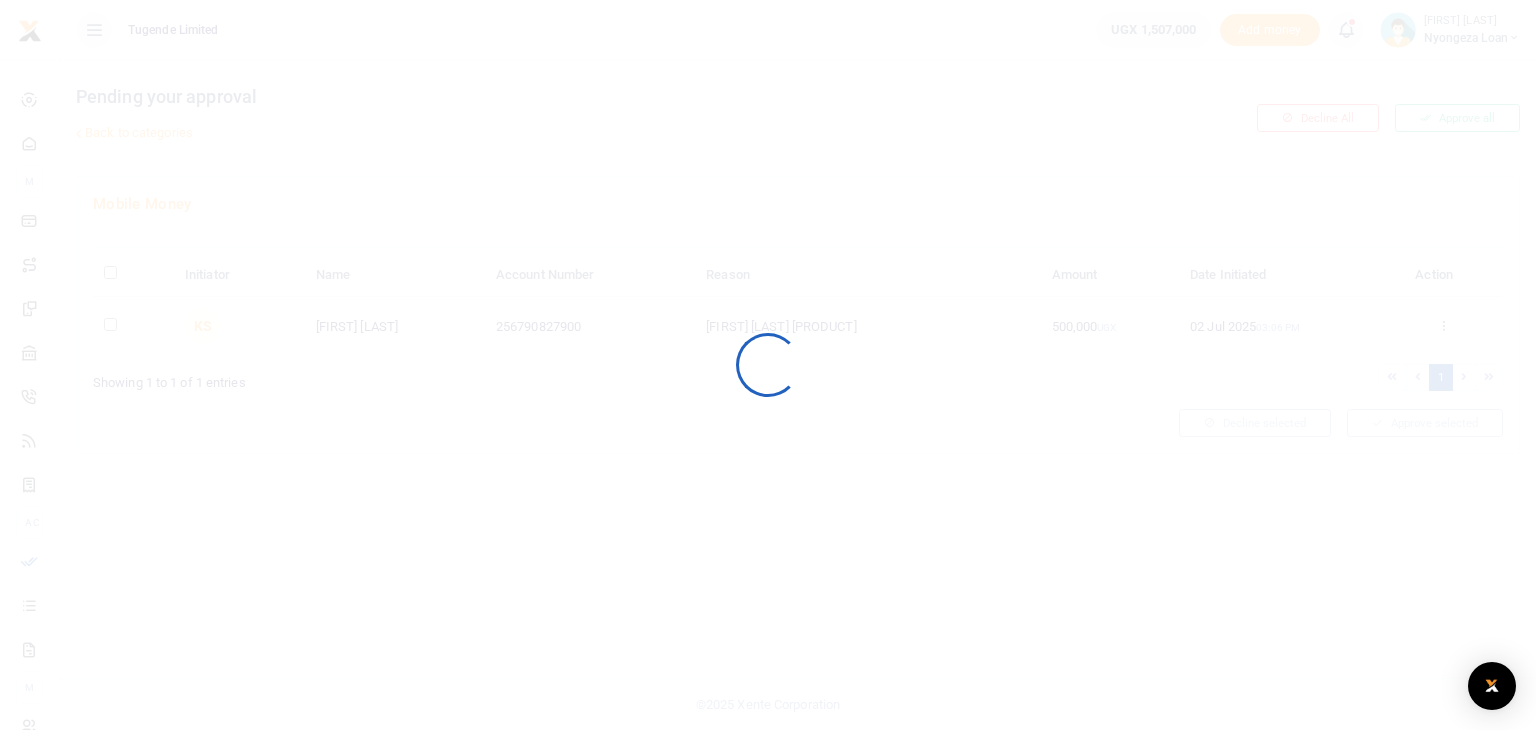 scroll, scrollTop: 0, scrollLeft: 0, axis: both 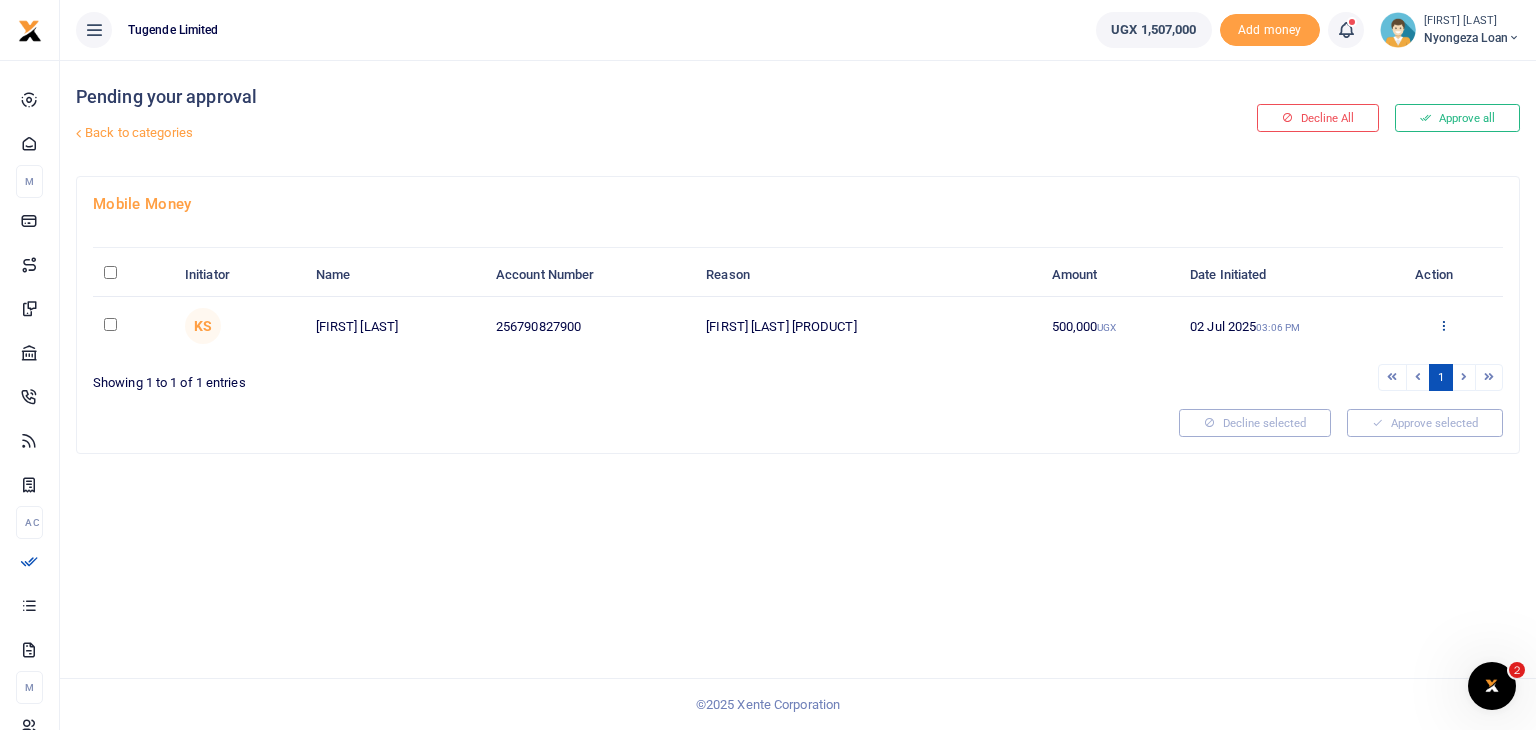 click at bounding box center (1443, 325) 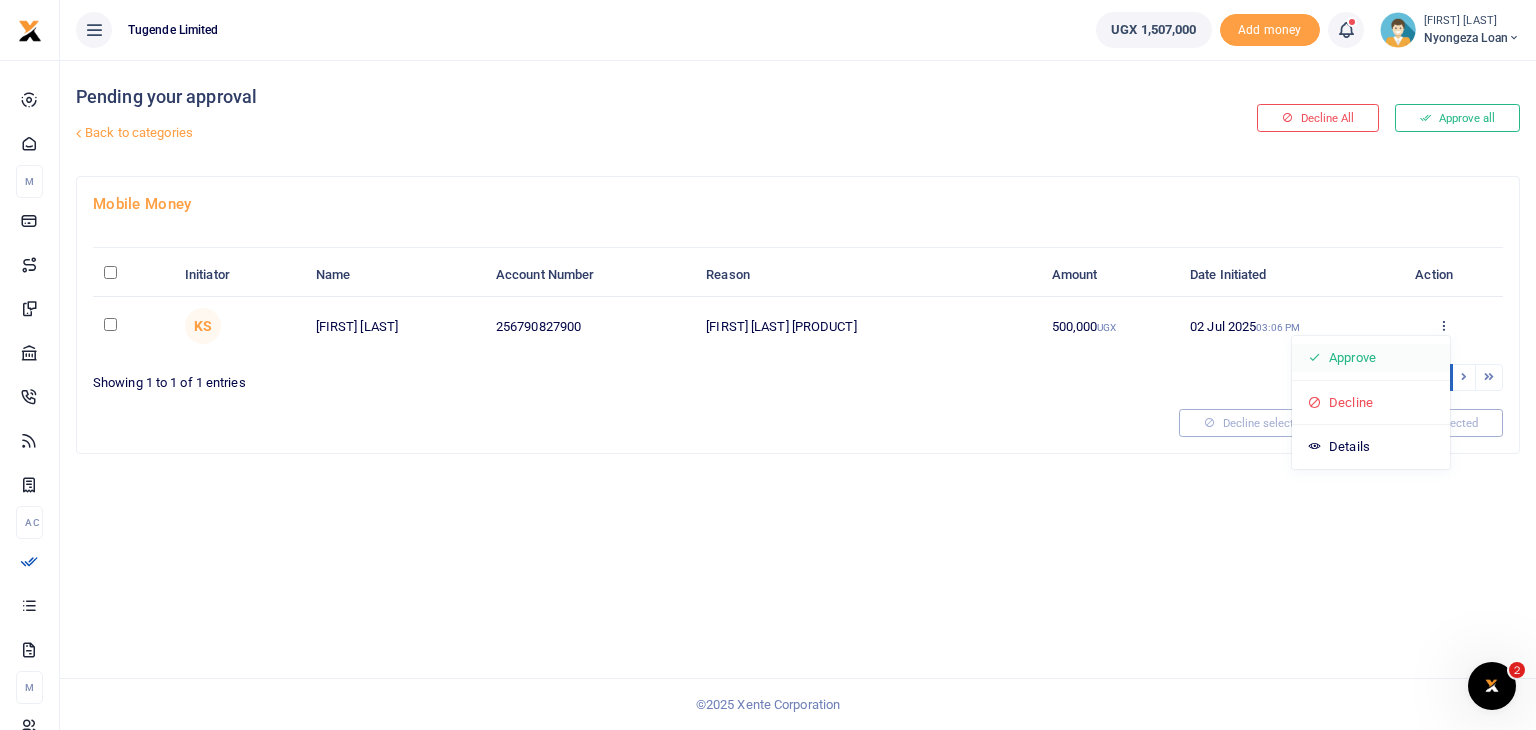 click on "Approve" at bounding box center (1371, 358) 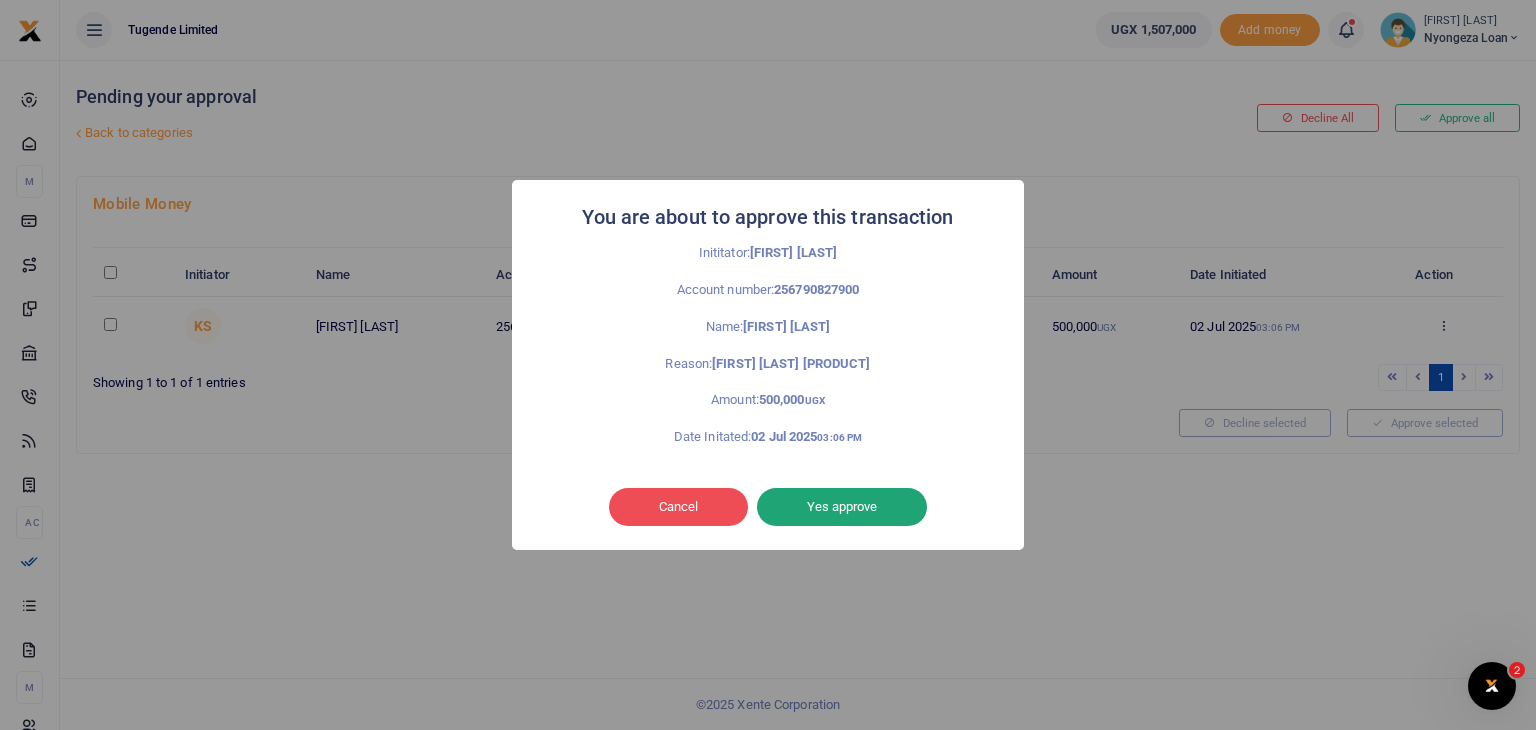 click on "Yes approve" at bounding box center [842, 507] 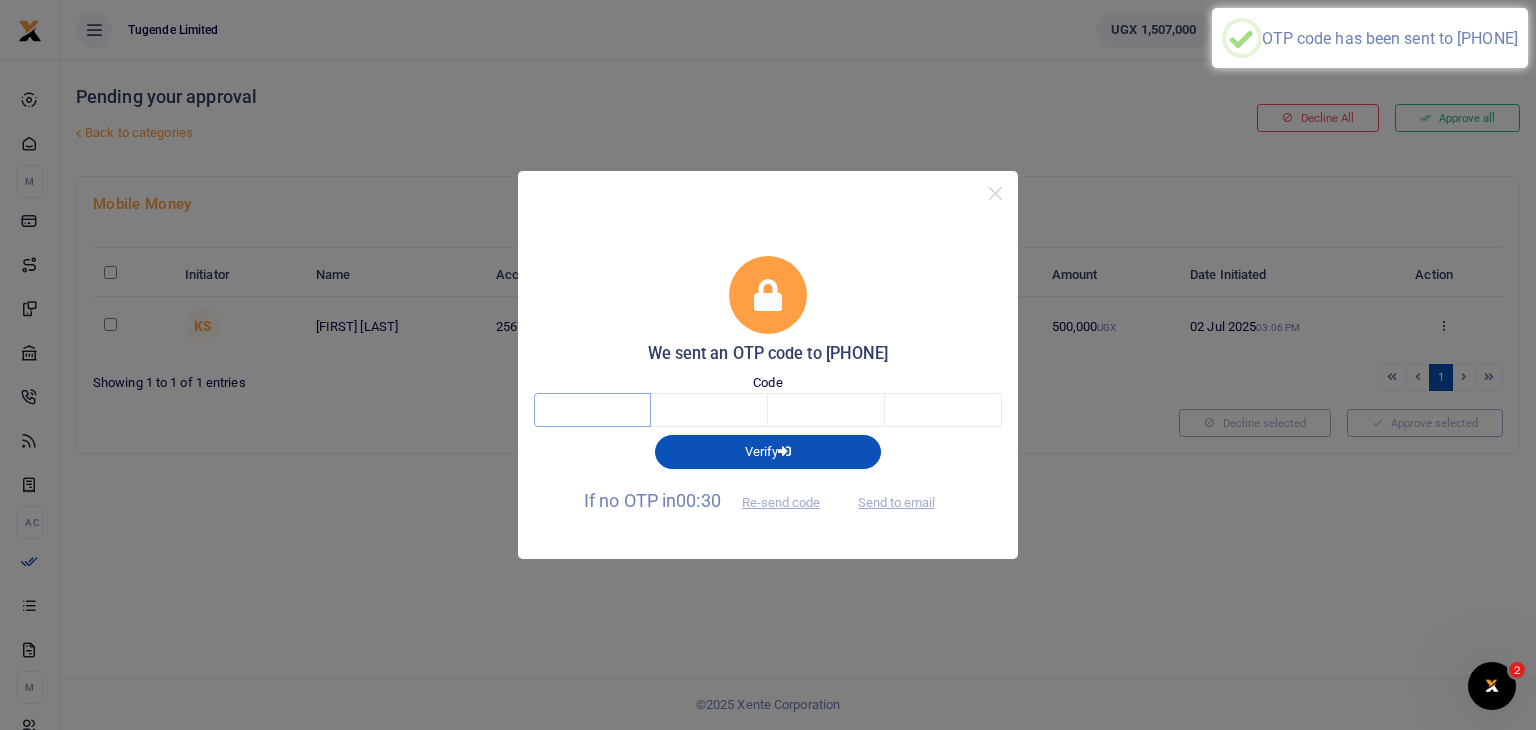 click at bounding box center (592, 410) 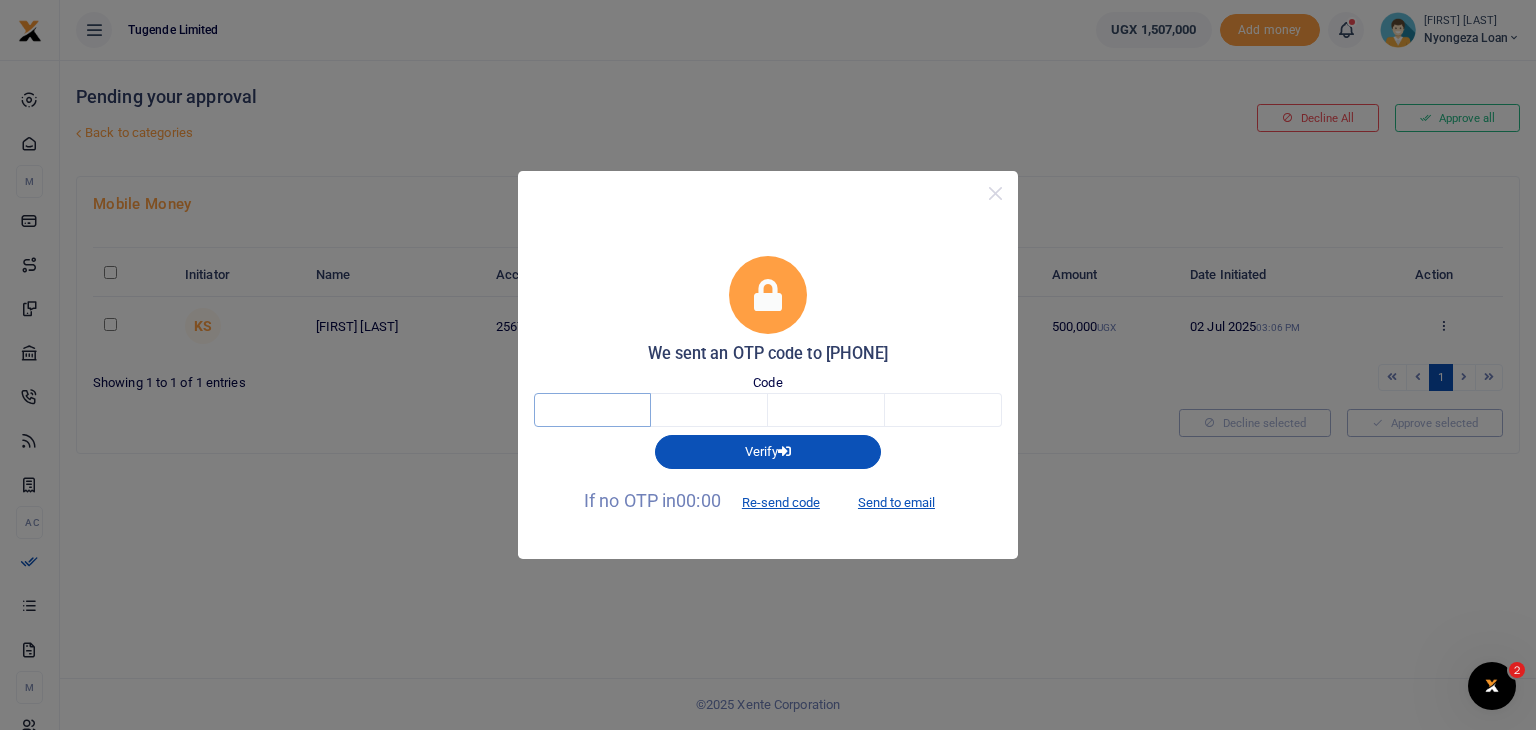 click at bounding box center (592, 410) 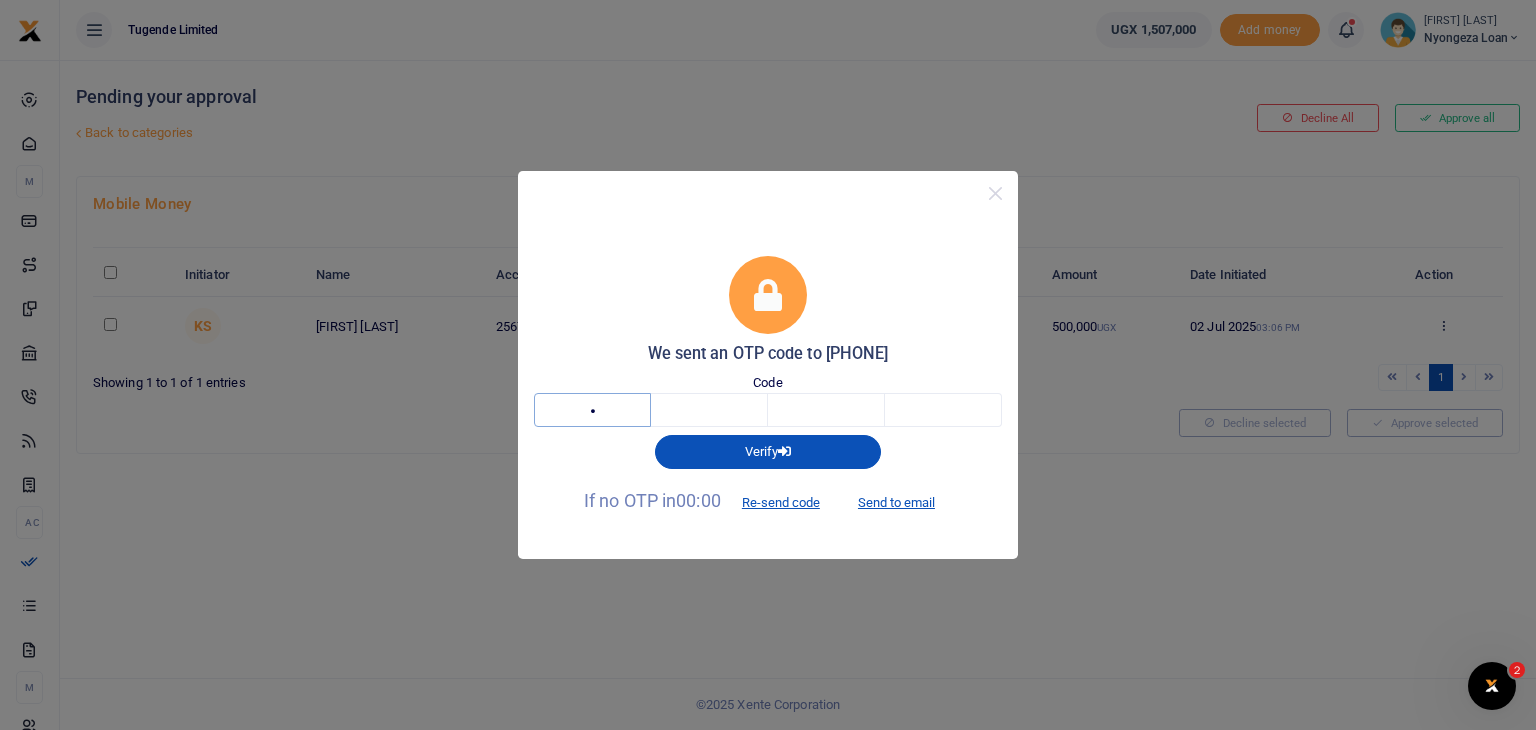type on "4" 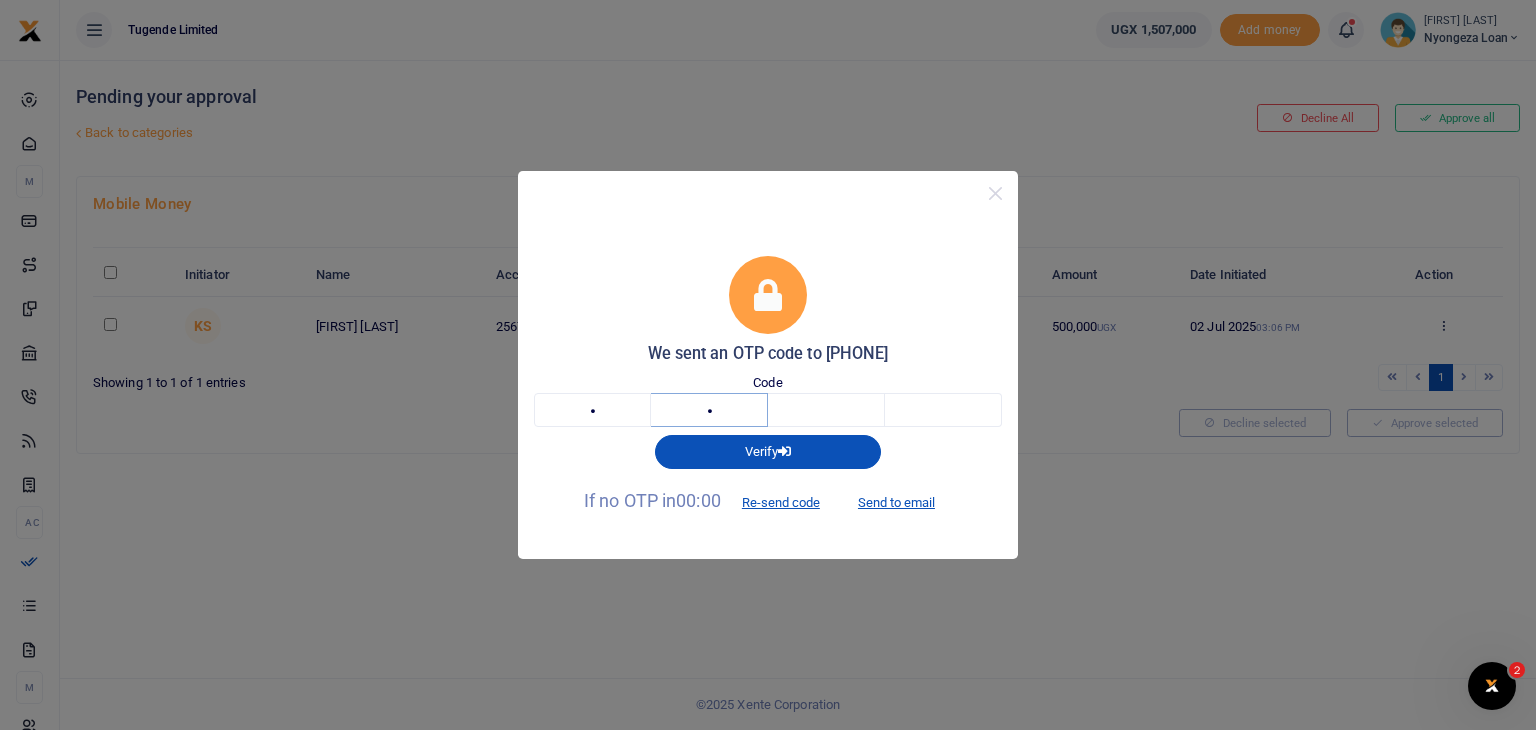 type on "5" 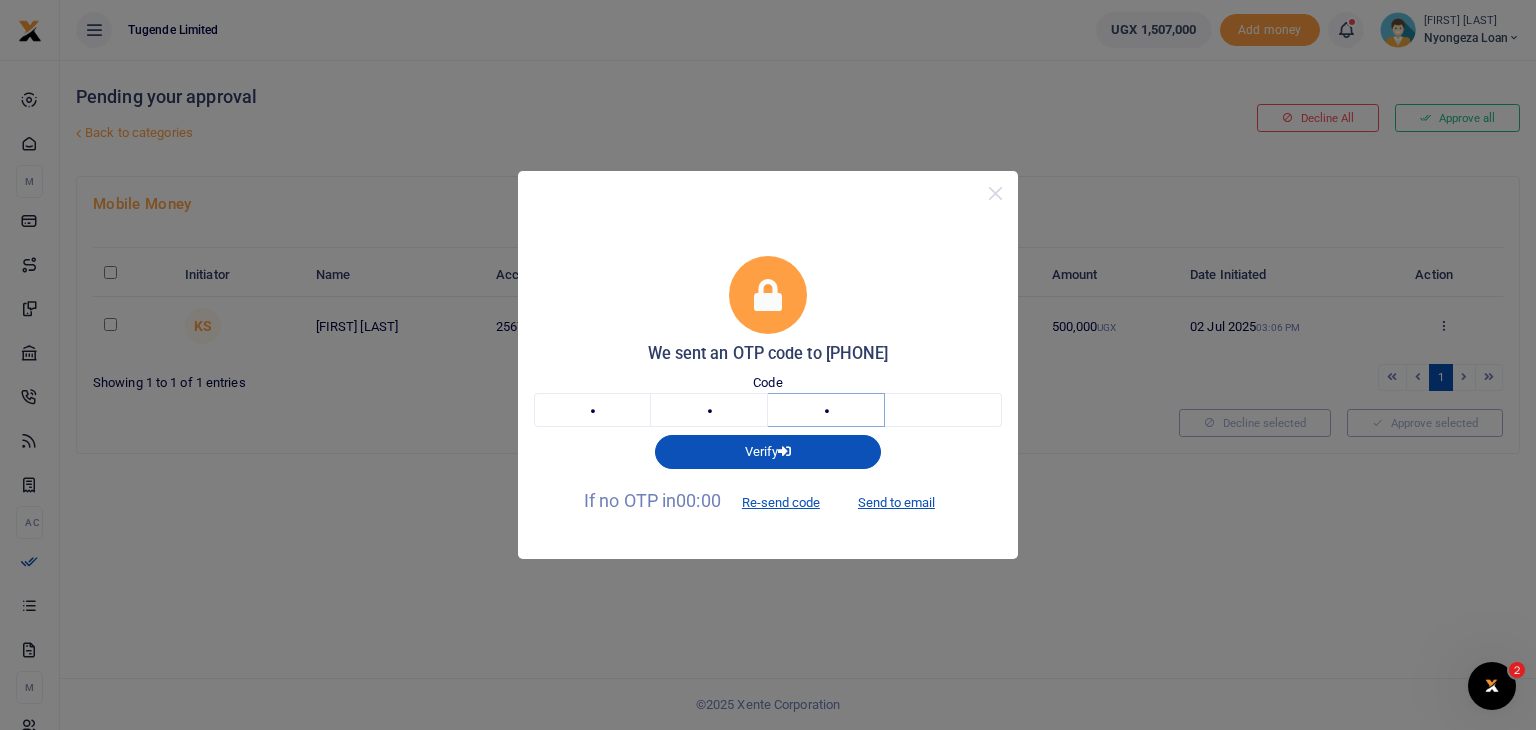 type on "3" 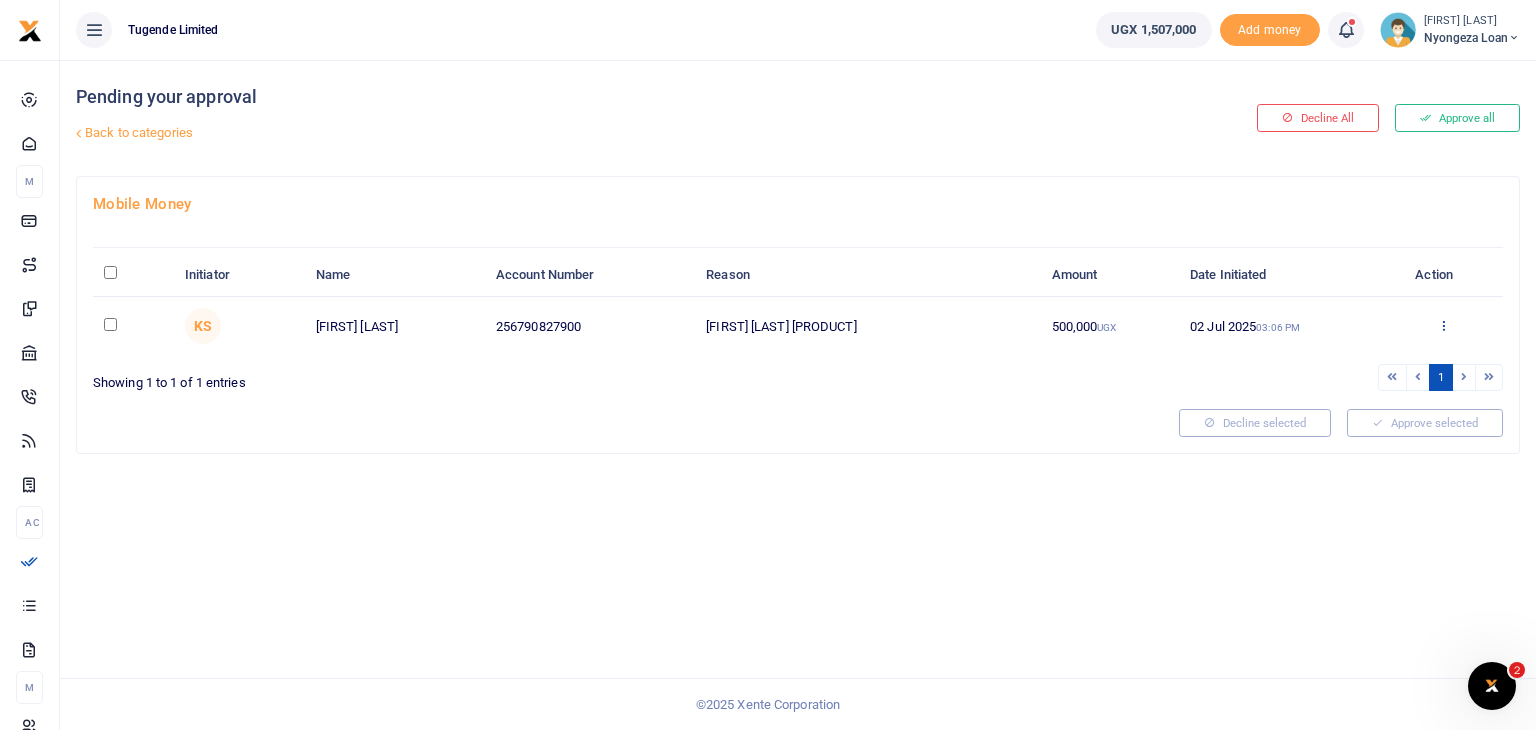 click at bounding box center [1443, 325] 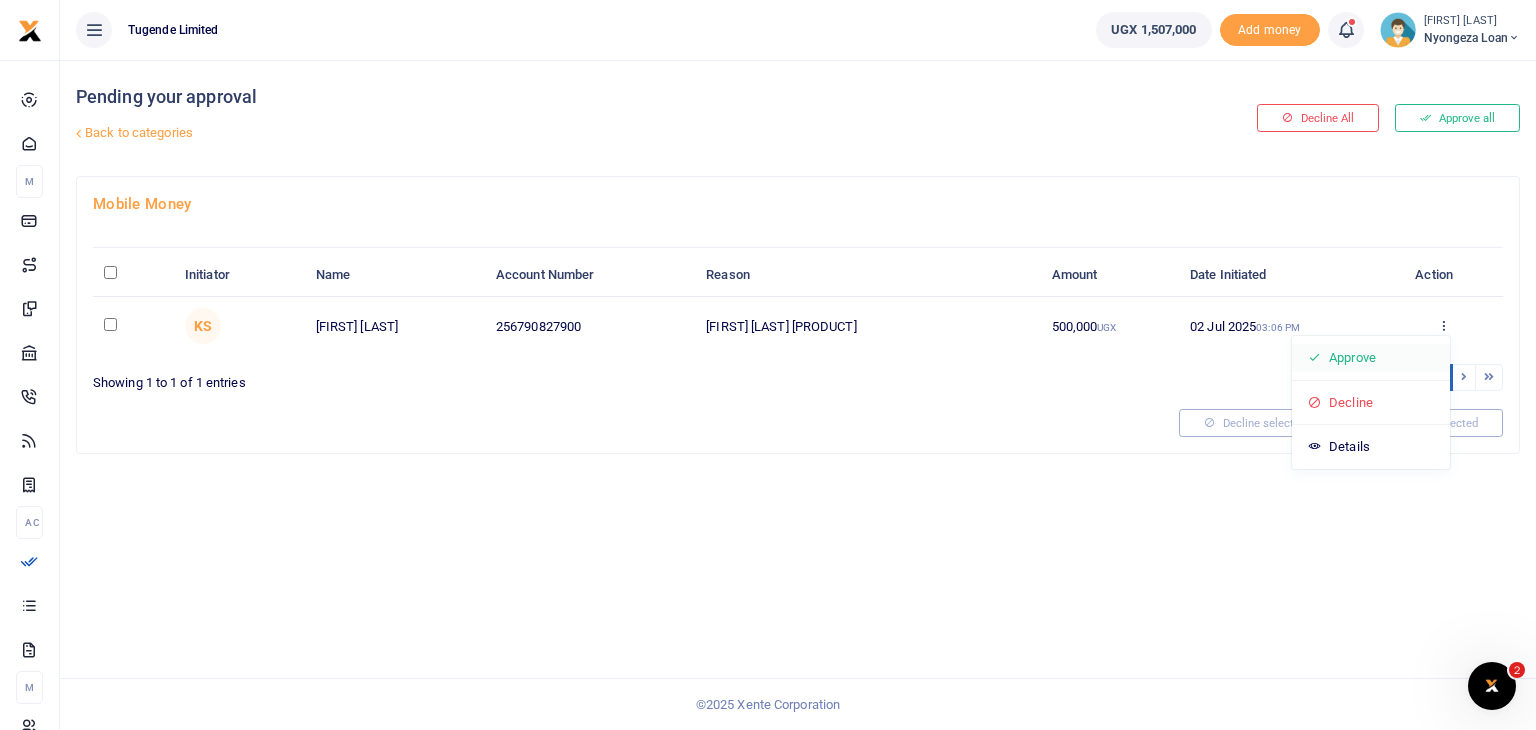 click on "Approve" at bounding box center [1371, 358] 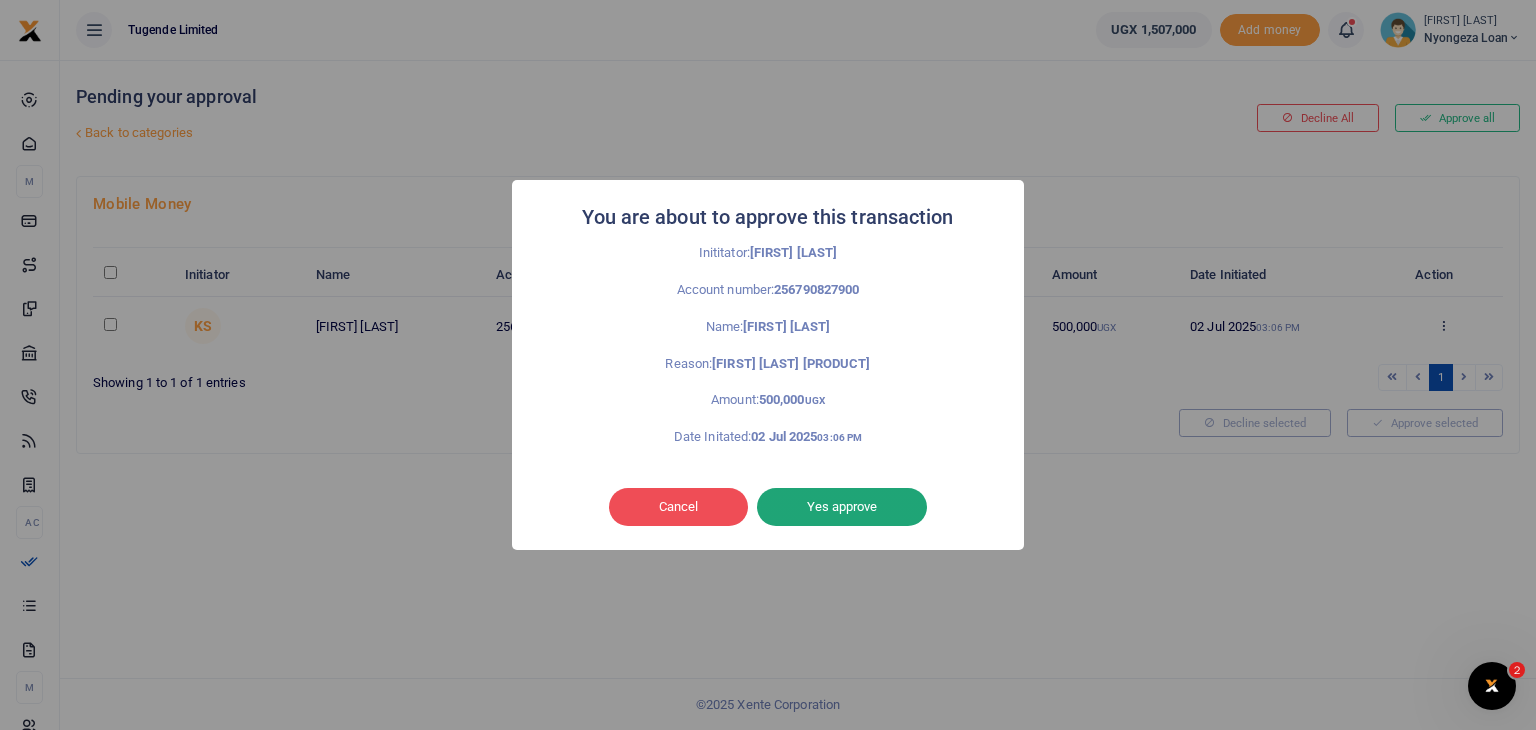 click on "Yes approve" at bounding box center [842, 507] 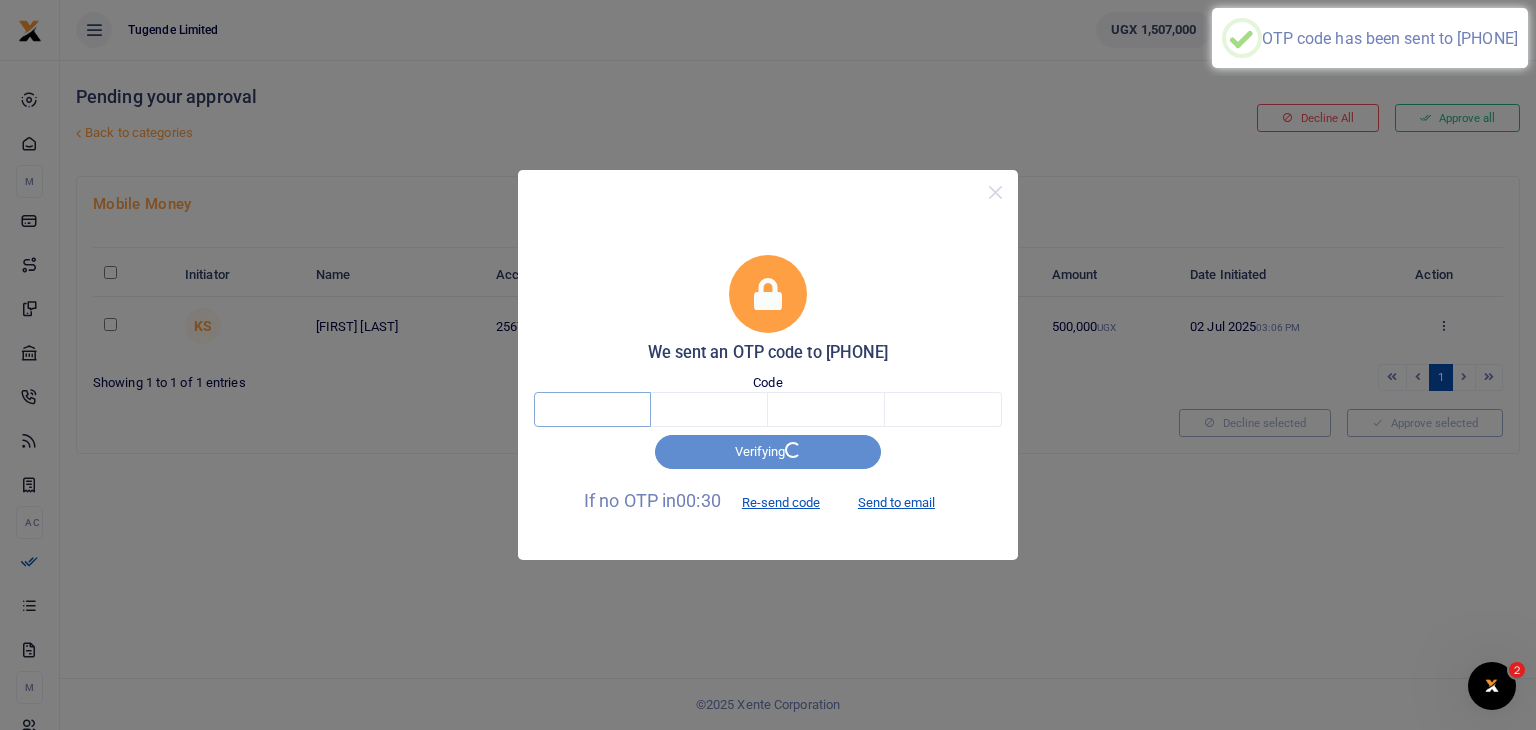 click at bounding box center (592, 409) 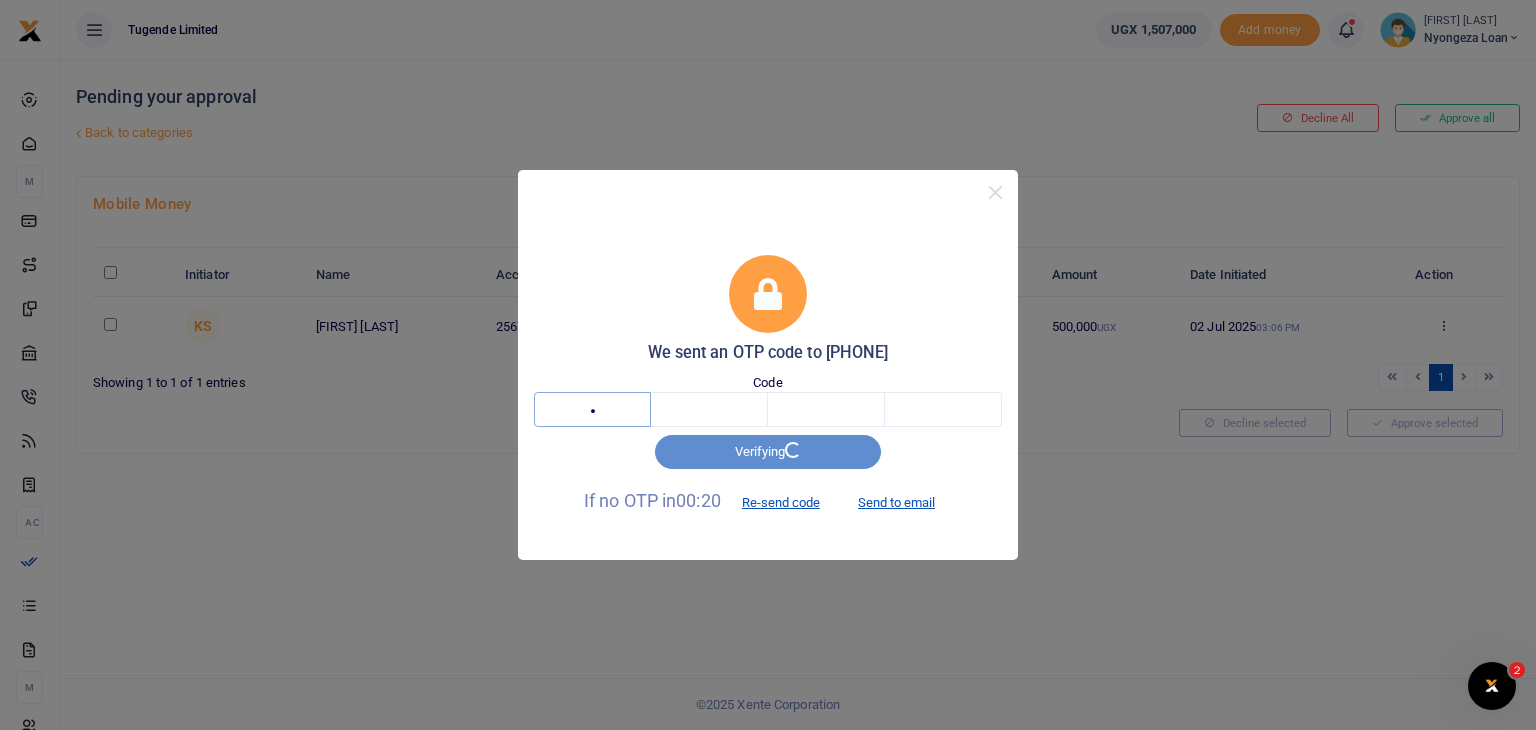 type on "2" 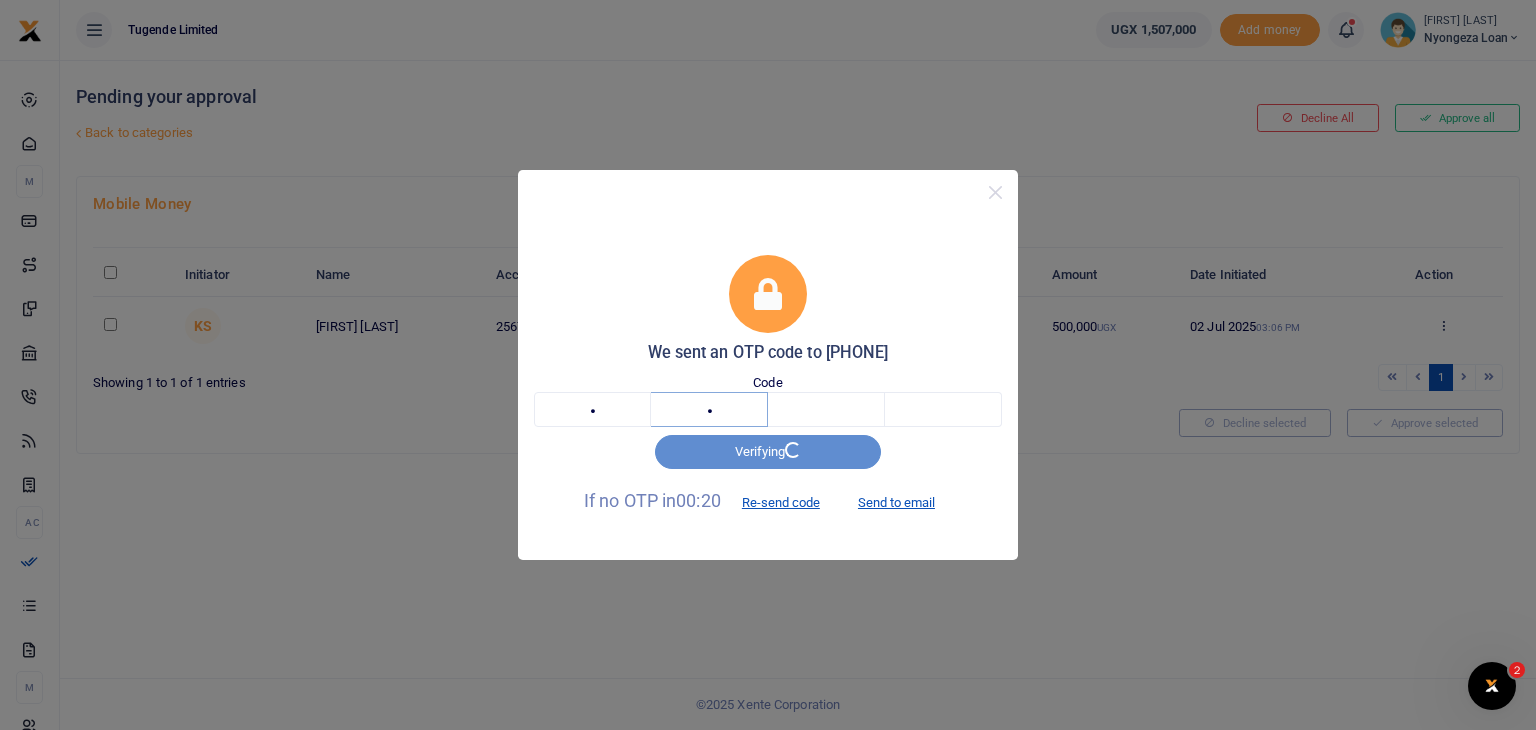 type on "1" 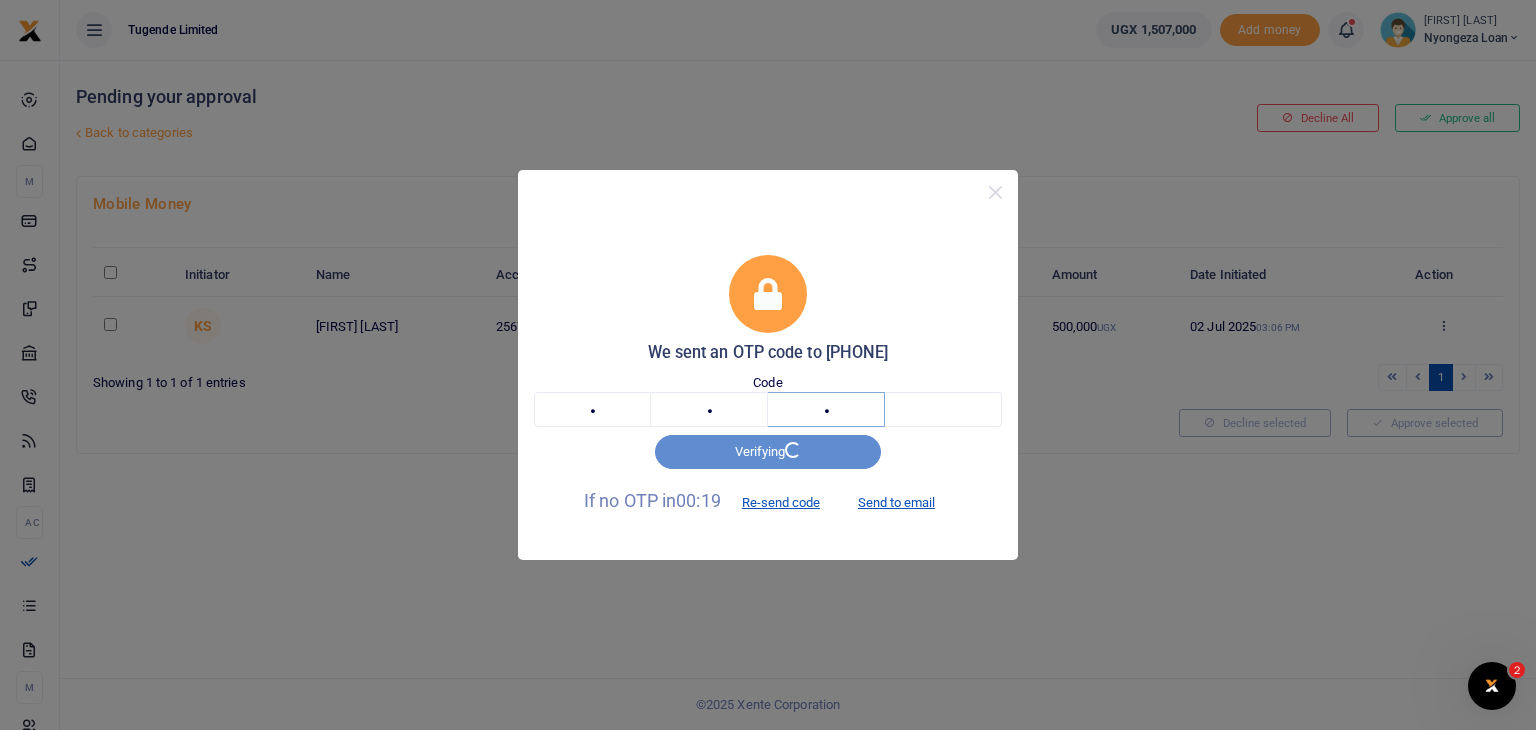type on "9" 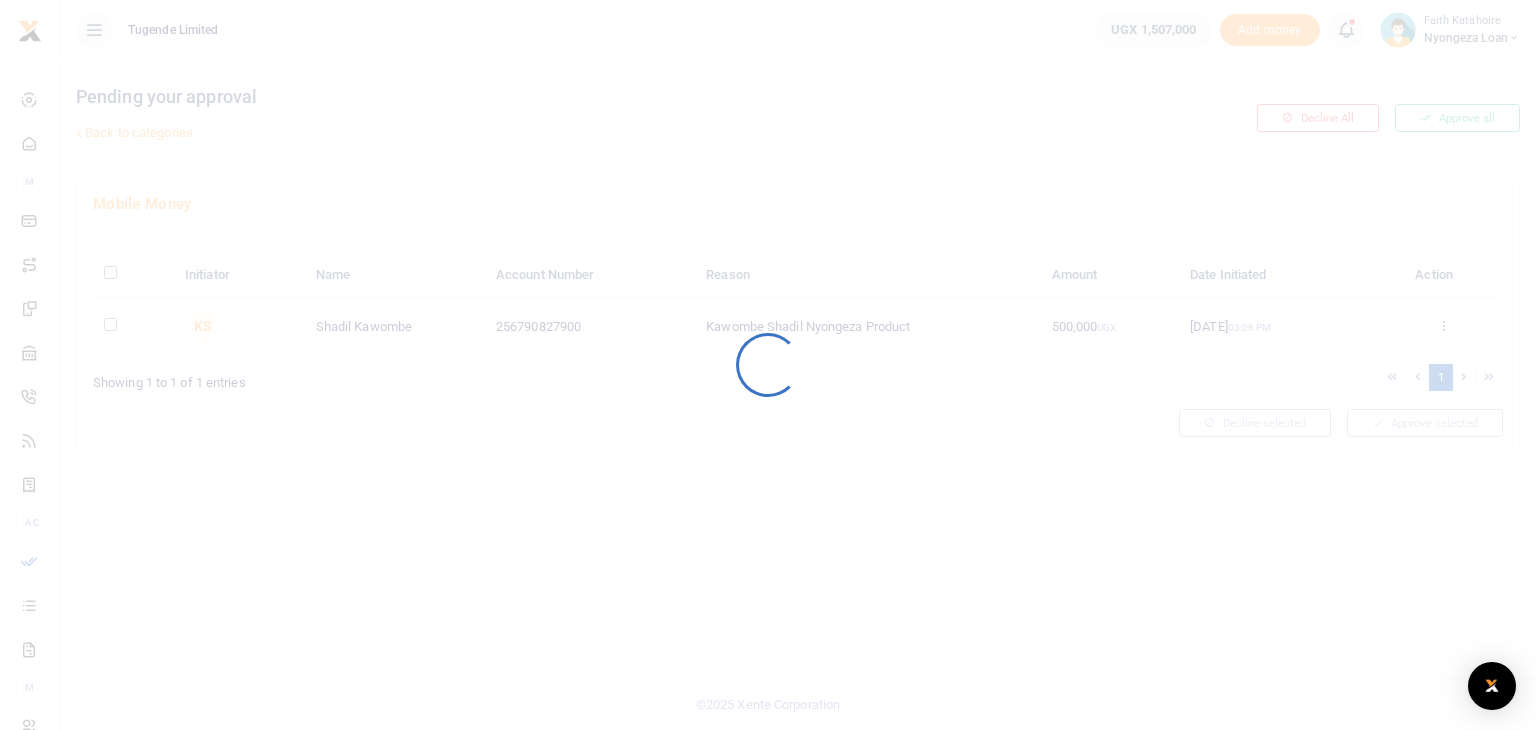 scroll, scrollTop: 0, scrollLeft: 0, axis: both 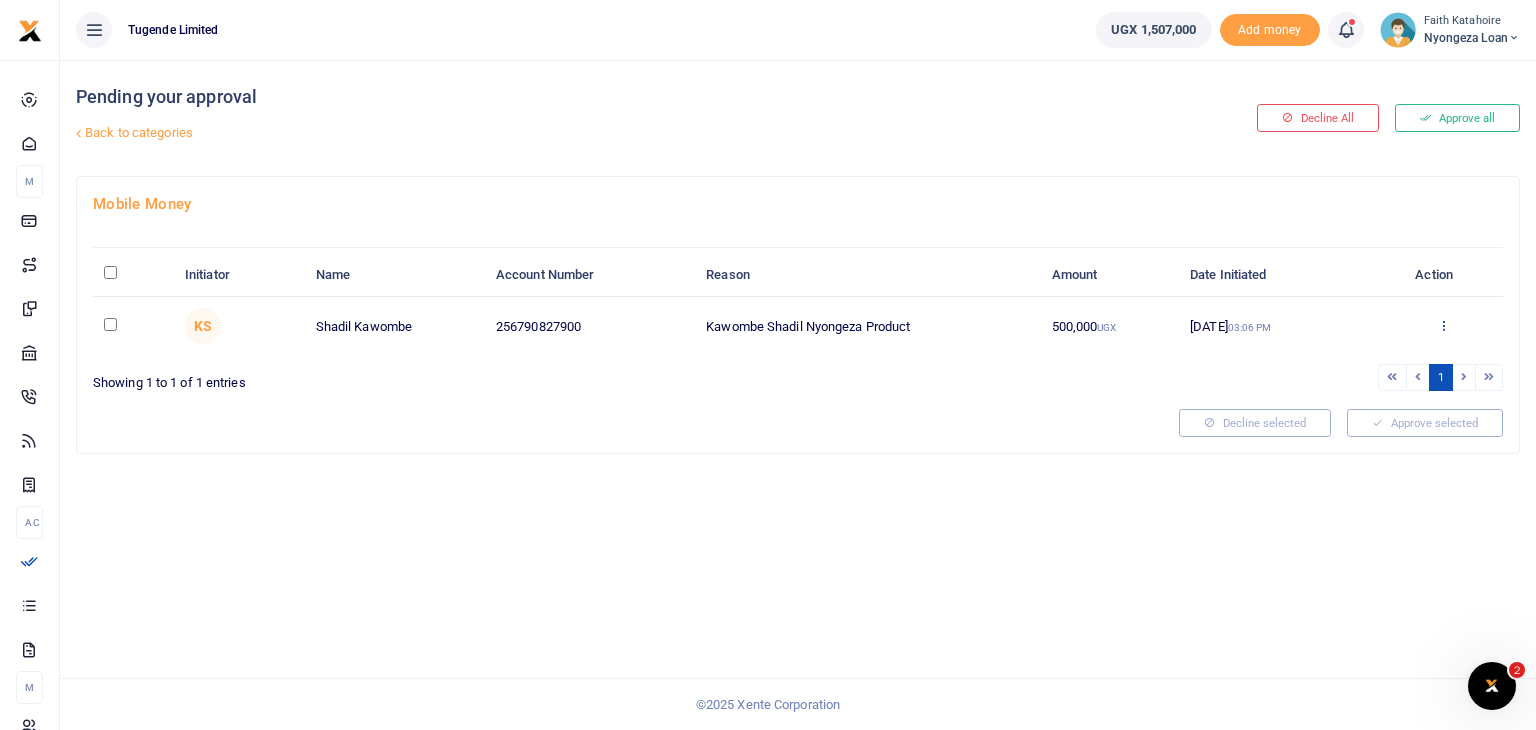 click at bounding box center [1443, 325] 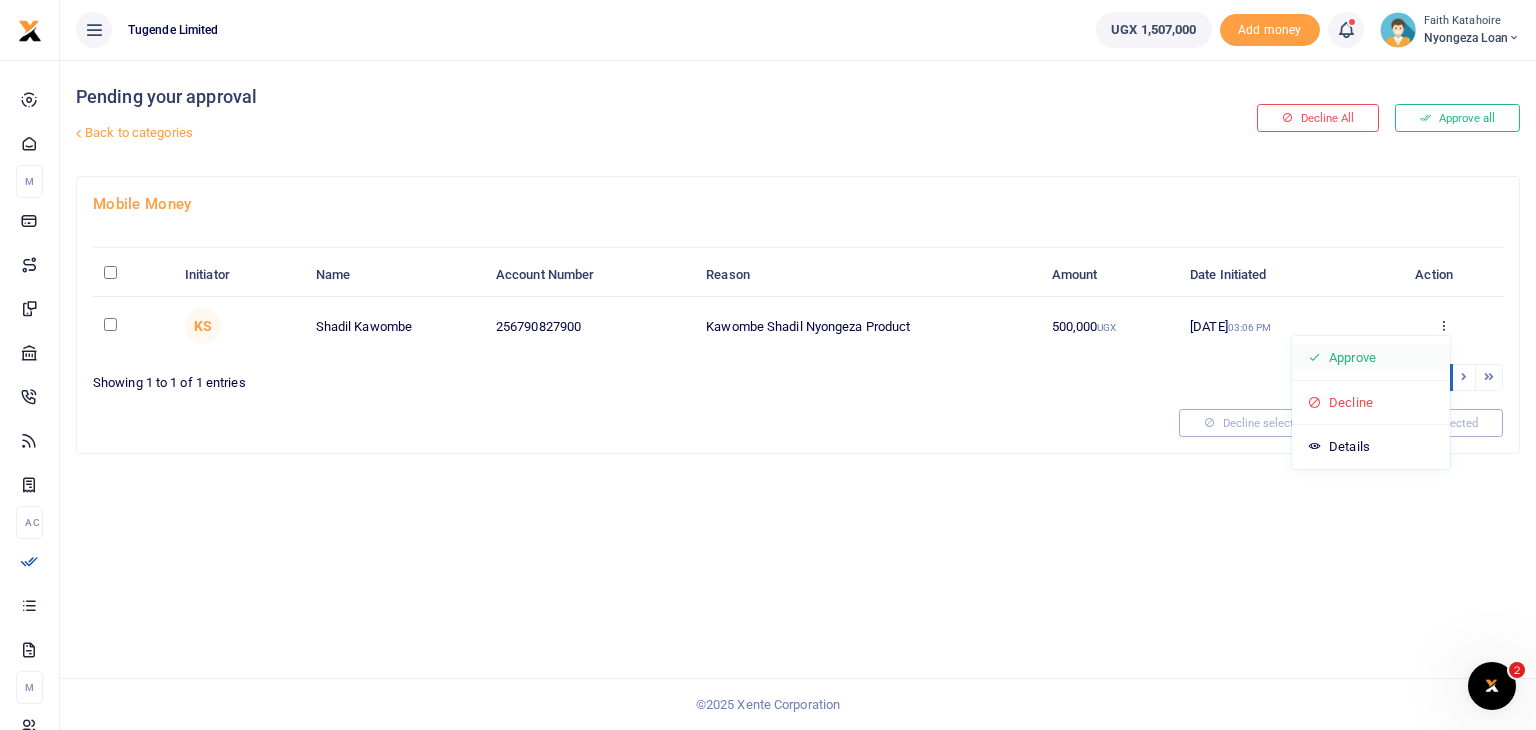 click on "Approve" at bounding box center [1371, 358] 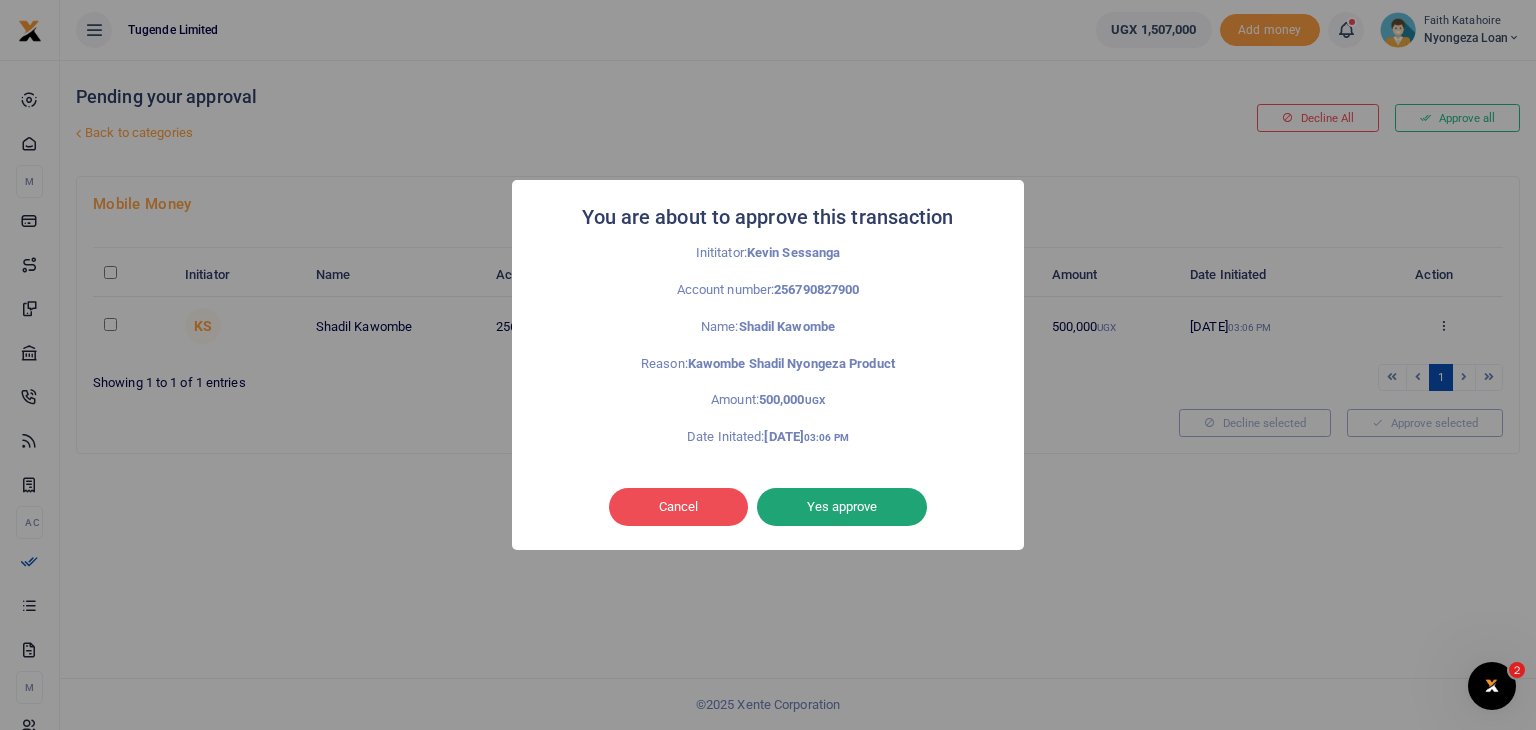 click on "Yes approve" at bounding box center [842, 507] 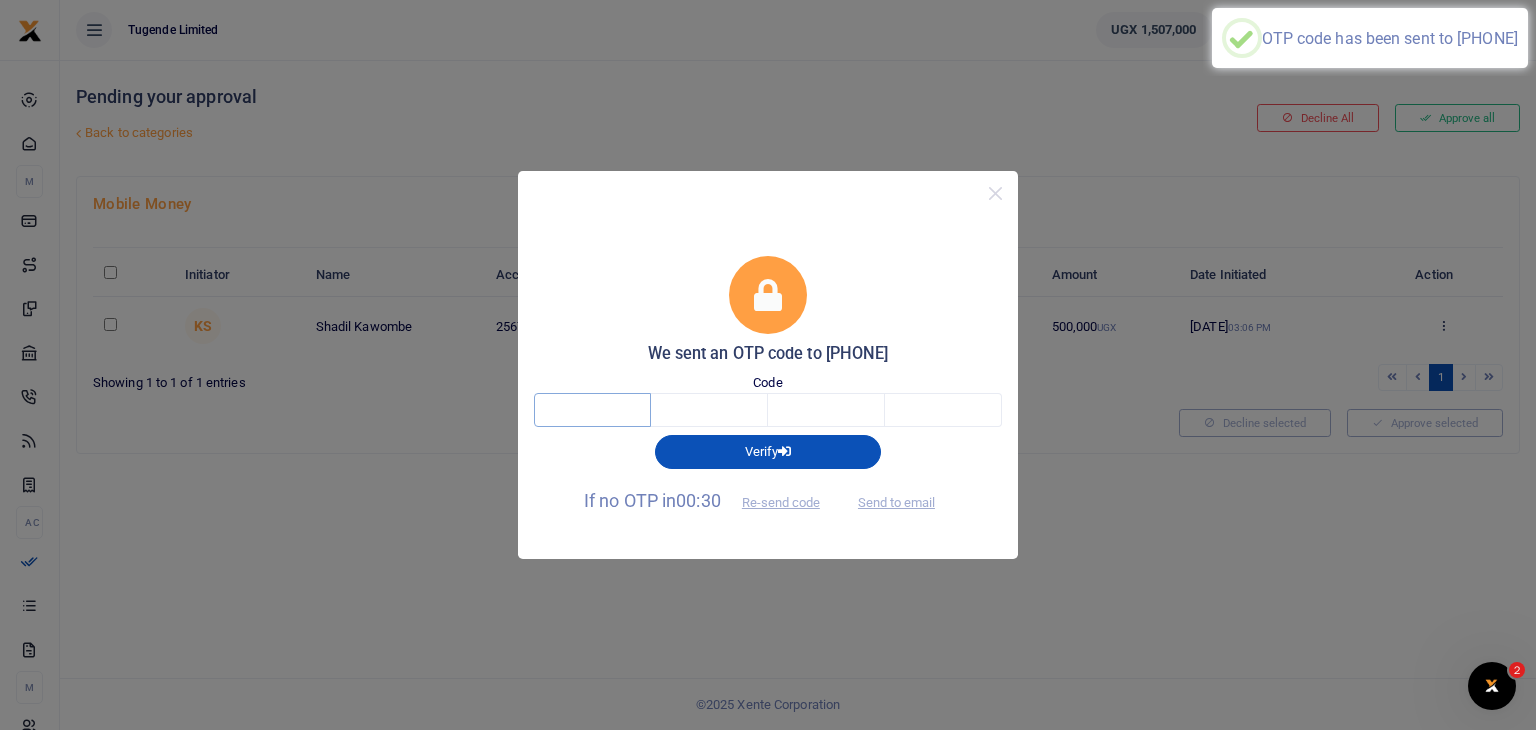 click at bounding box center (592, 410) 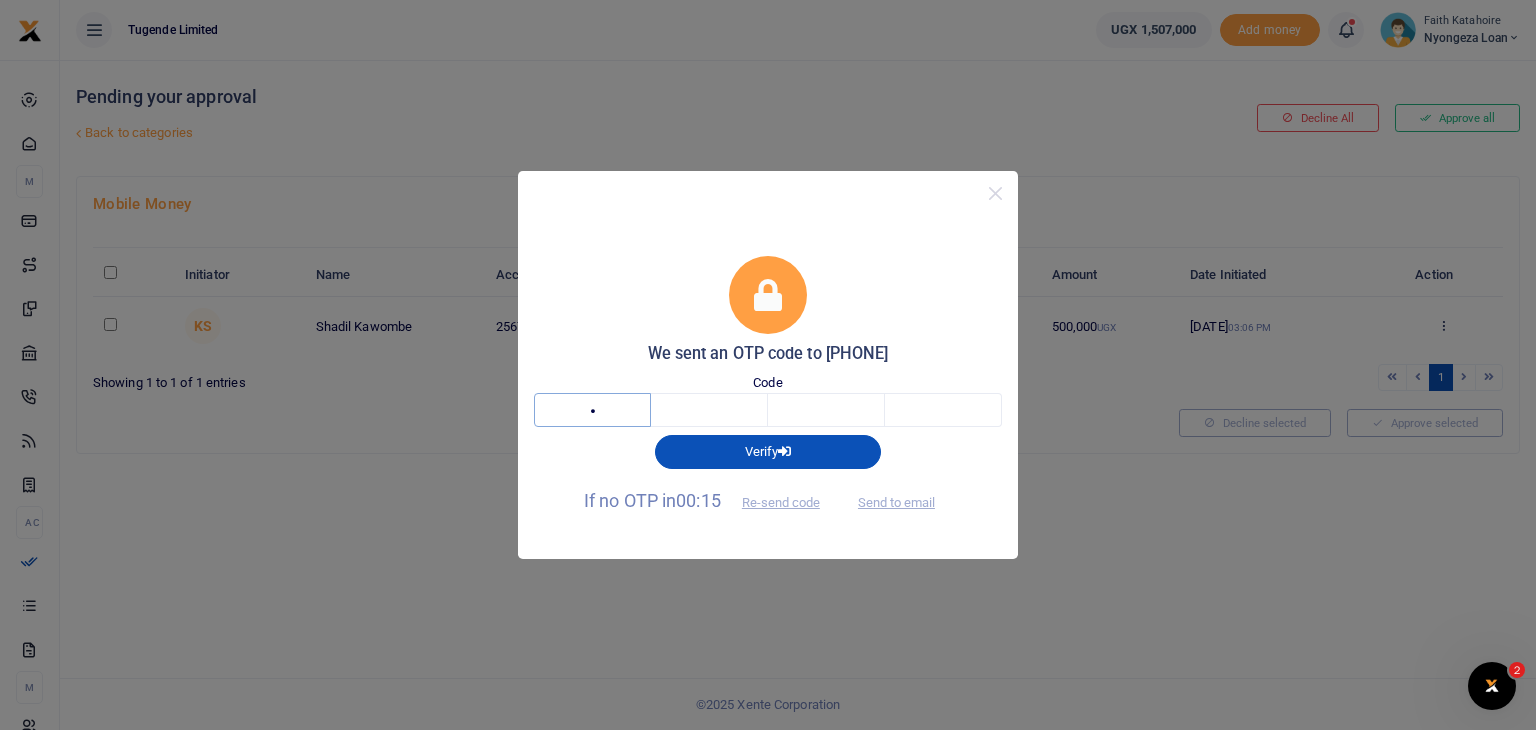 type on "2" 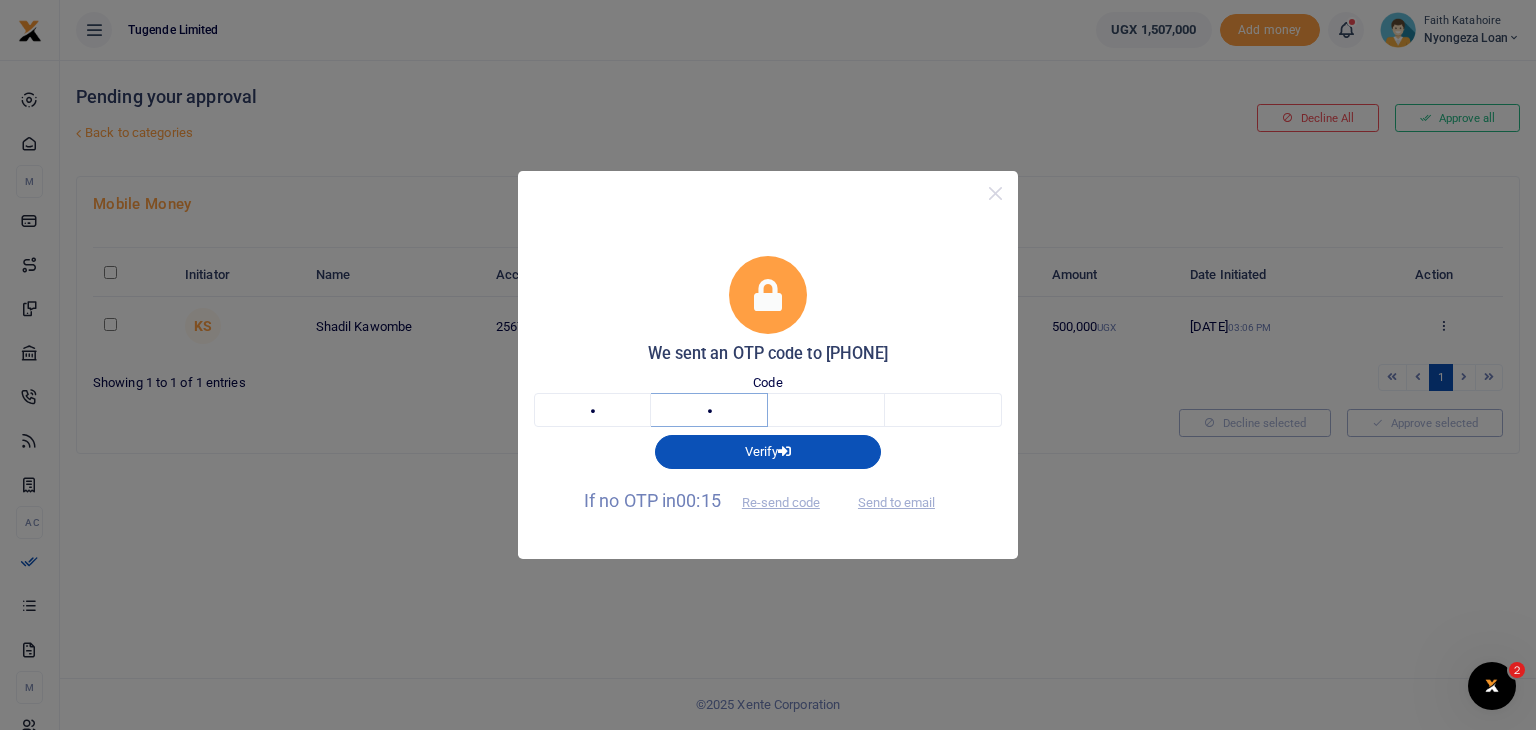 type on "6" 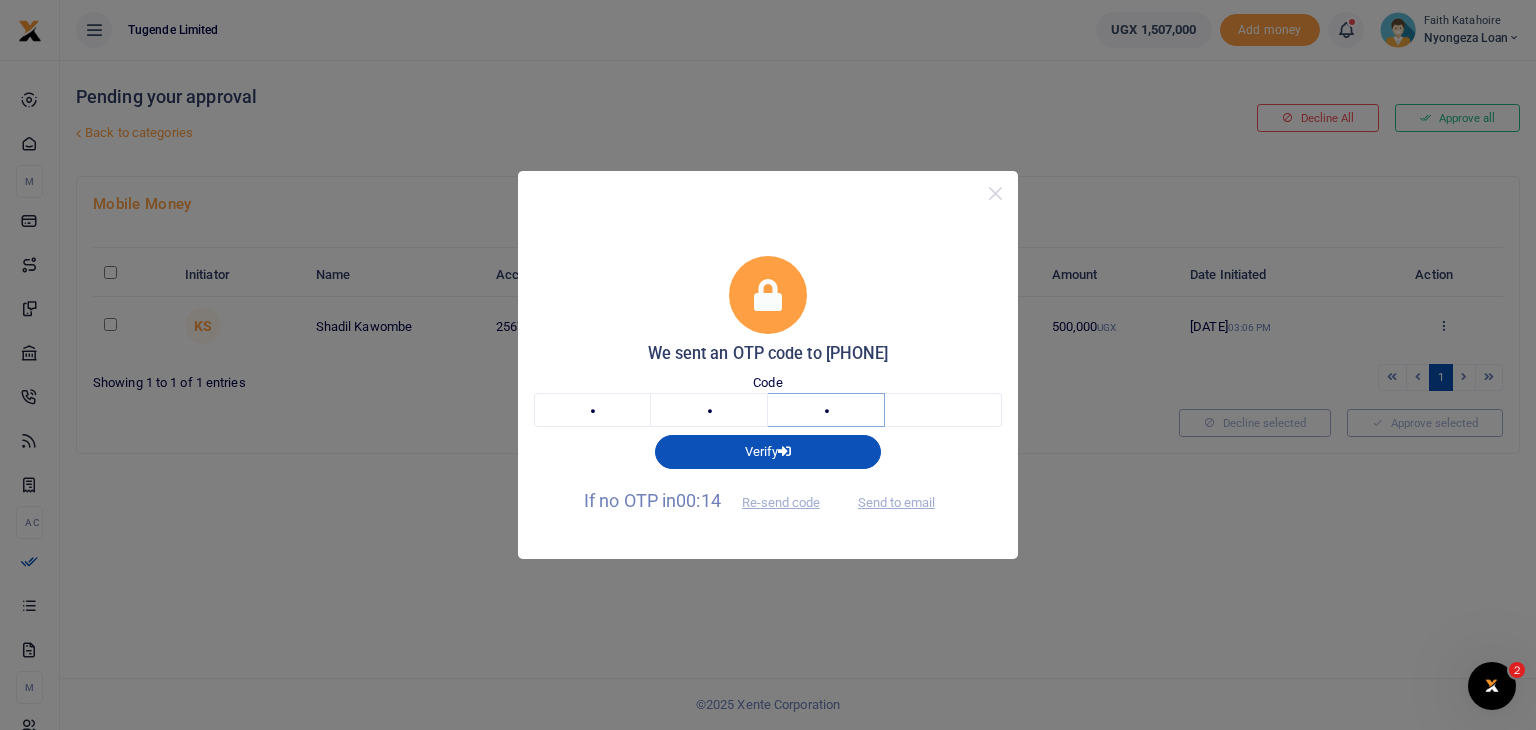 type on "5" 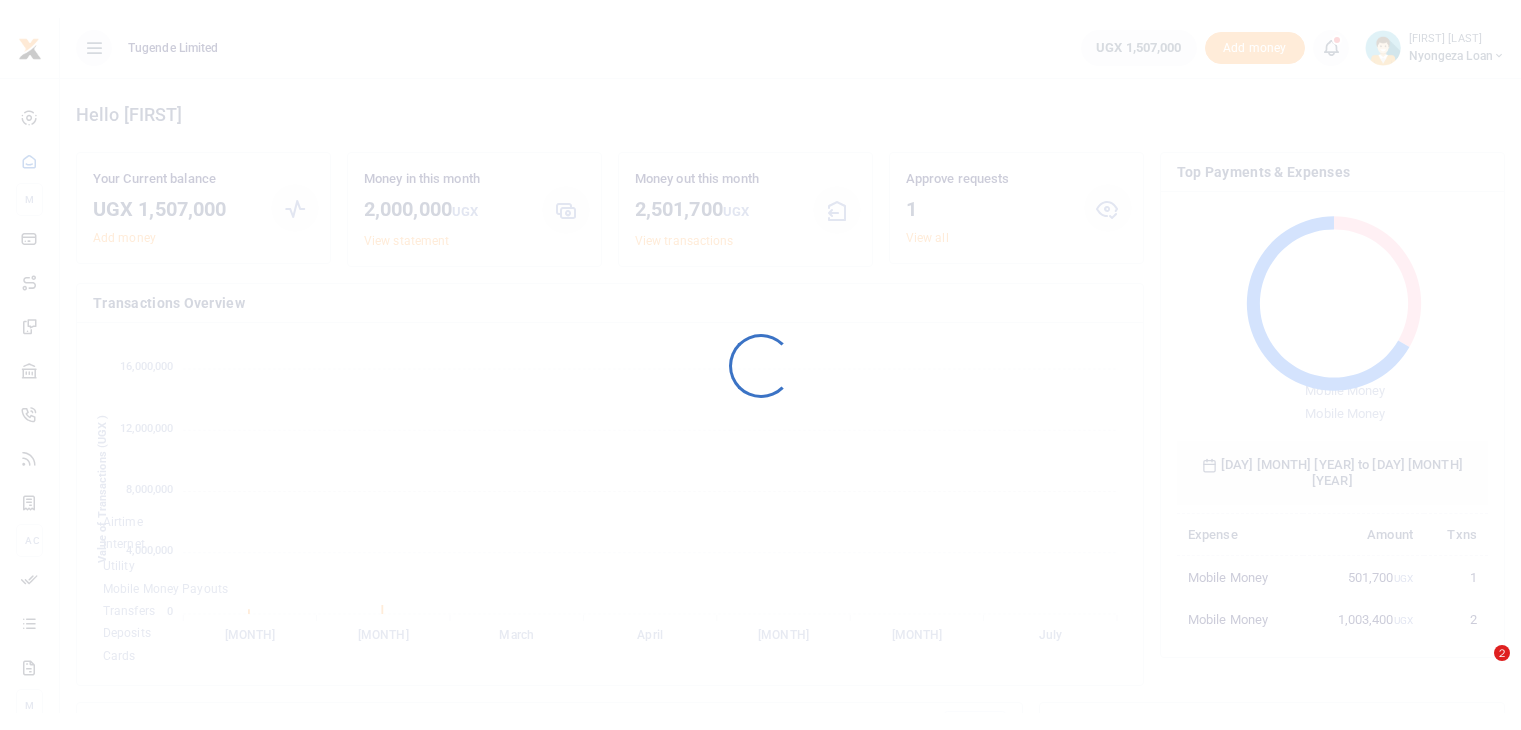 scroll, scrollTop: 0, scrollLeft: 0, axis: both 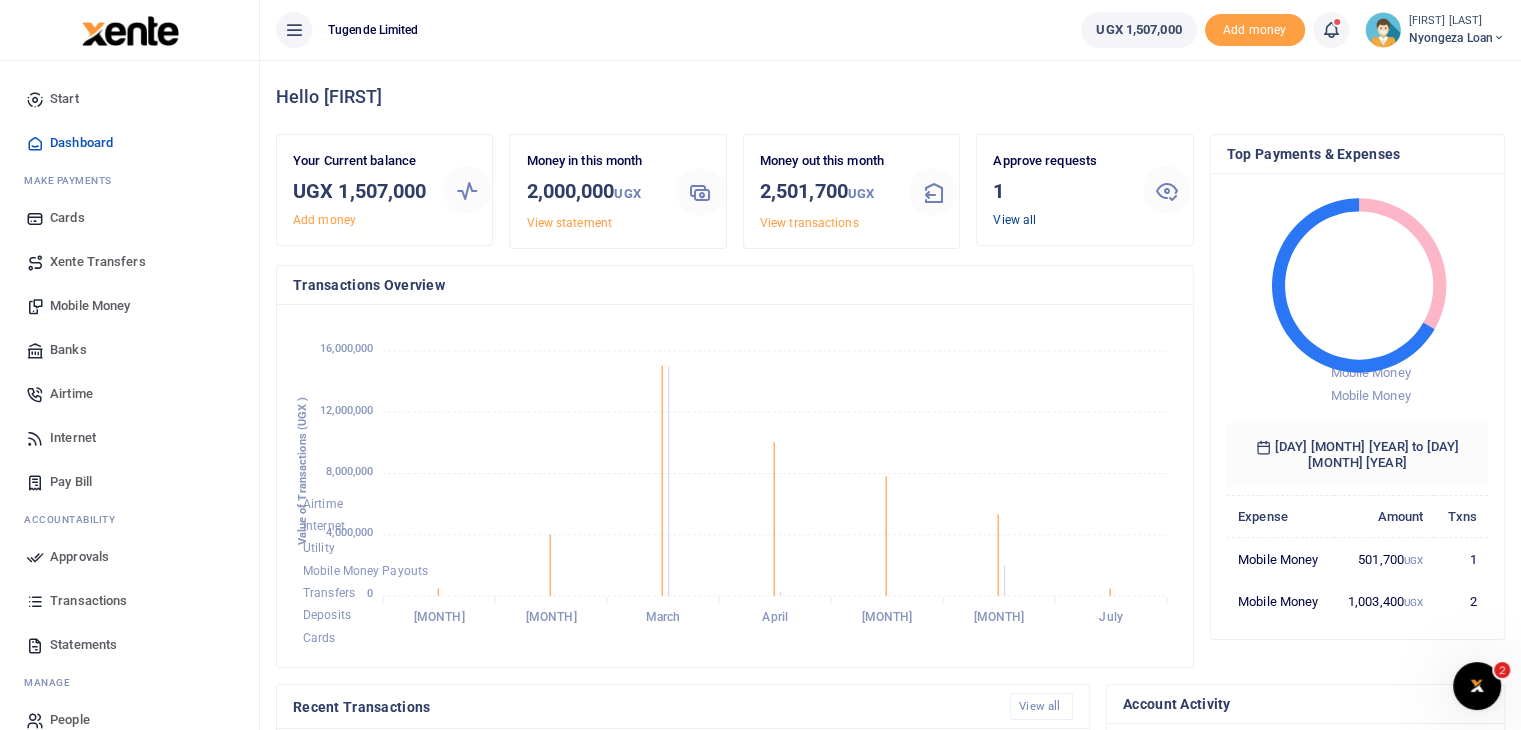 click on "View all" at bounding box center (1014, 220) 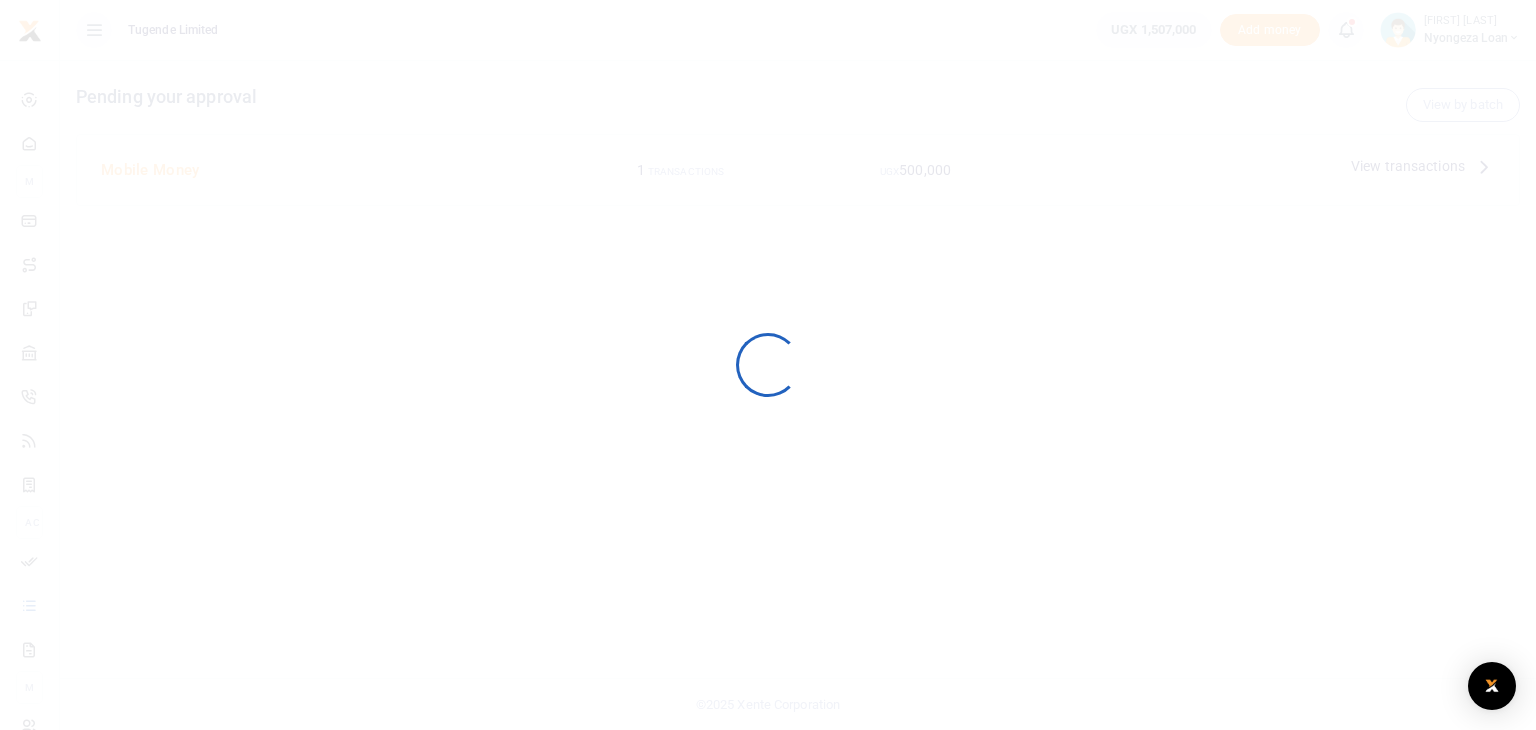 scroll, scrollTop: 0, scrollLeft: 0, axis: both 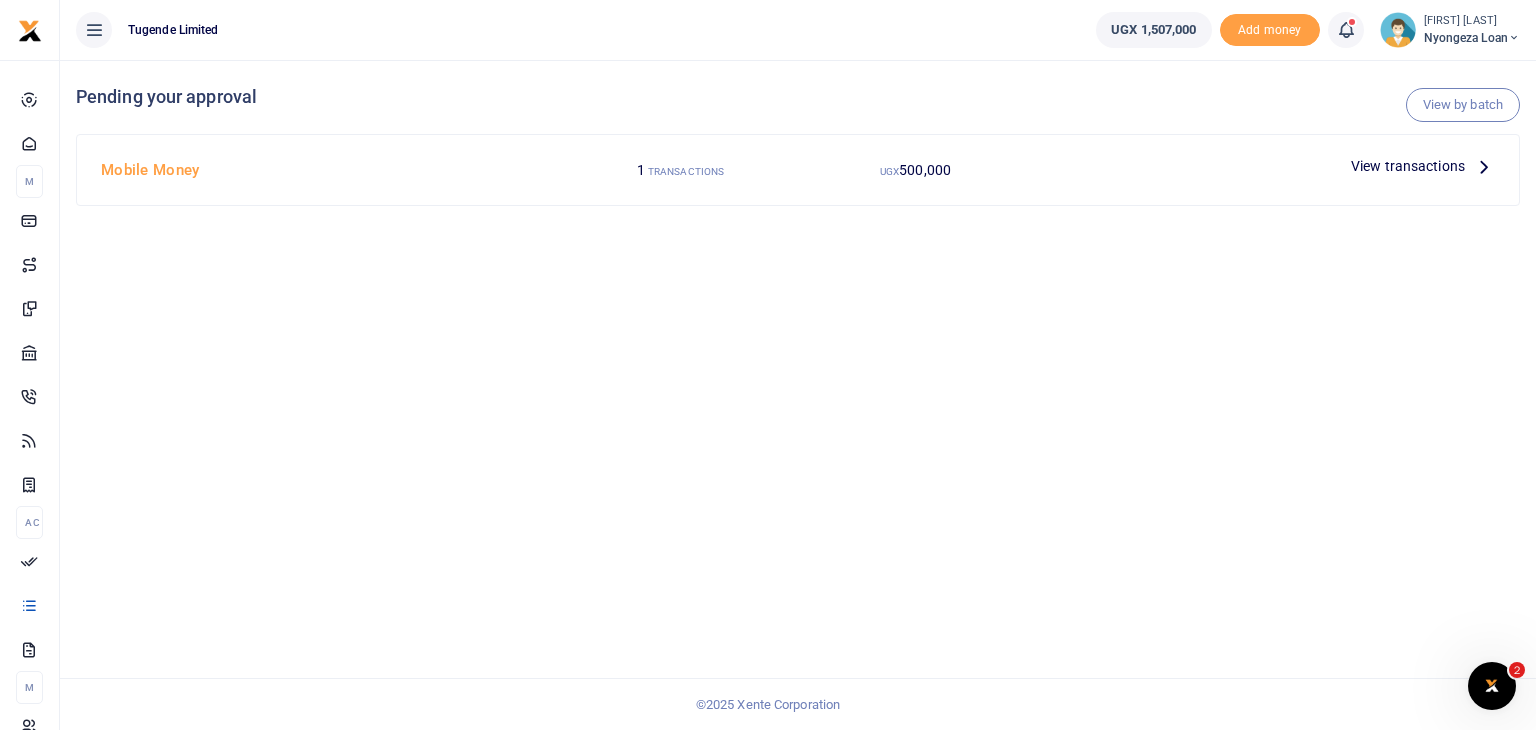 click on "View transactions" at bounding box center (1408, 166) 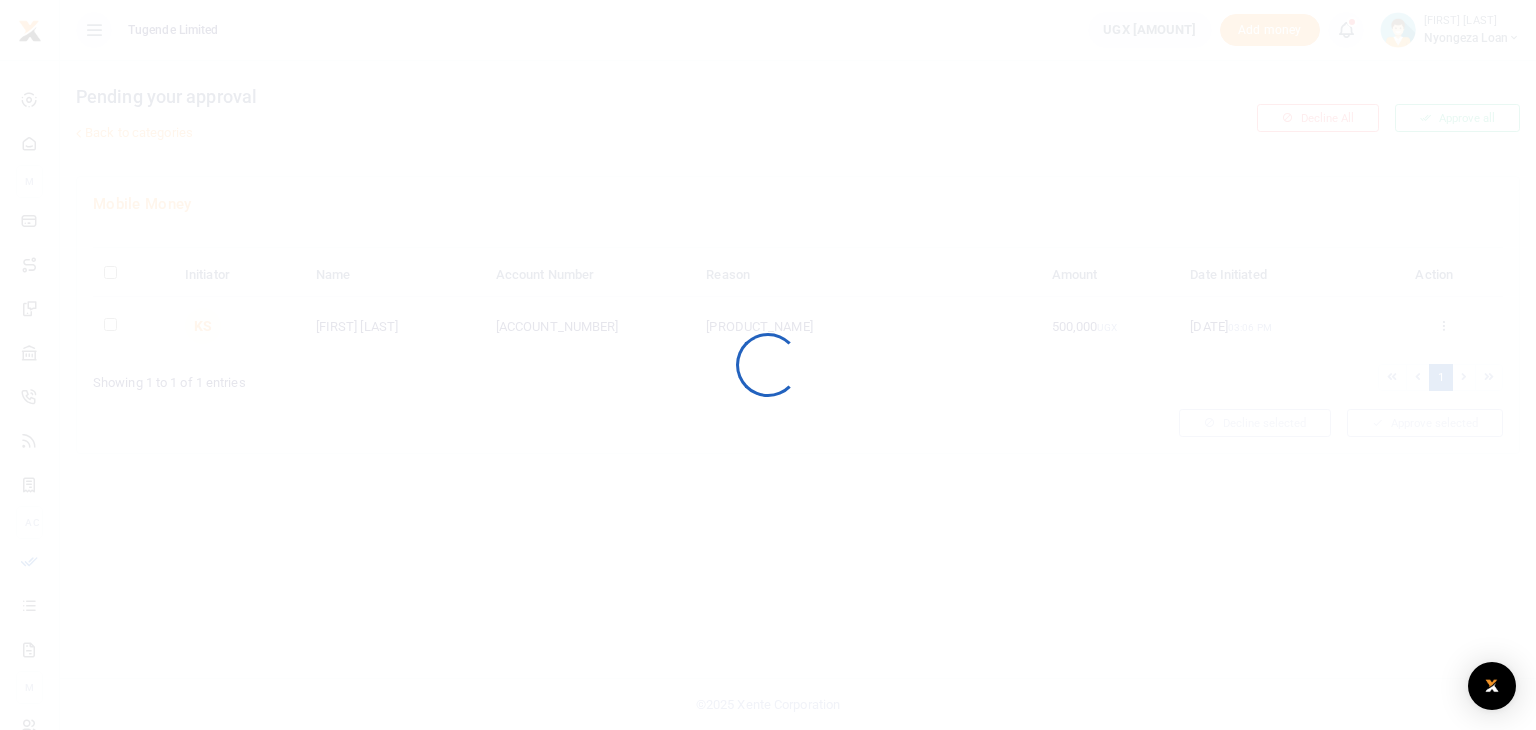 scroll, scrollTop: 0, scrollLeft: 0, axis: both 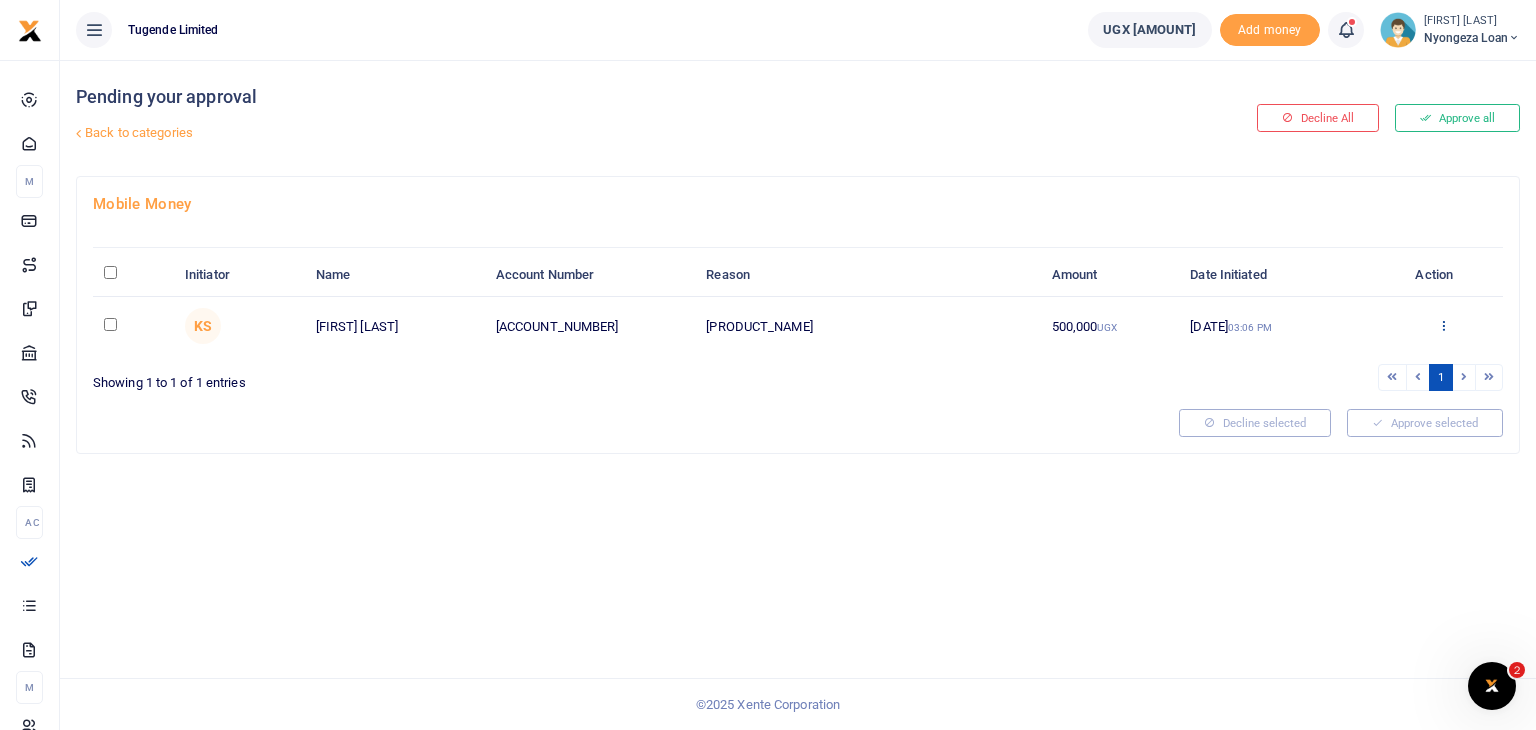 click at bounding box center (1443, 325) 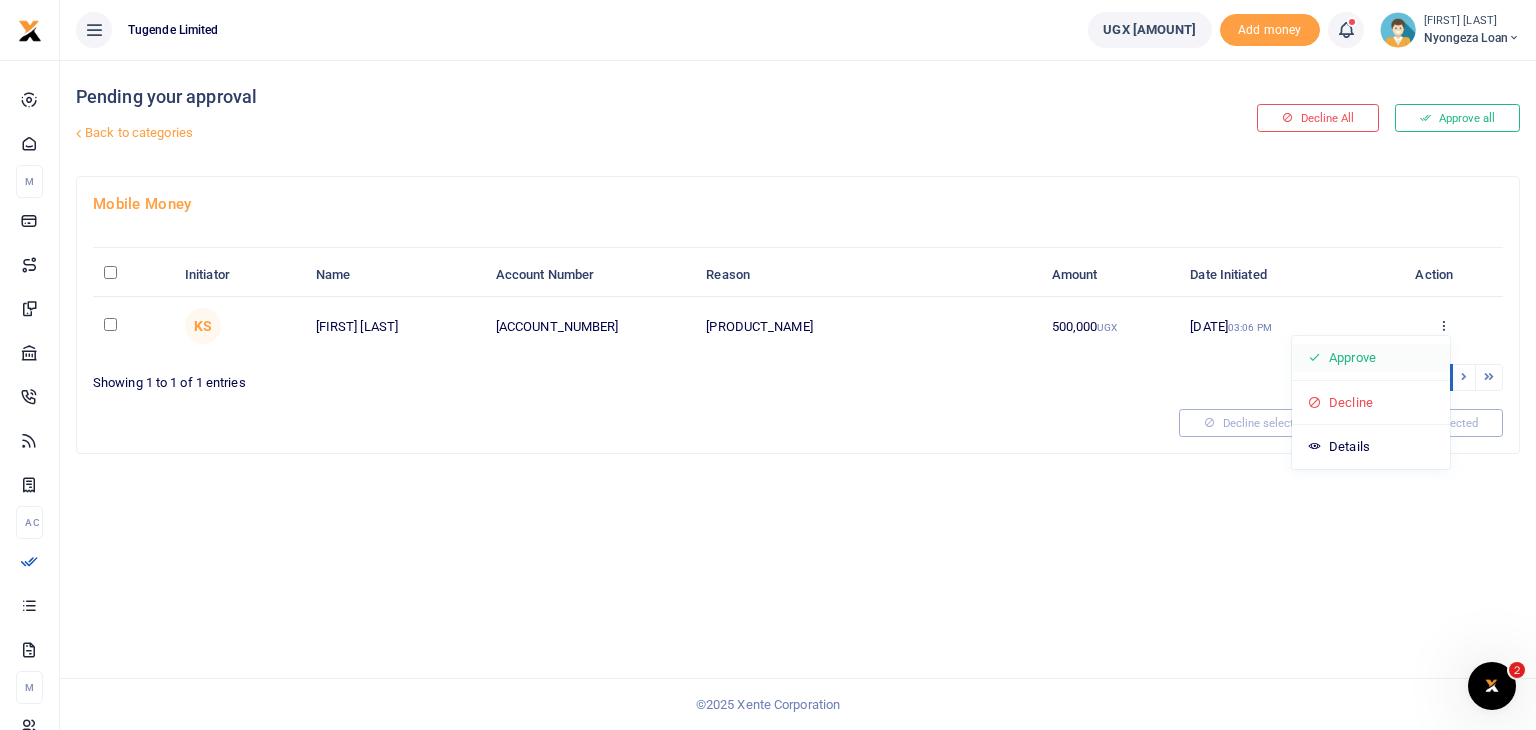 click on "Approve" at bounding box center [1371, 358] 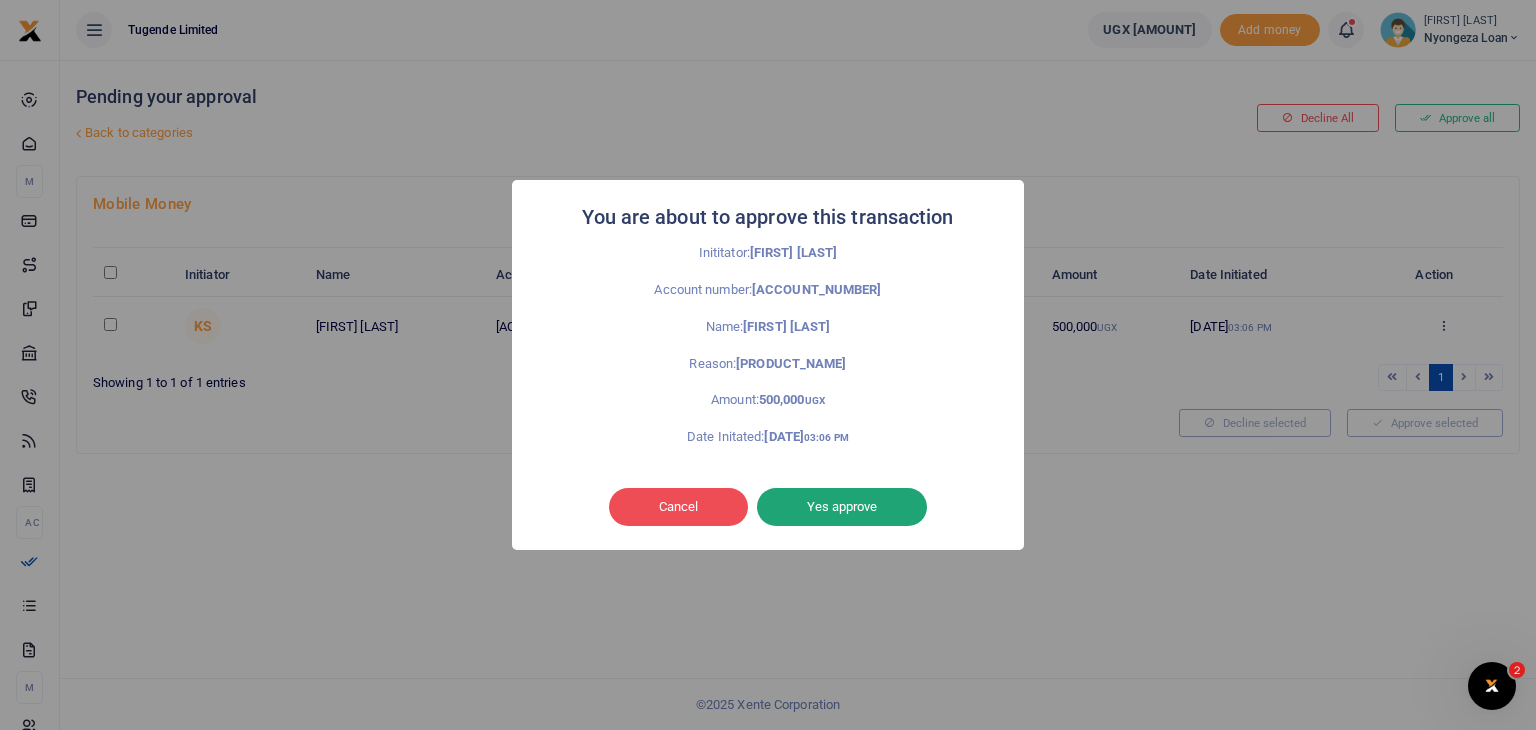 click on "Yes approve" at bounding box center (842, 507) 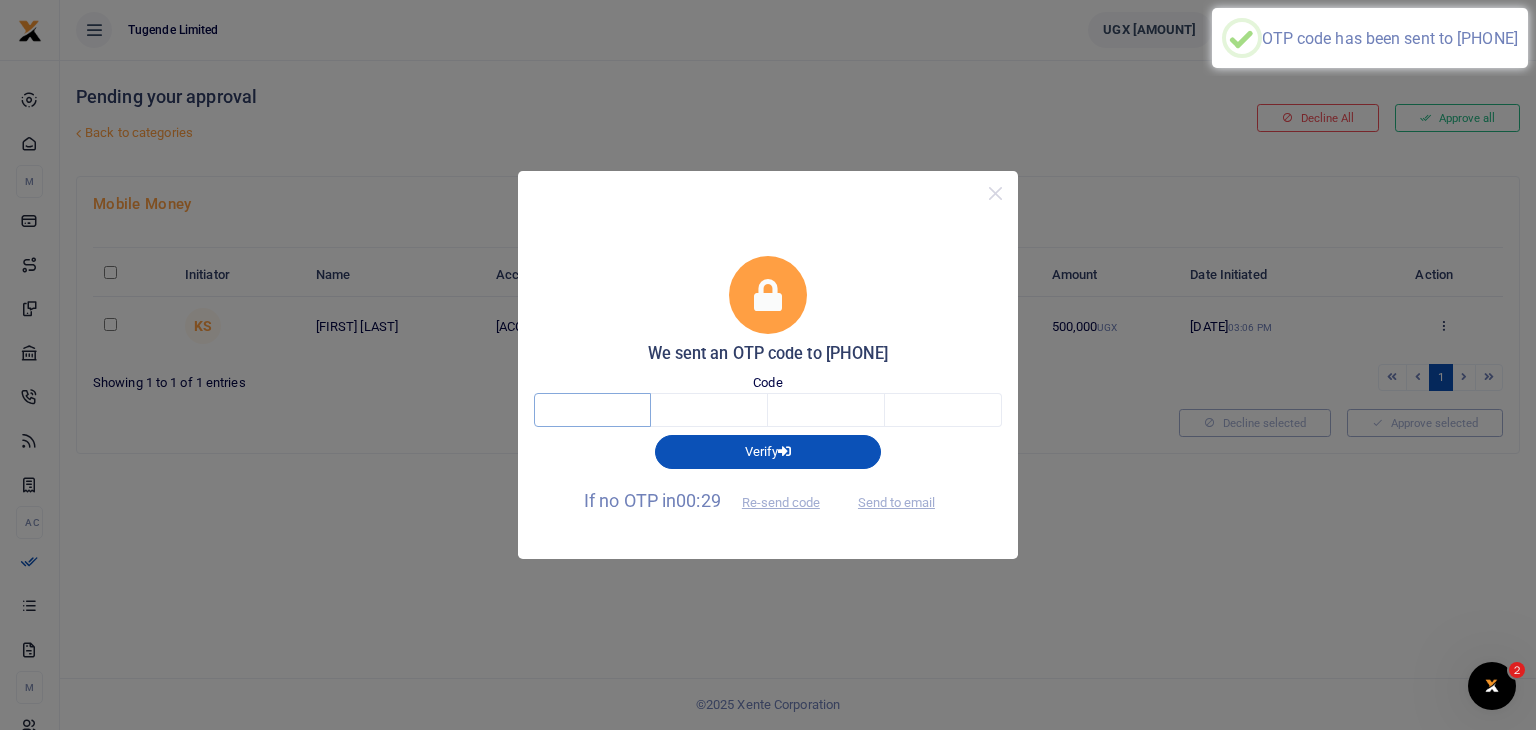 click at bounding box center [592, 410] 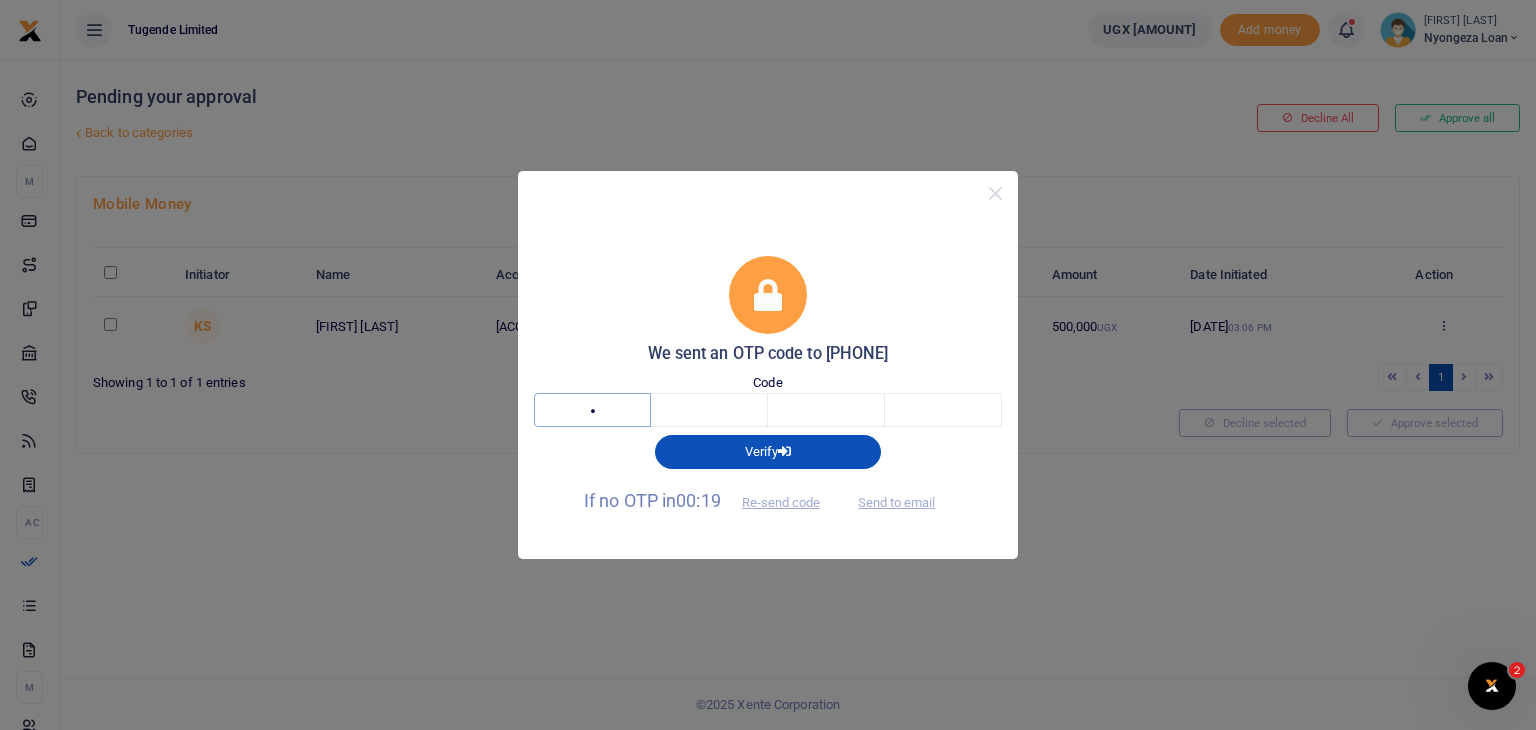 type on "2" 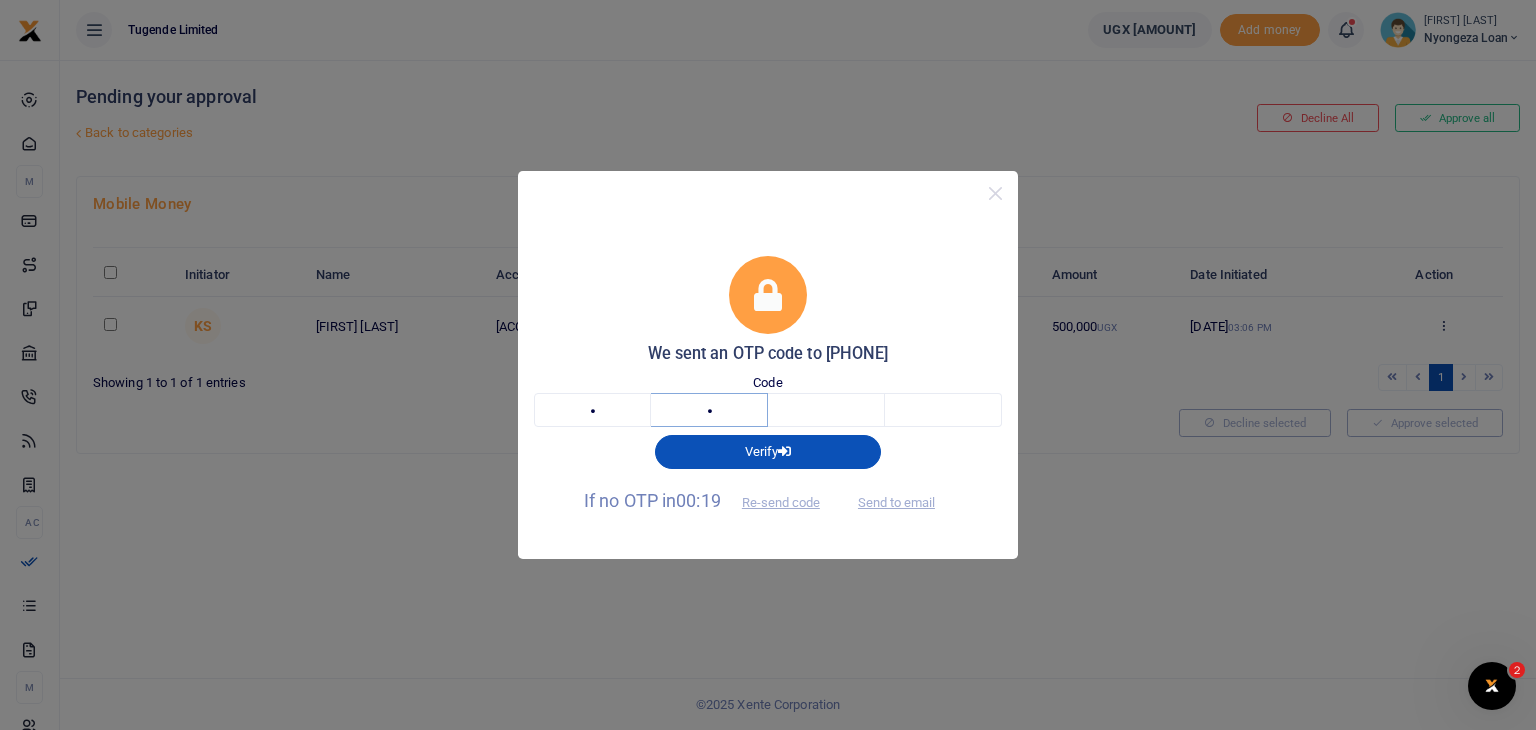 type on "8" 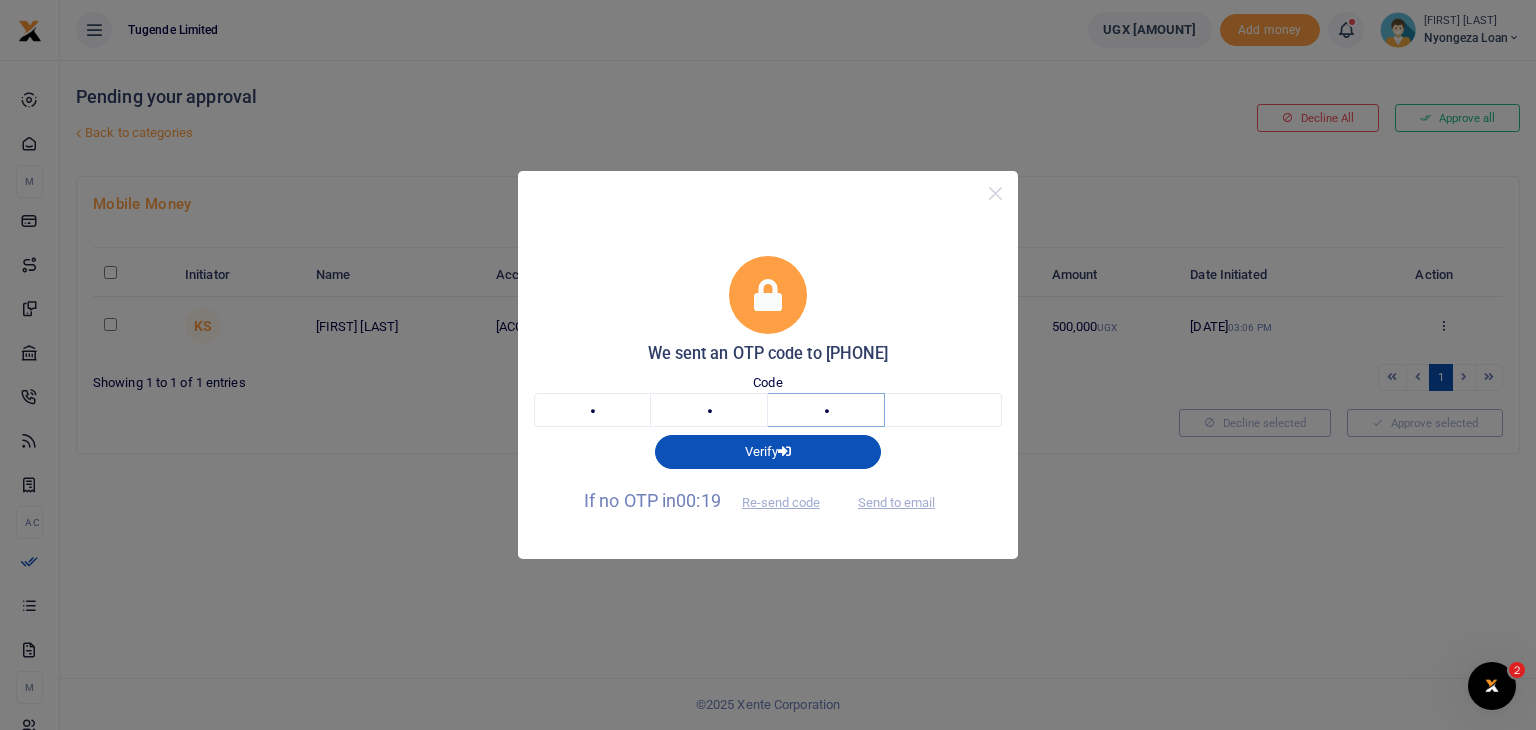 type on "5" 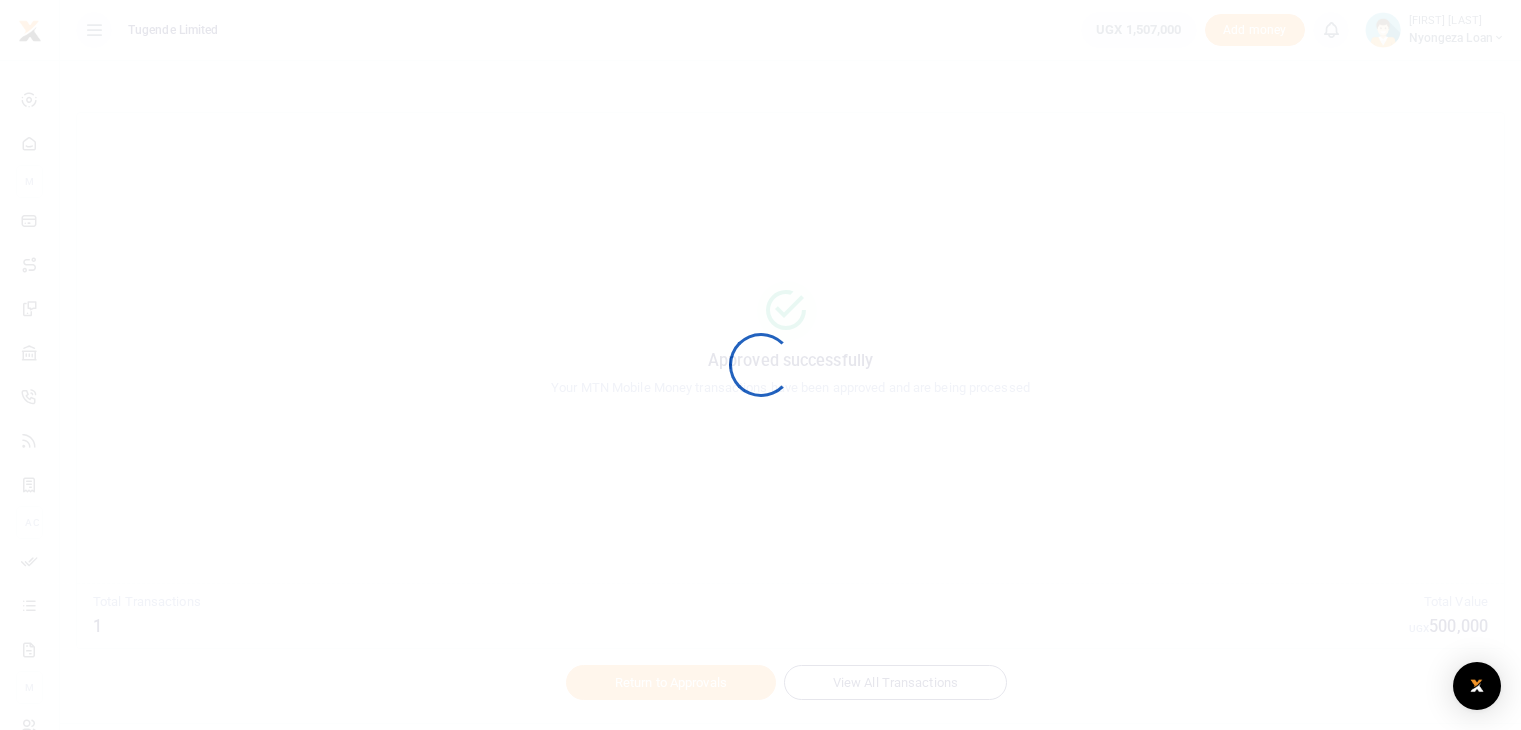 scroll, scrollTop: 0, scrollLeft: 0, axis: both 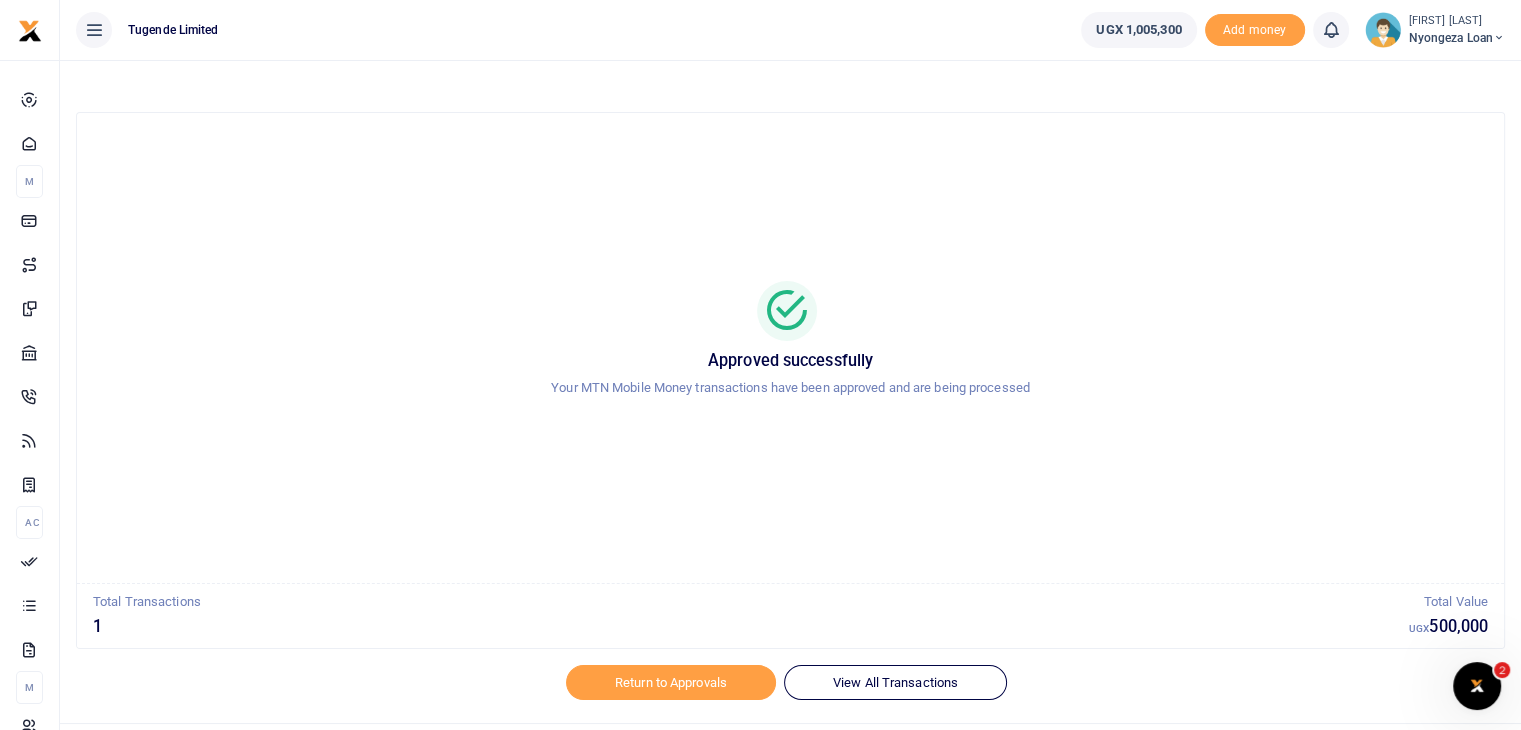 click on "Nyongeza Loan" at bounding box center (1457, 38) 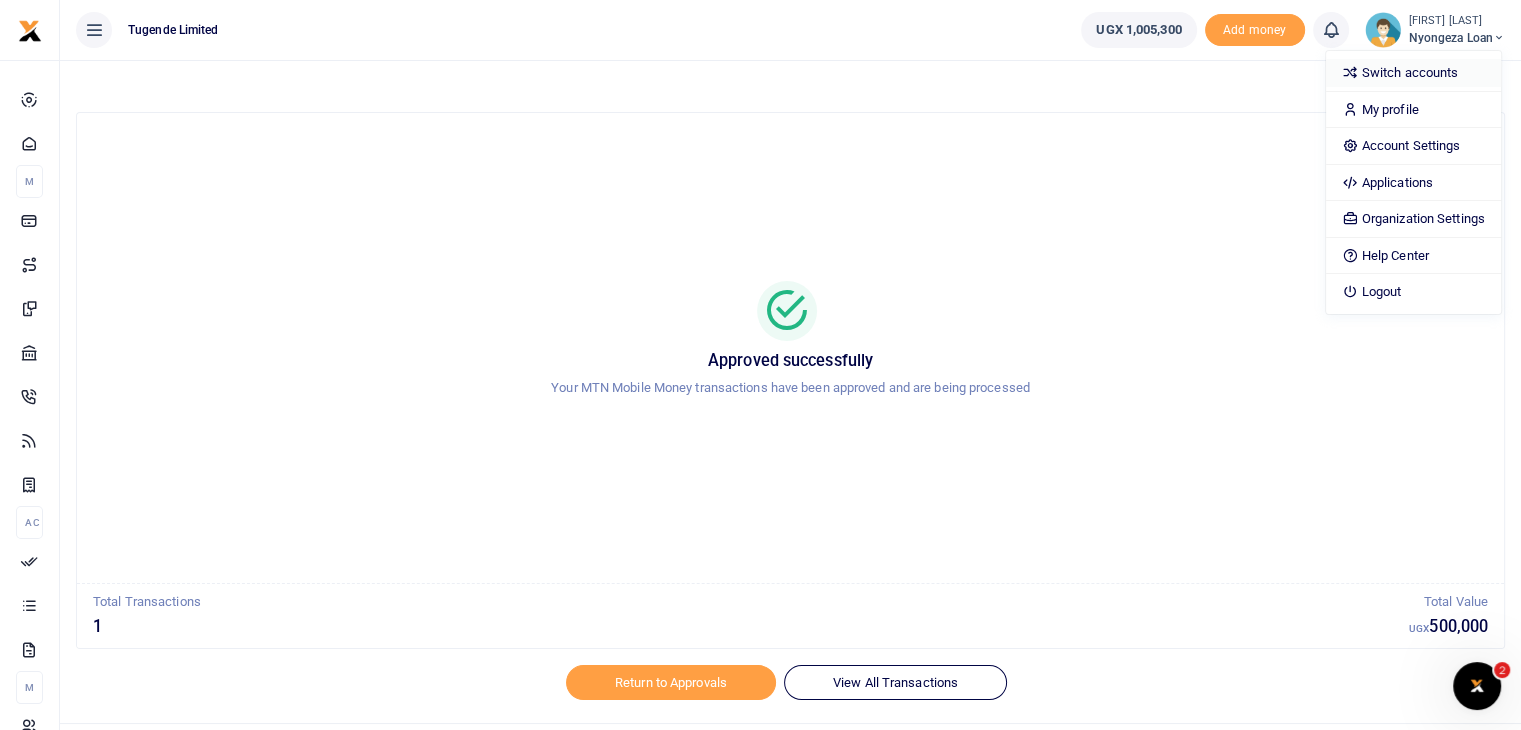 click on "Switch accounts" at bounding box center (1413, 73) 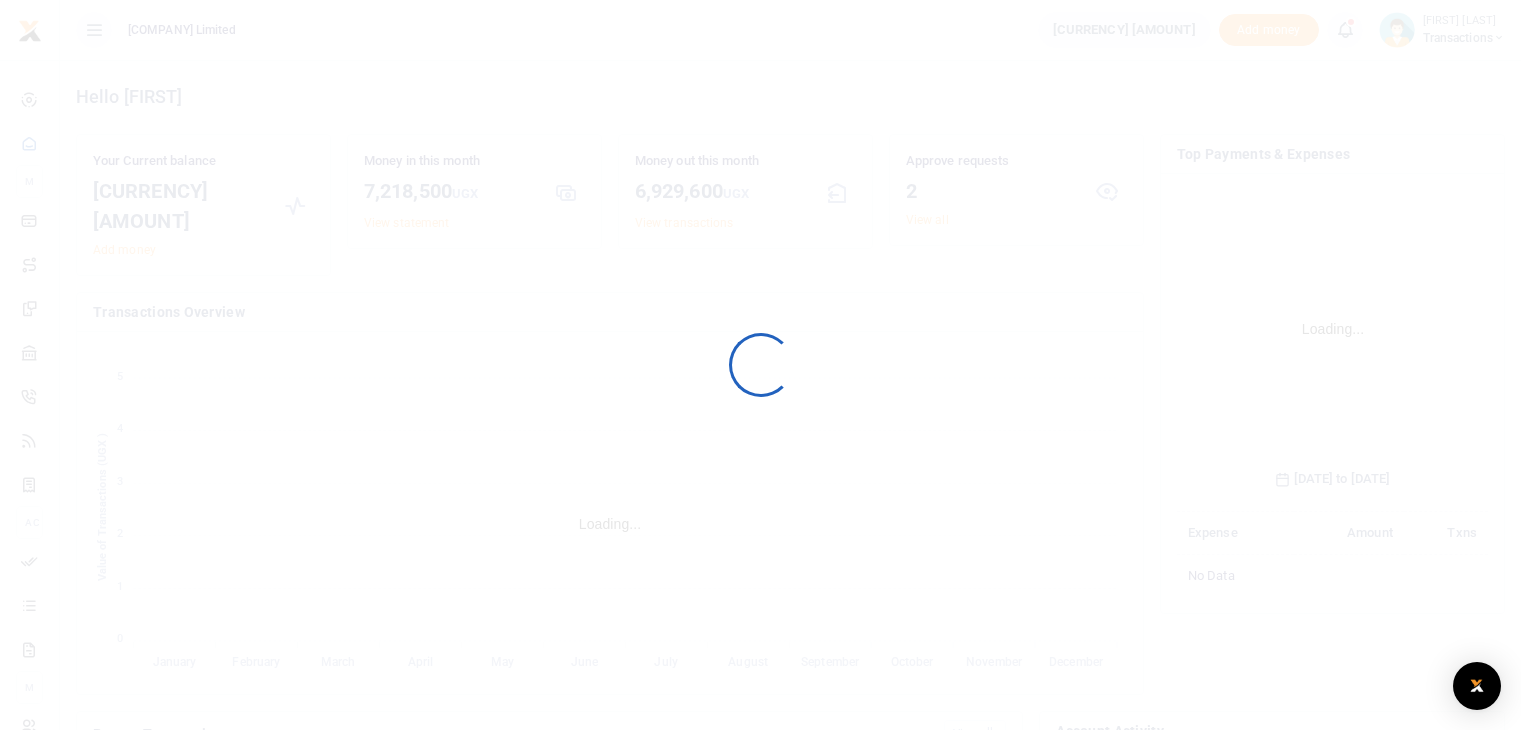 scroll, scrollTop: 0, scrollLeft: 0, axis: both 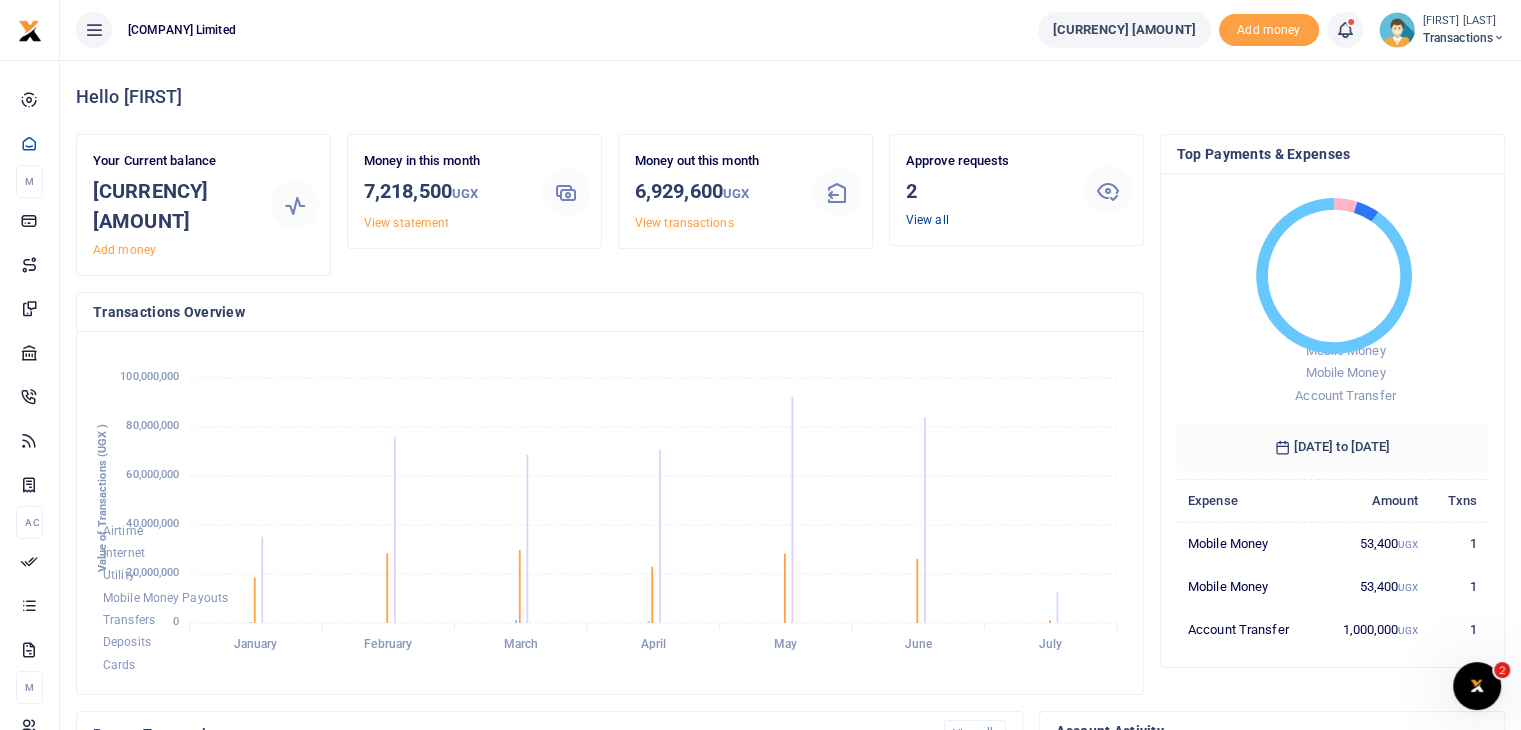 click on "View all" at bounding box center (927, 220) 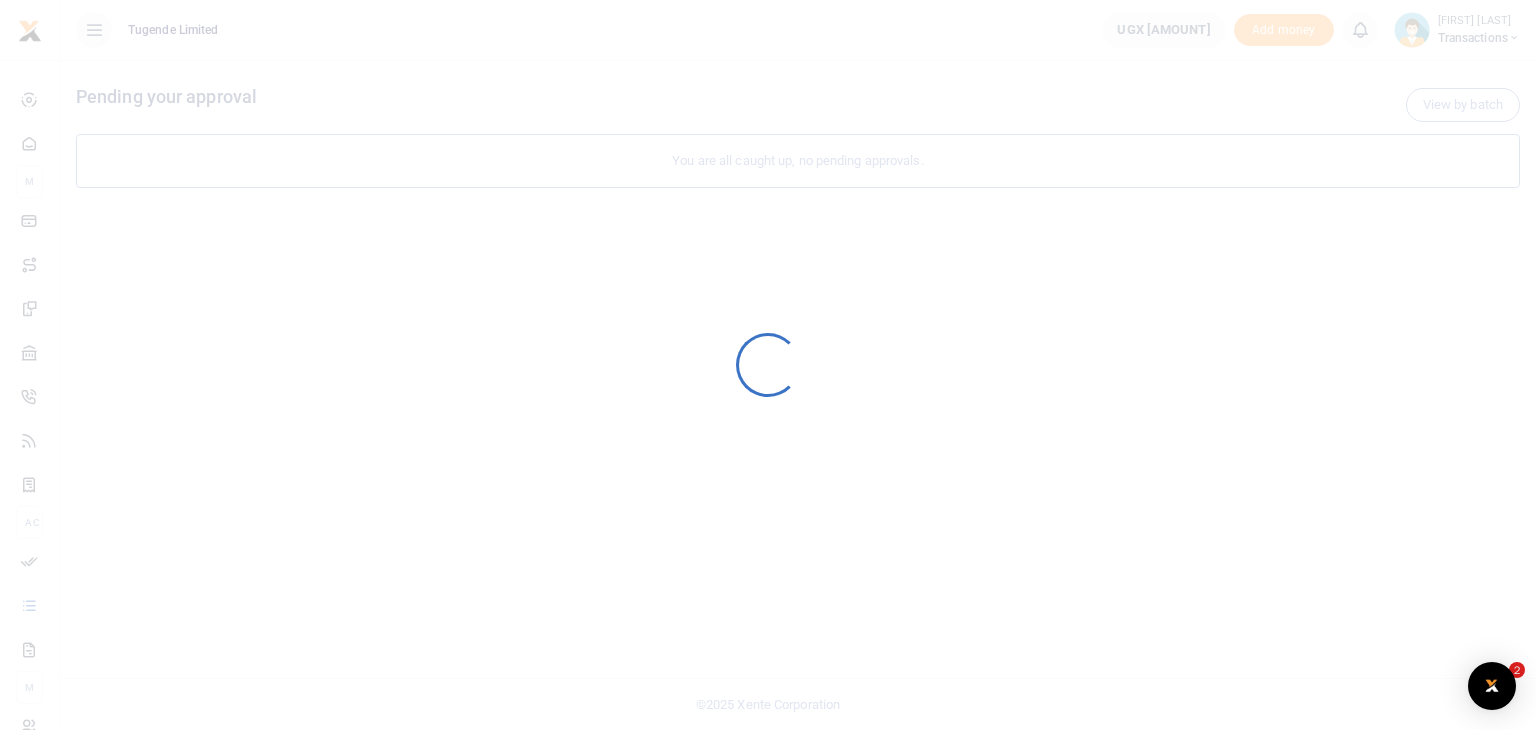 scroll, scrollTop: 0, scrollLeft: 0, axis: both 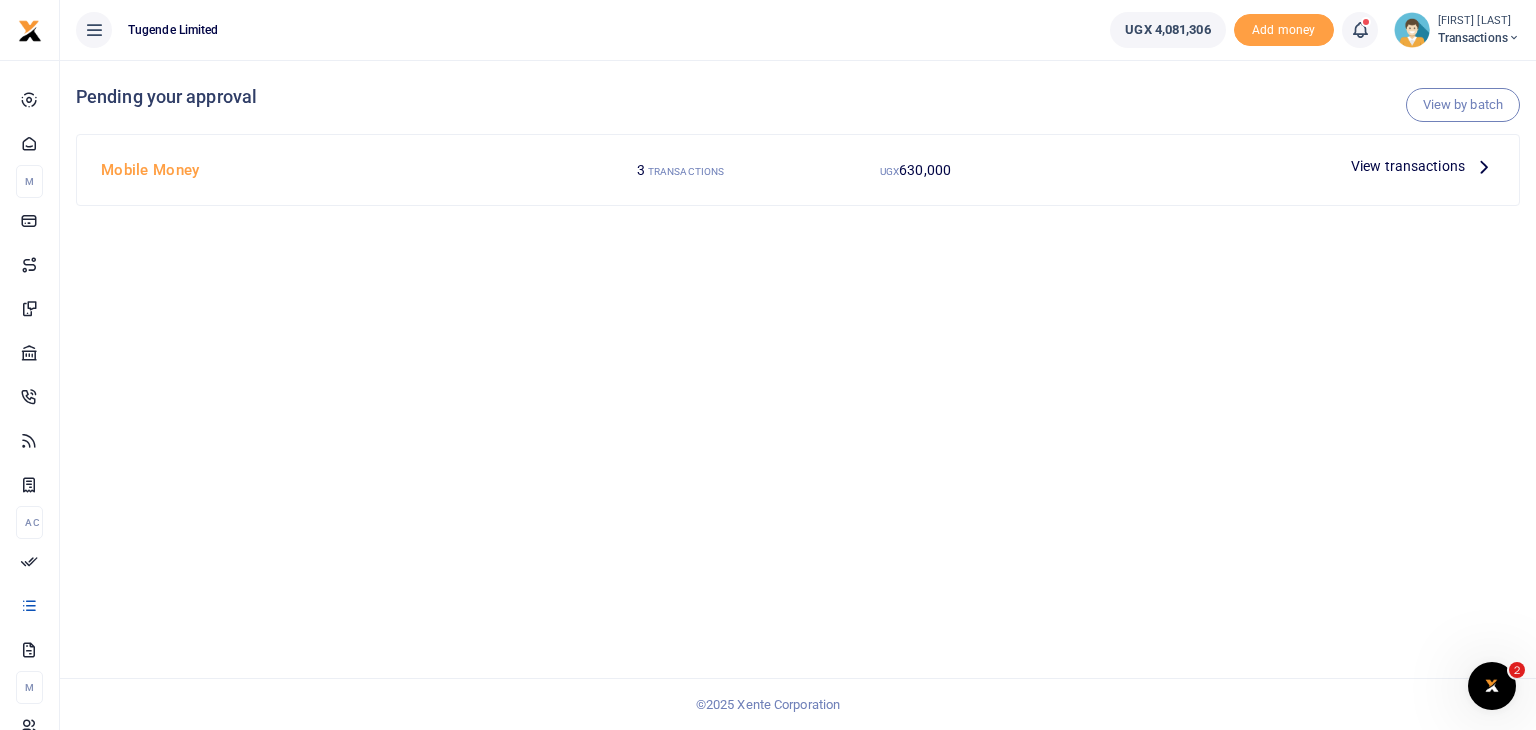 click on "View transactions" at bounding box center [1408, 166] 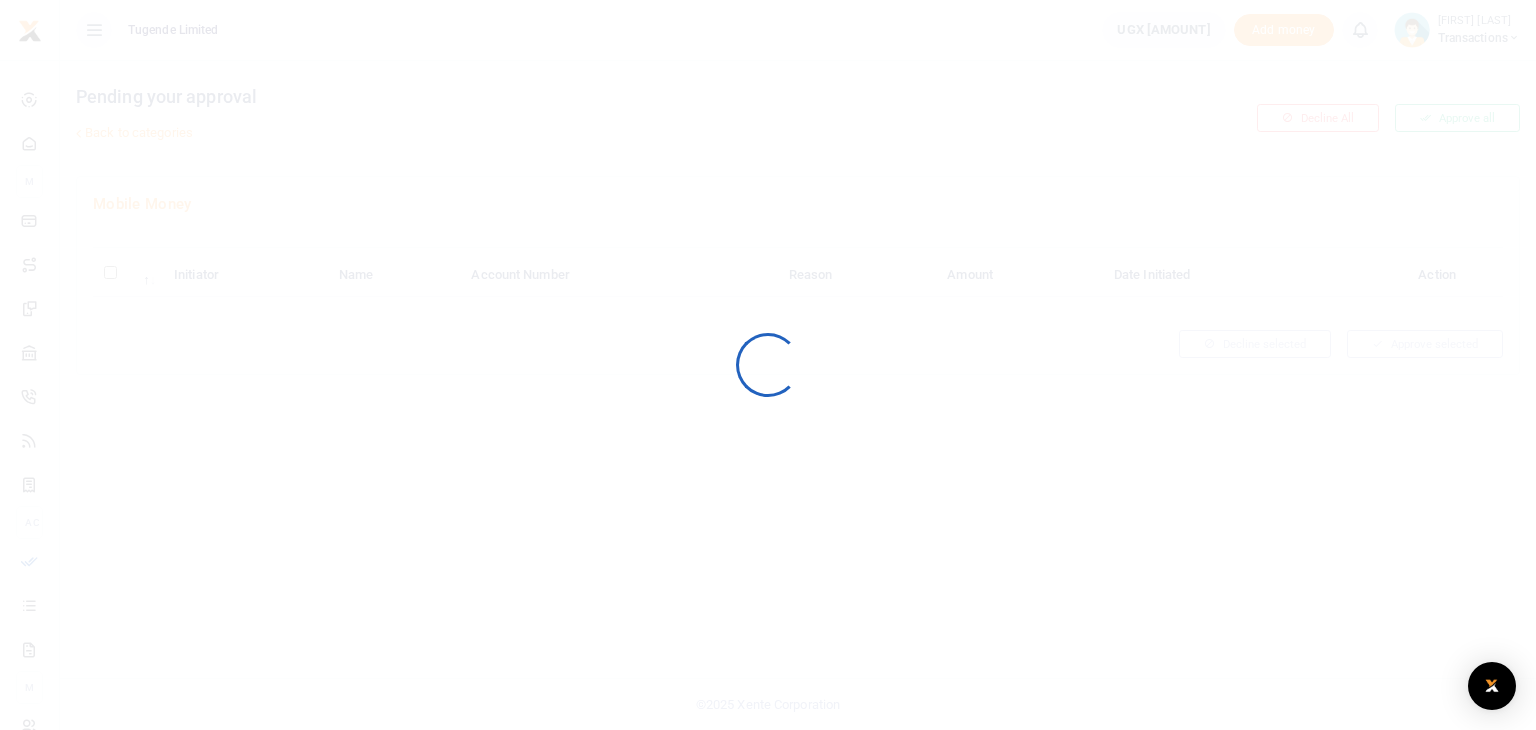 scroll, scrollTop: 0, scrollLeft: 0, axis: both 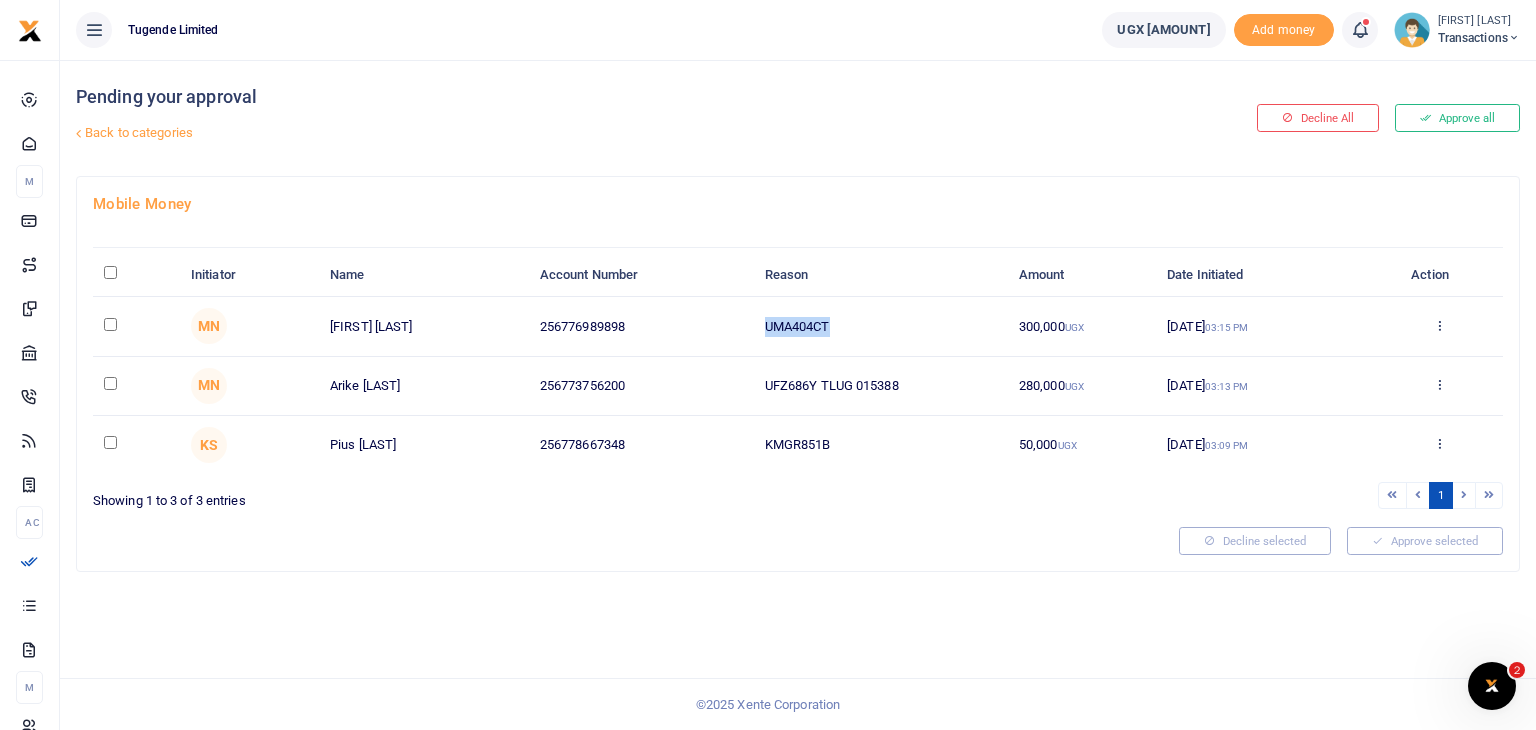 drag, startPoint x: 768, startPoint y: 327, endPoint x: 843, endPoint y: 312, distance: 76.48529 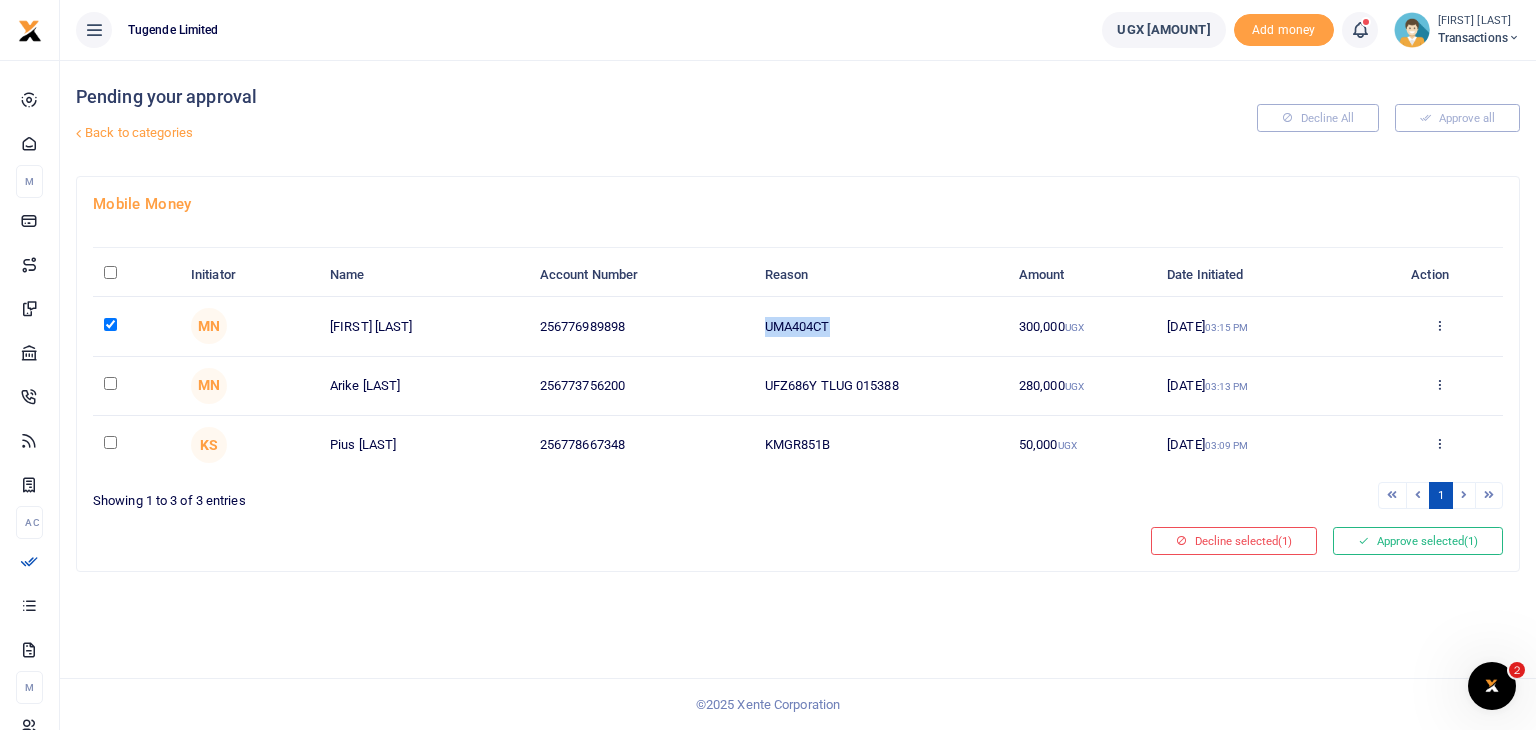 click at bounding box center [110, 324] 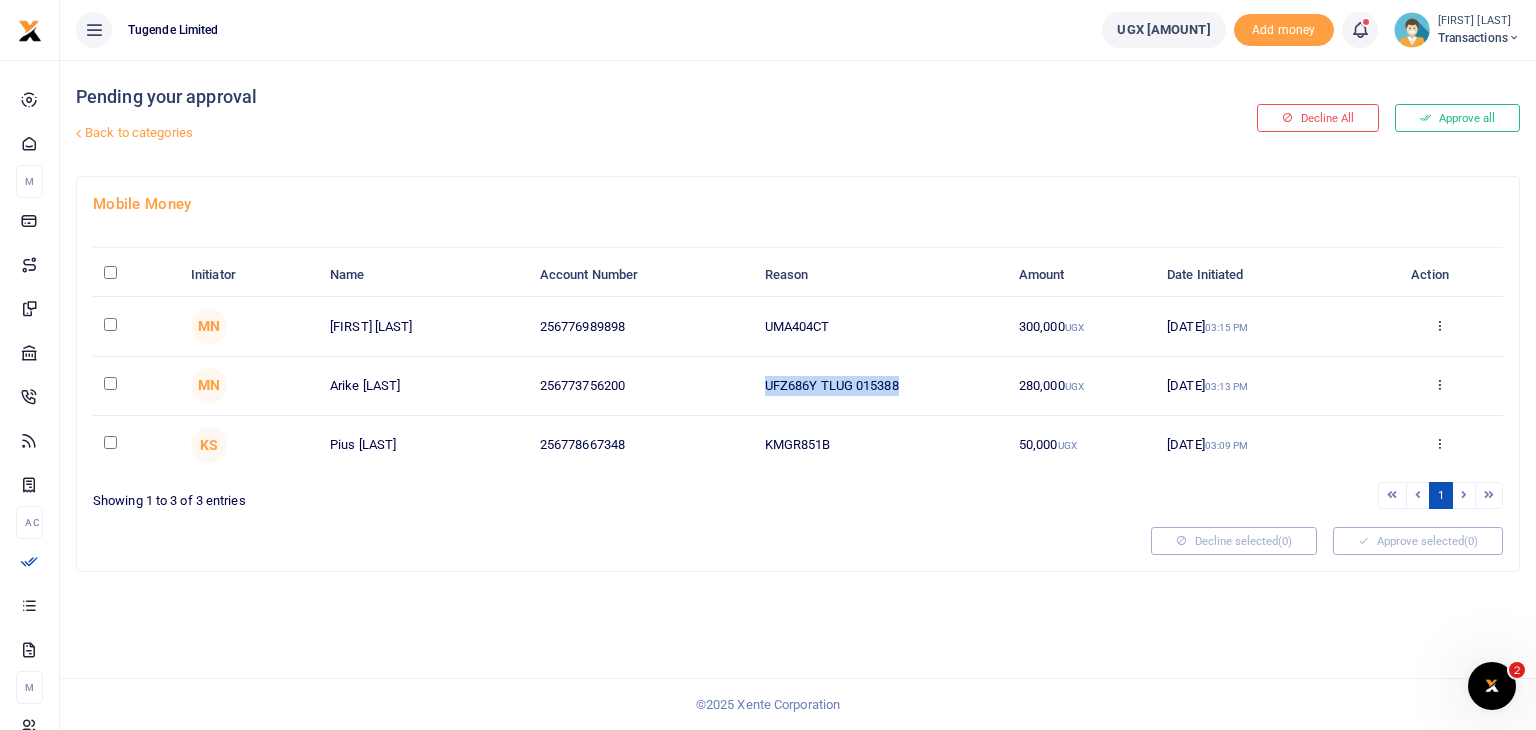 drag, startPoint x: 766, startPoint y: 389, endPoint x: 976, endPoint y: 377, distance: 210.34258 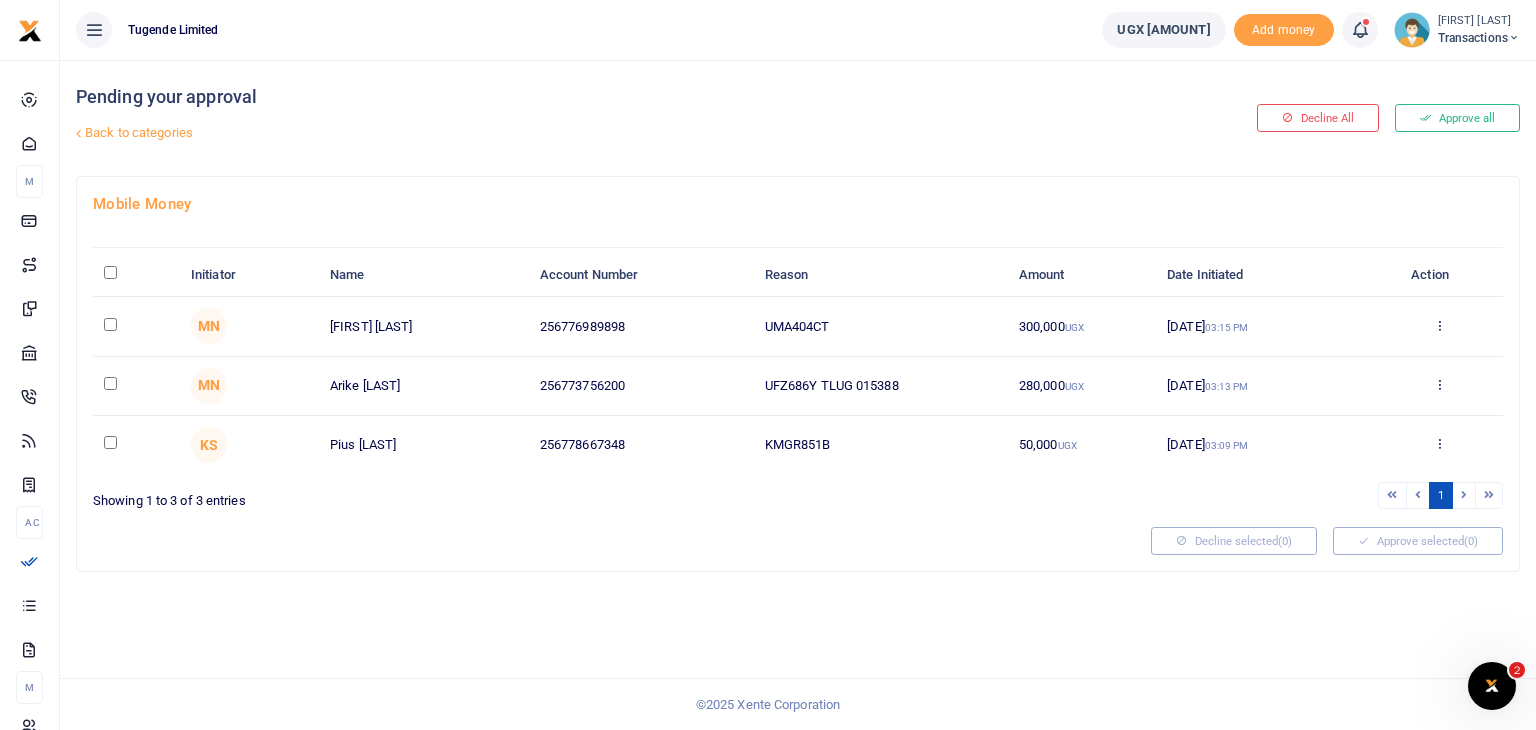 click on "Mobile Money
Initiator Name Account Number Reason Amount Date Initiated Action
MN
Wilson Kamugisha 256776989898 UMA404CT 300,000  UGX  02 Jul 2025  03:15 PM
Approve
Decline
Details
MN UGX" at bounding box center (798, 374) 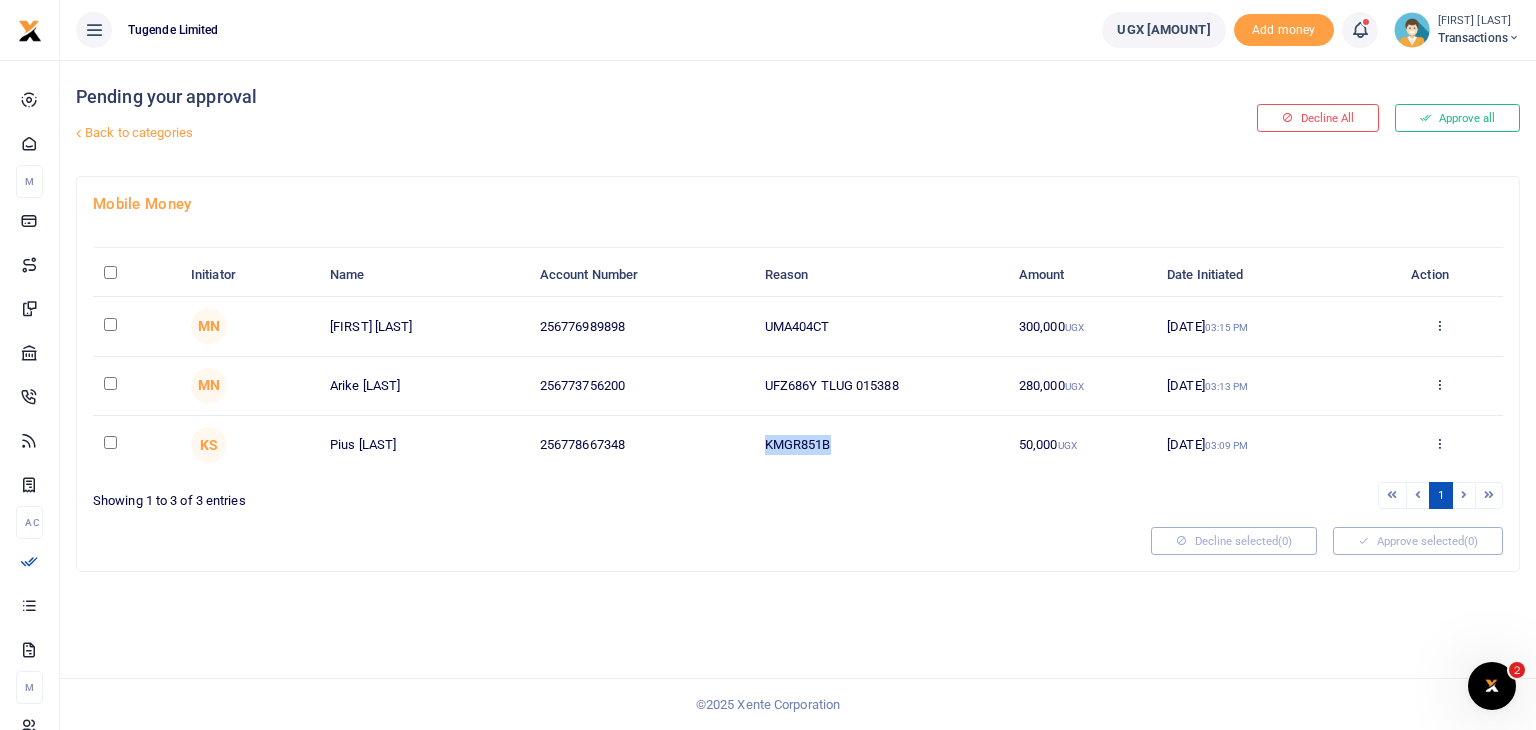drag, startPoint x: 764, startPoint y: 443, endPoint x: 882, endPoint y: 447, distance: 118.06778 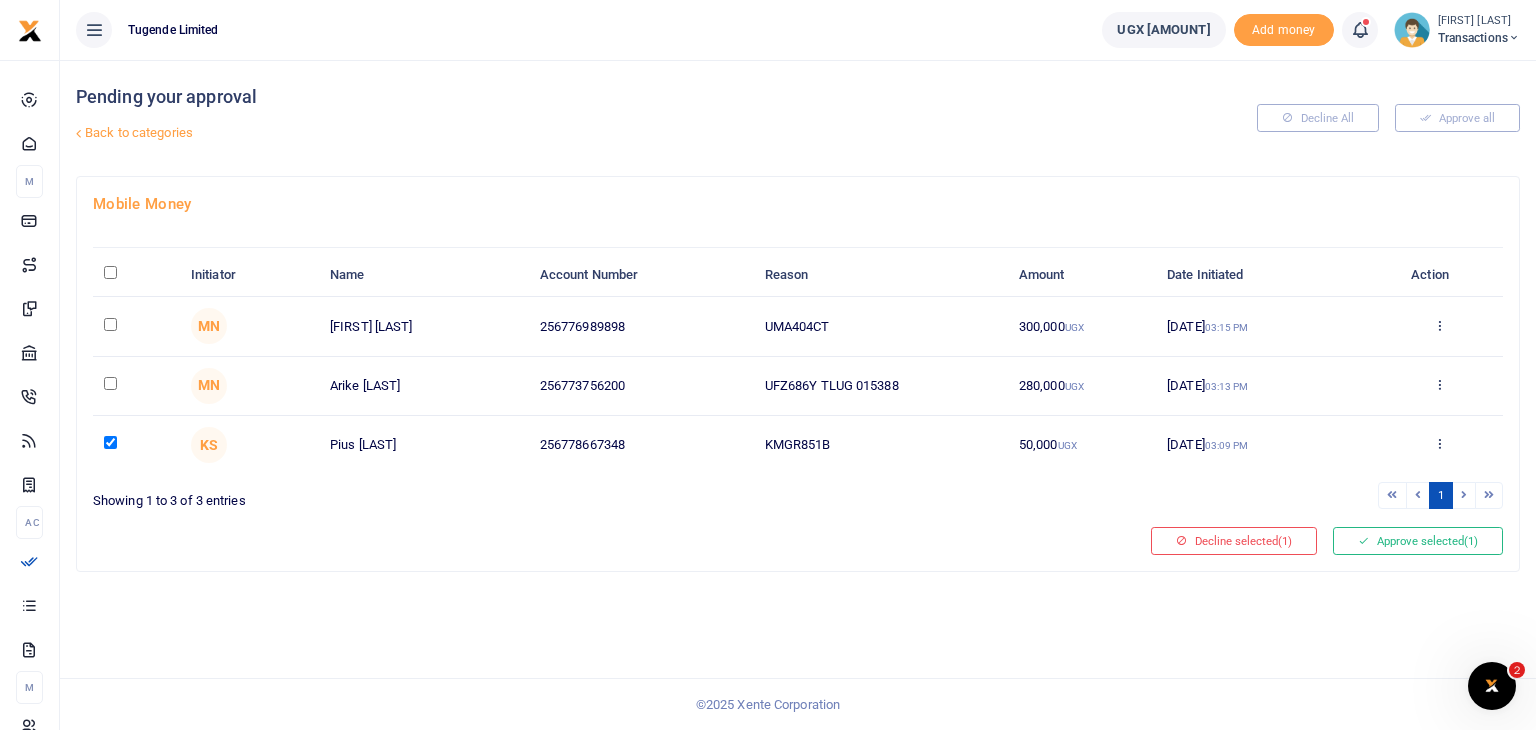 click on "Pending your approval
Back to categories
Decline All
Approve all
Mobile Money
Initiator Name Account Number Reason Amount Date Initiated Action
MN
Wilson Kamugisha 256776989898 UMA404CT 300,000  UGX  02 Jul 2025  03:15 PM
MN UGX" at bounding box center (798, 395) 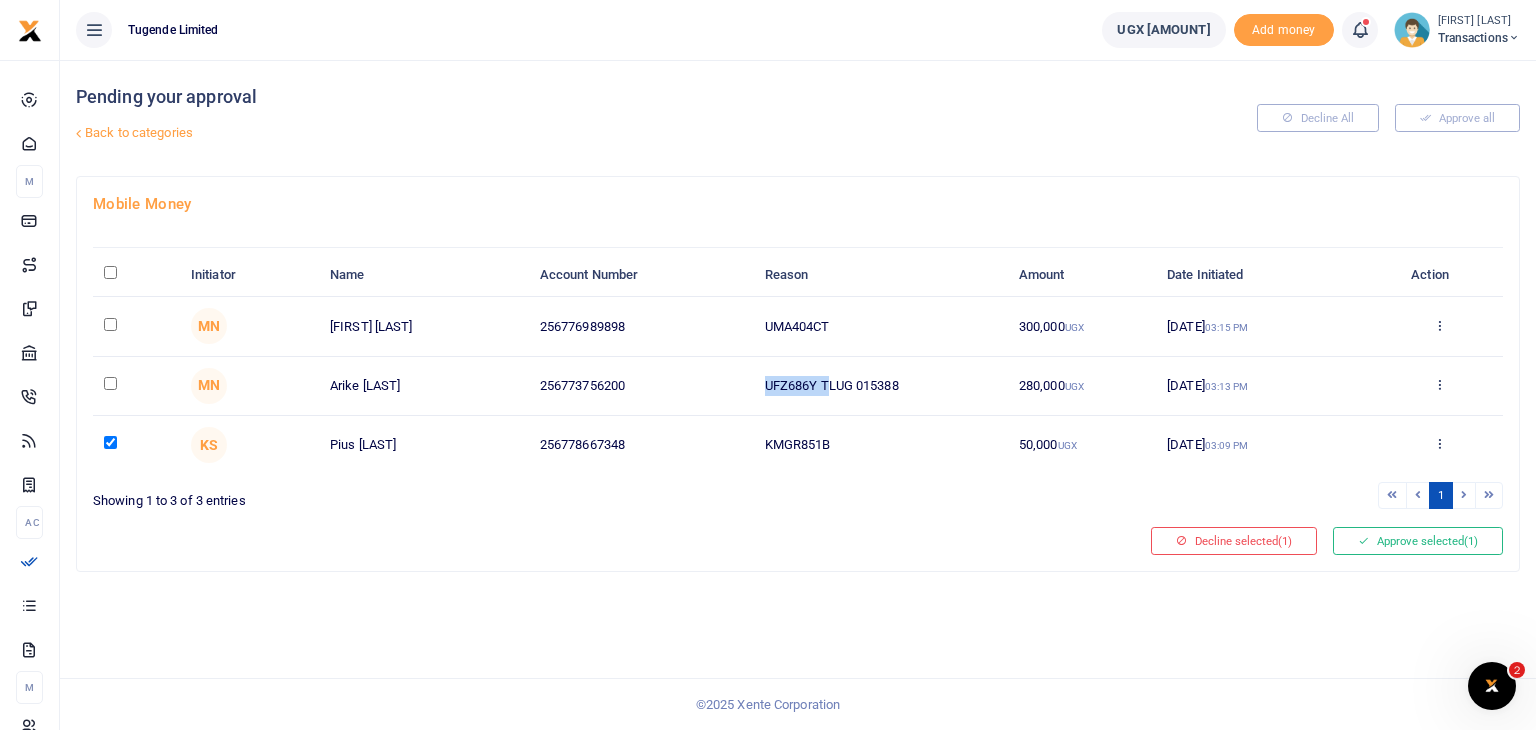 drag, startPoint x: 766, startPoint y: 381, endPoint x: 832, endPoint y: 371, distance: 66.75328 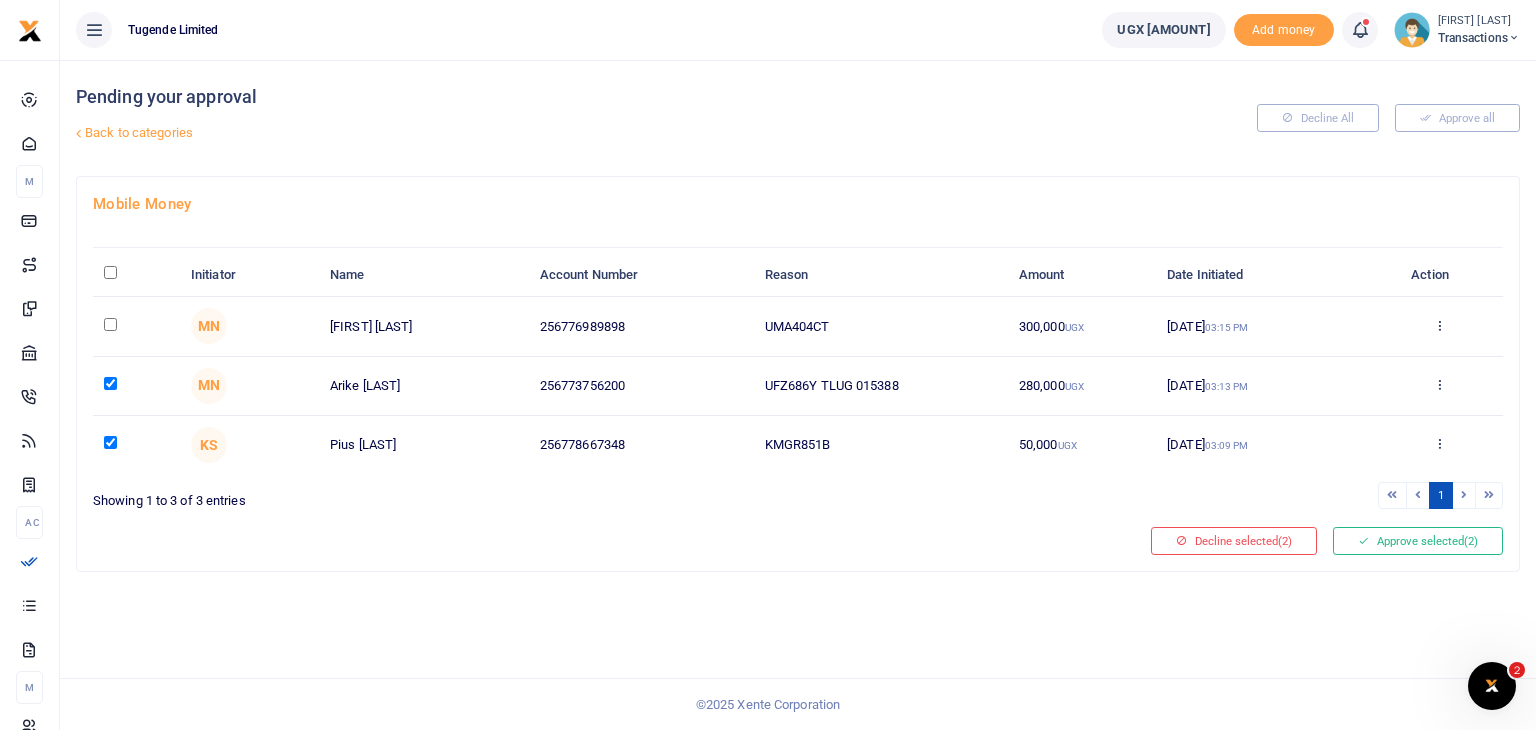 click at bounding box center (614, 541) 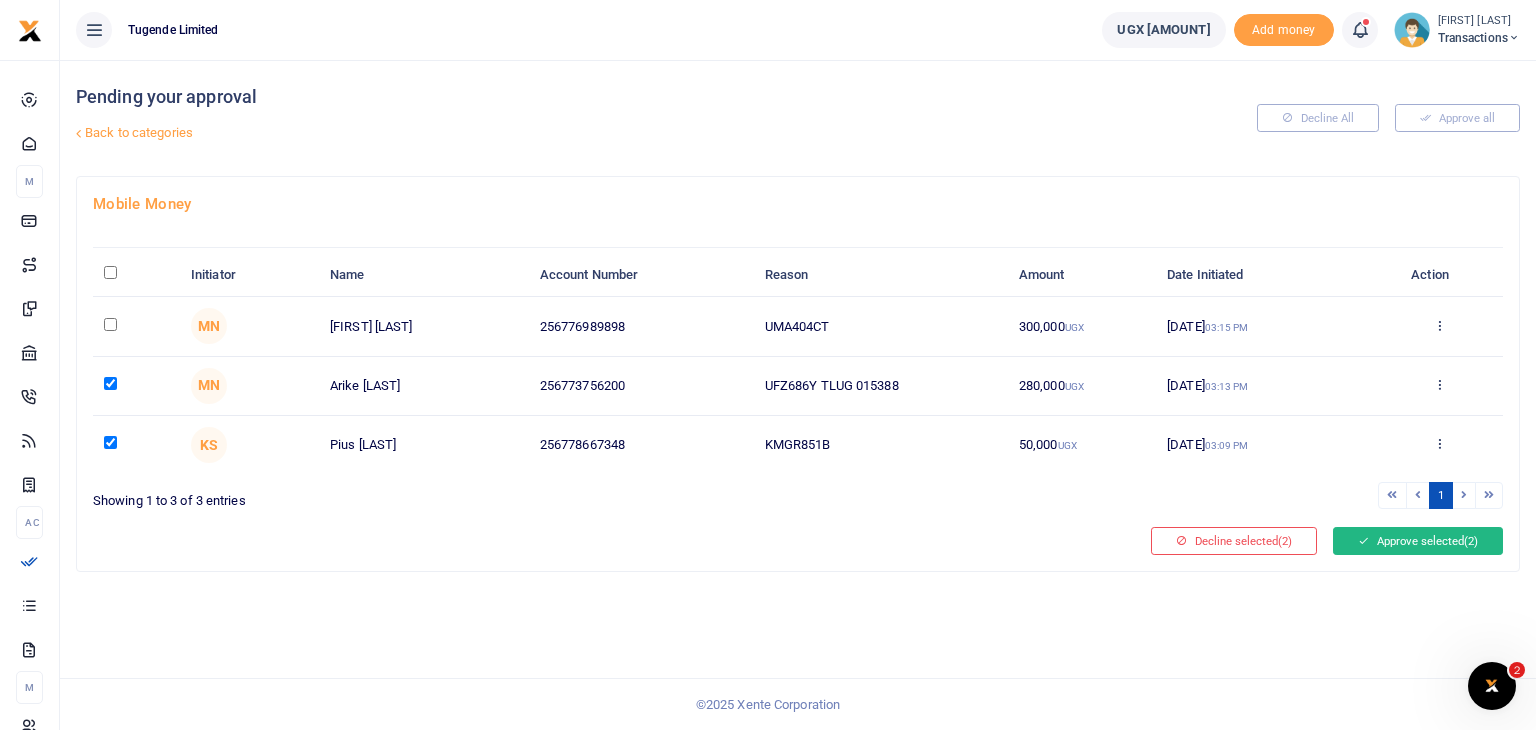 click on "Approve selected  (2)" at bounding box center [1418, 541] 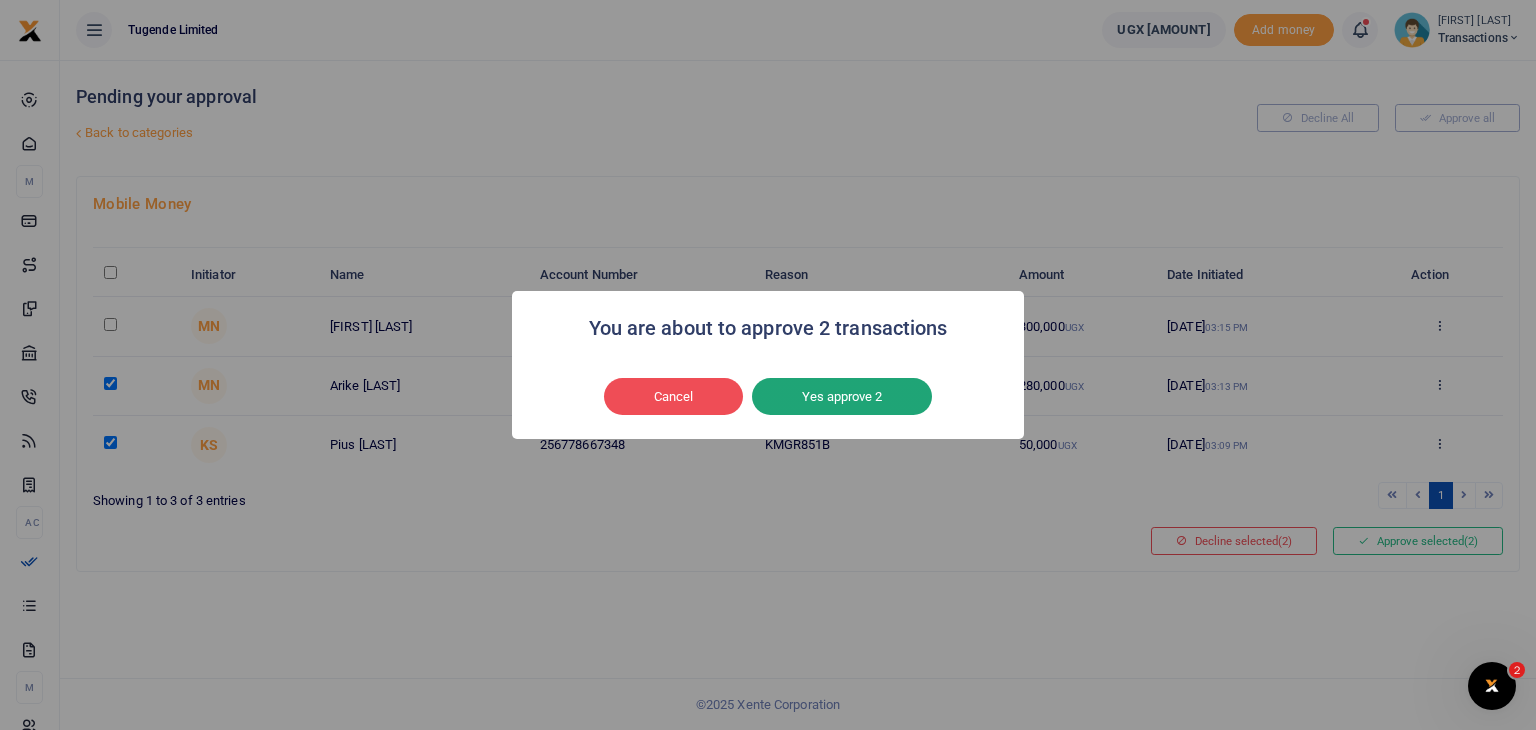 click on "Yes approve 2" at bounding box center (842, 397) 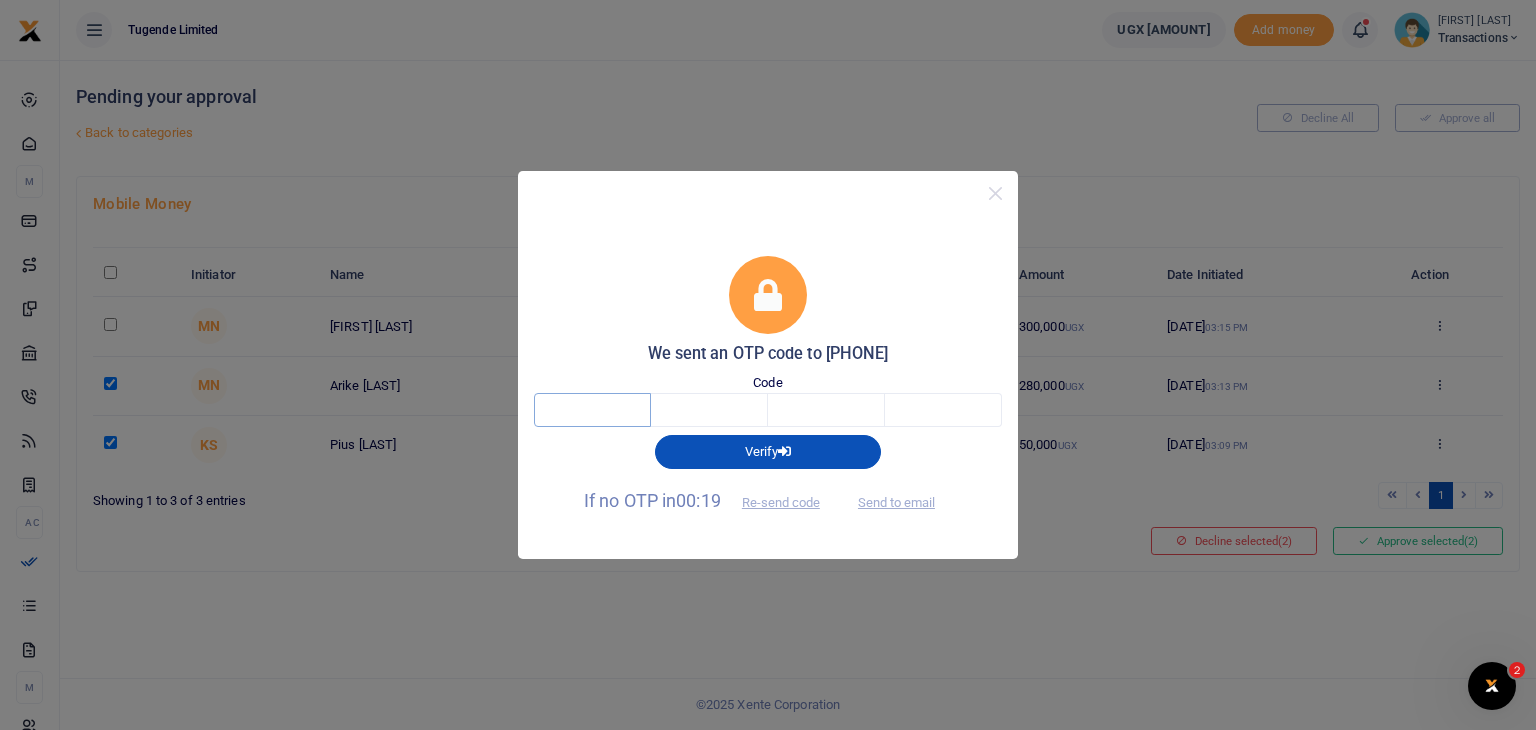 click at bounding box center (592, 410) 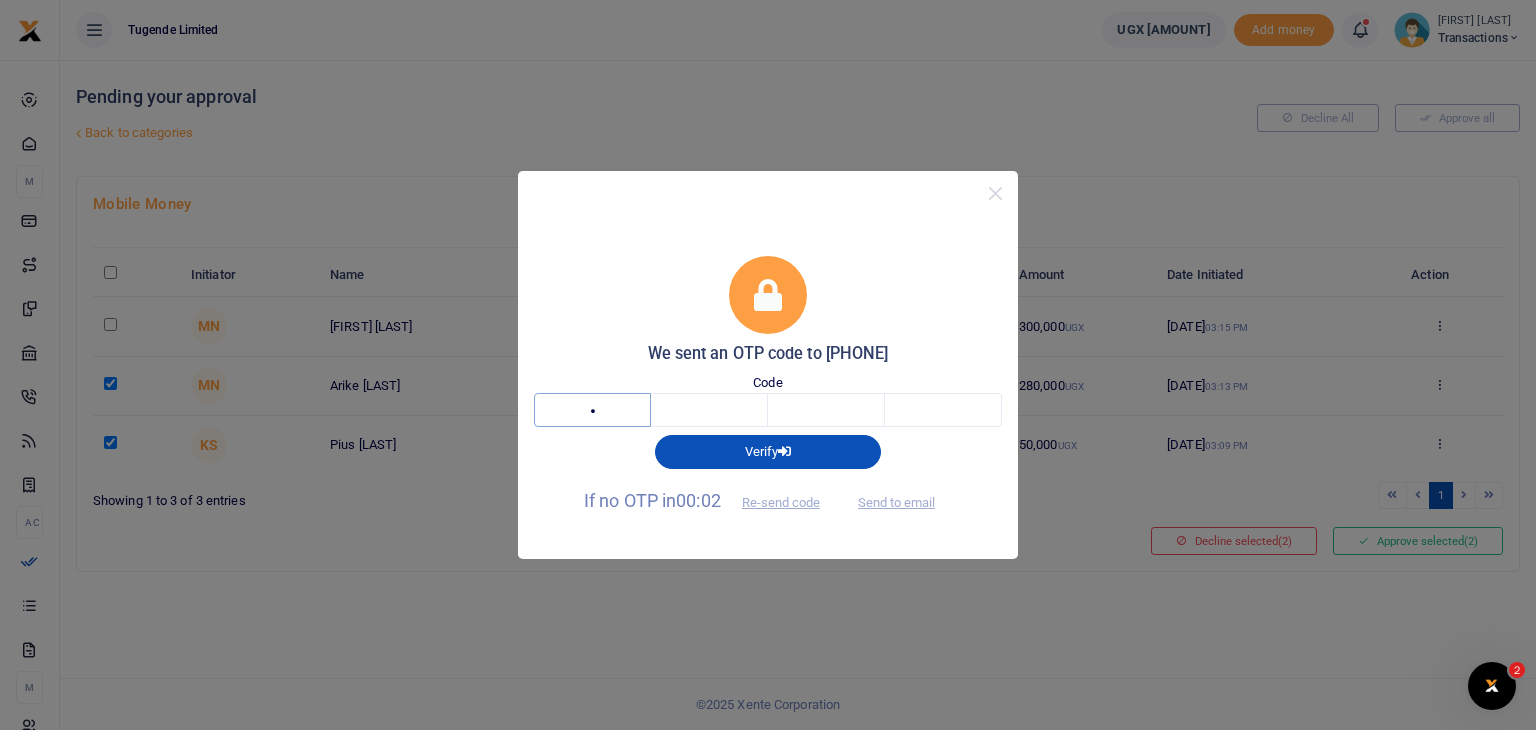 type on "4" 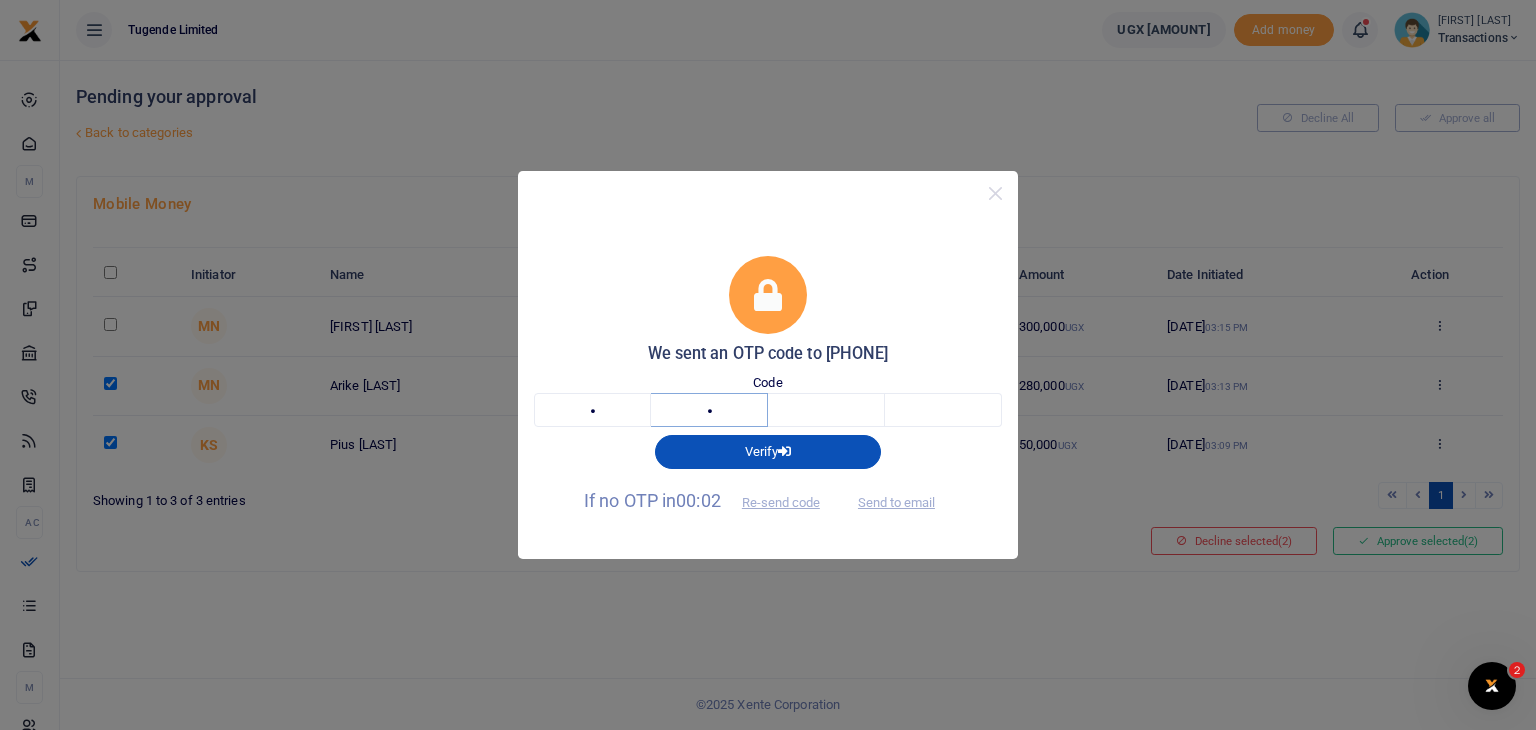 type on "7" 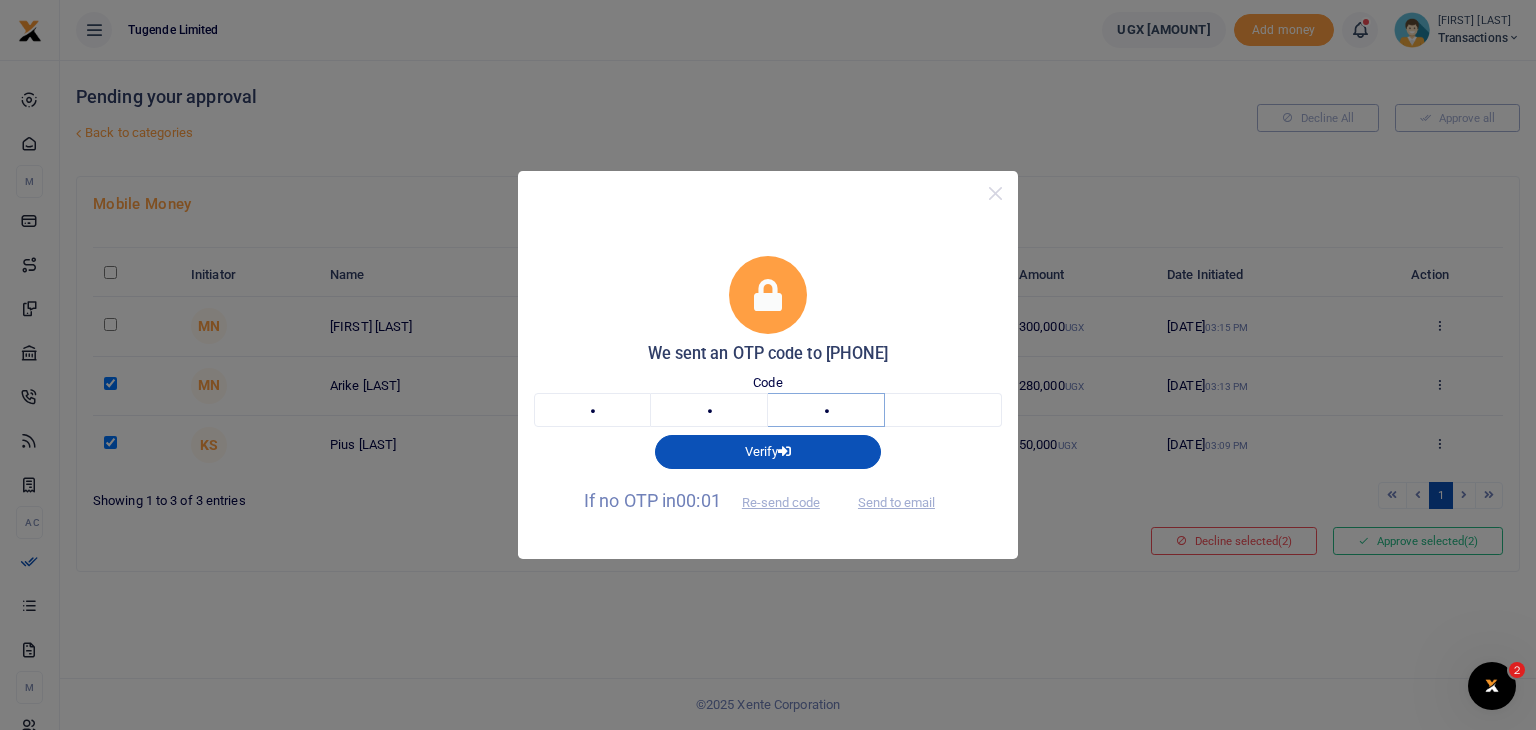 type on "5" 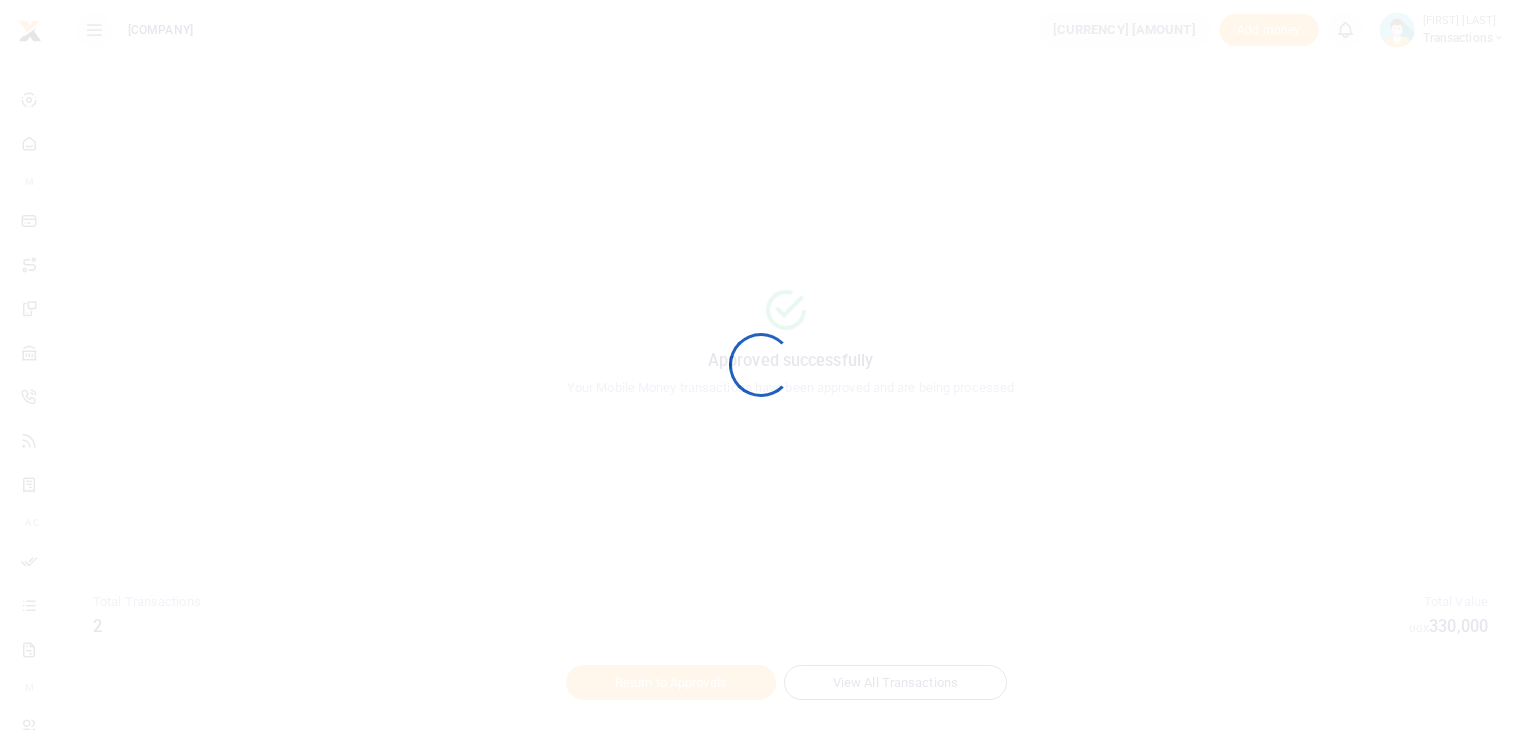 scroll, scrollTop: 0, scrollLeft: 0, axis: both 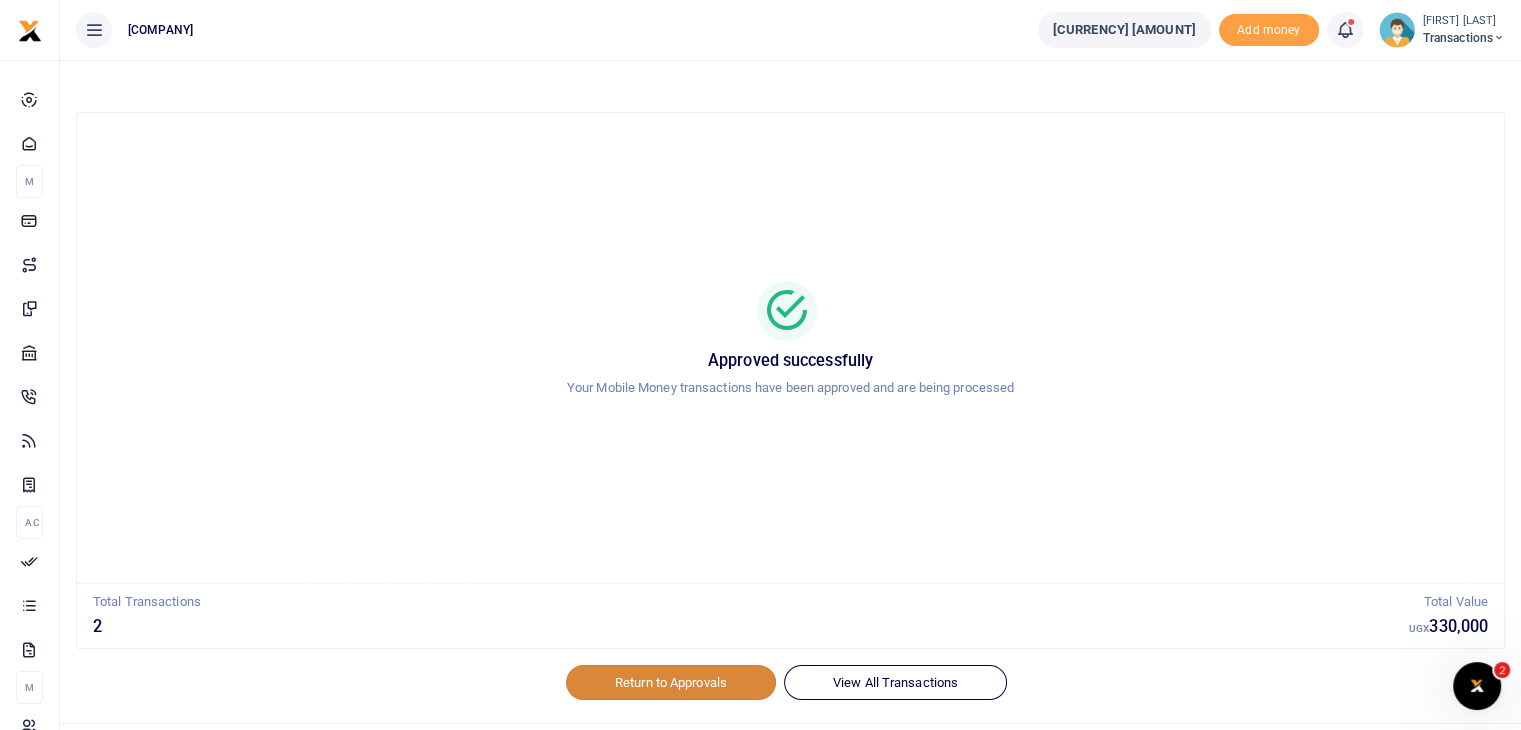 click on "Return to Approvals" at bounding box center [671, 682] 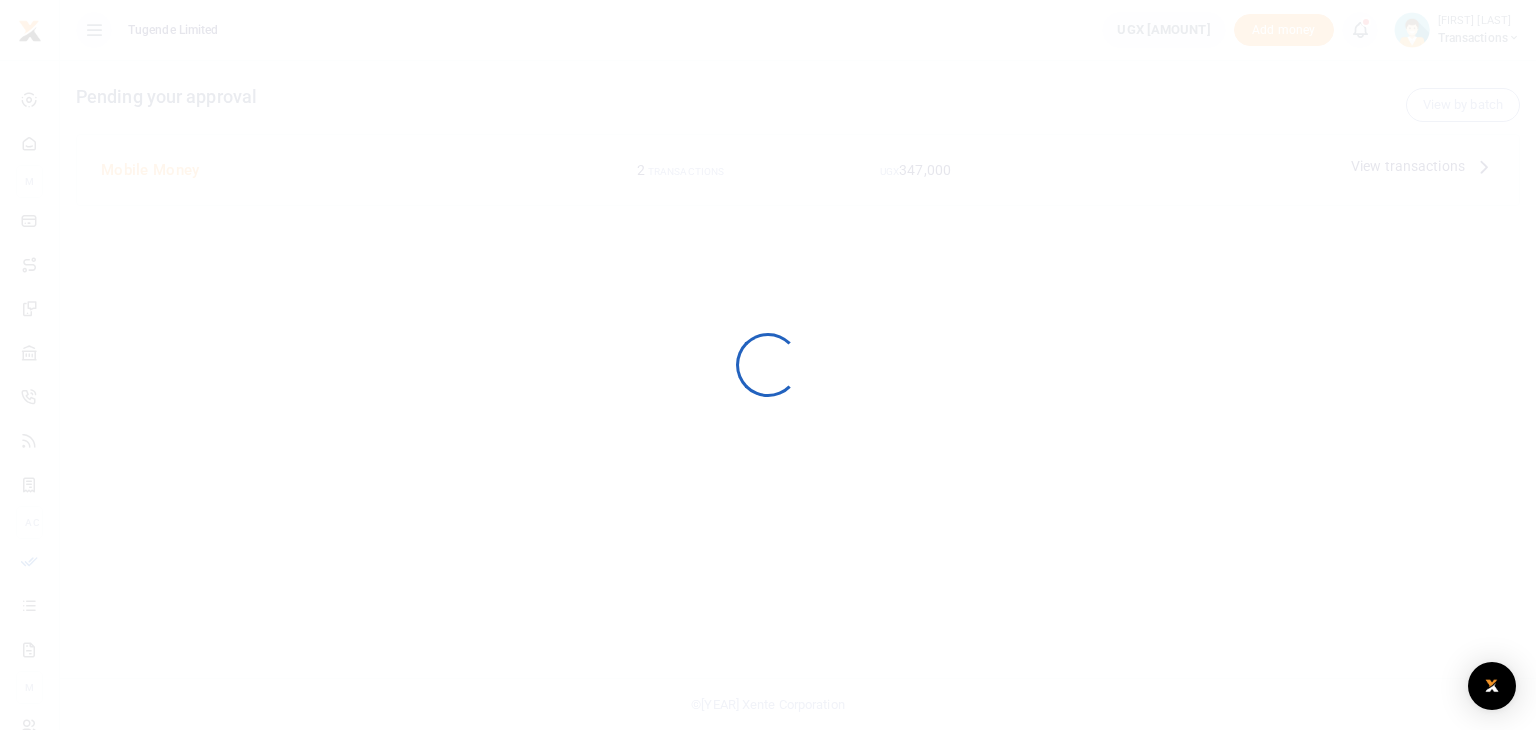 scroll, scrollTop: 0, scrollLeft: 0, axis: both 